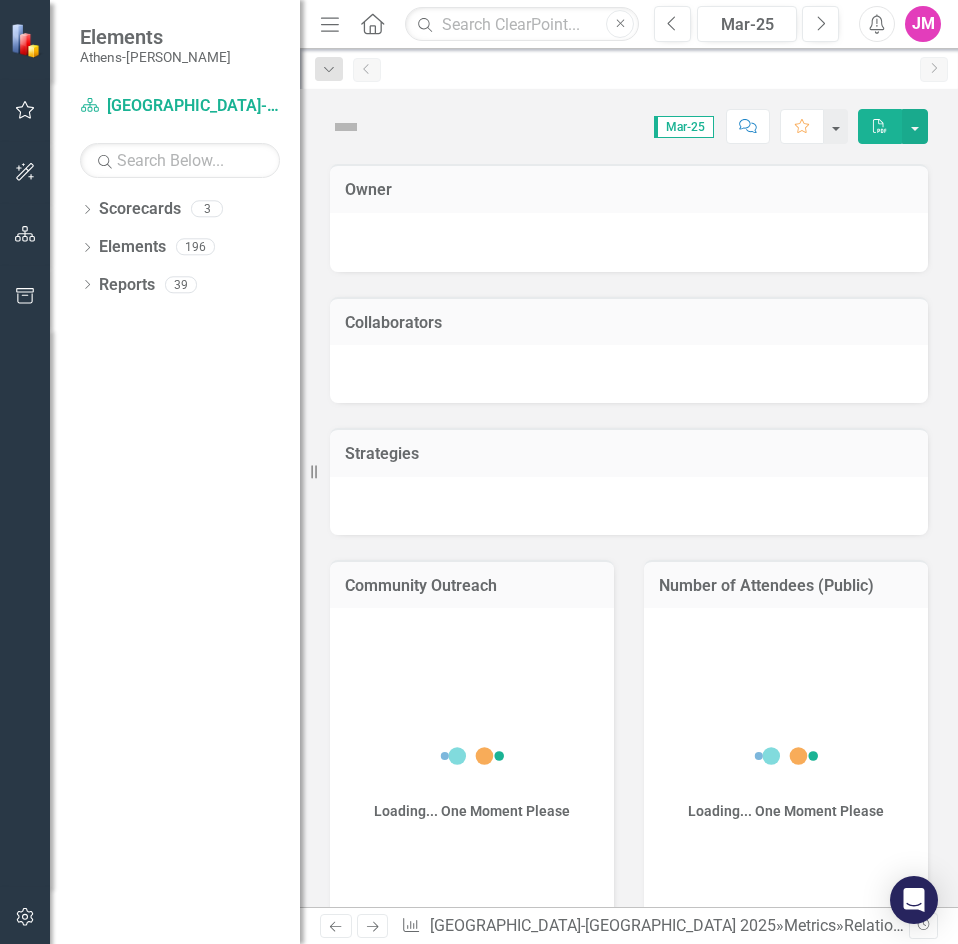scroll, scrollTop: 0, scrollLeft: 0, axis: both 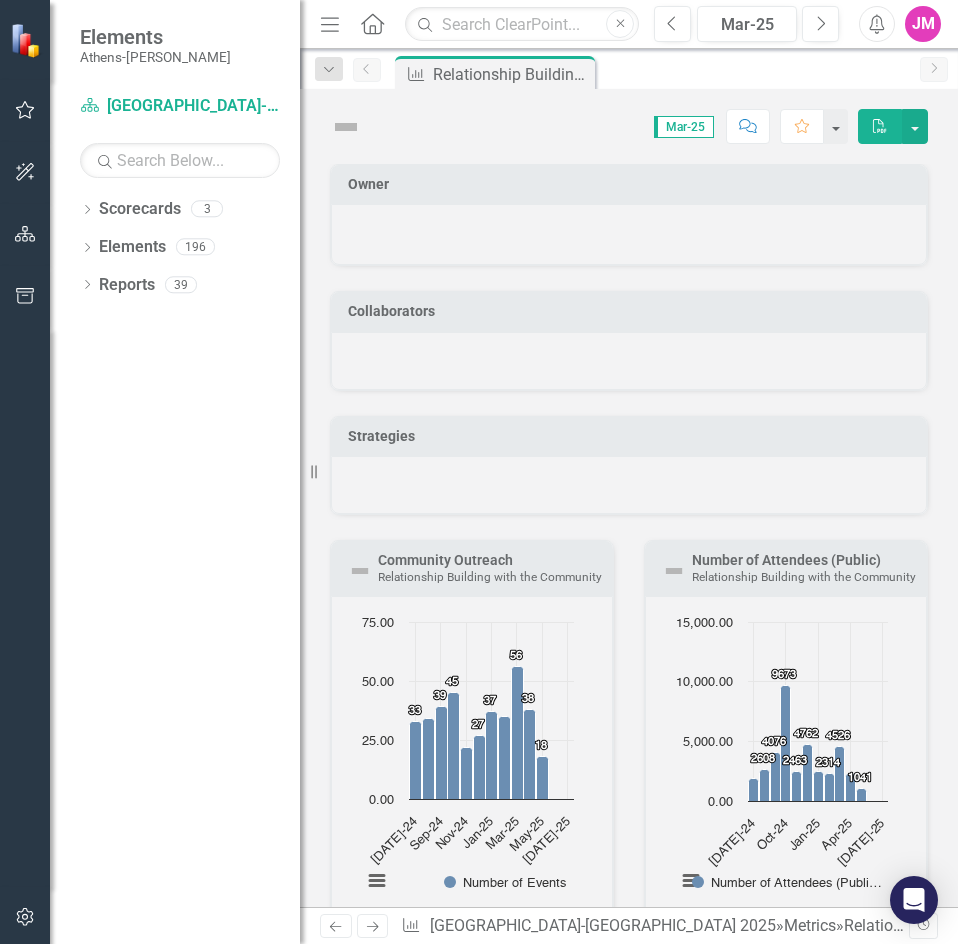 click on "Home" 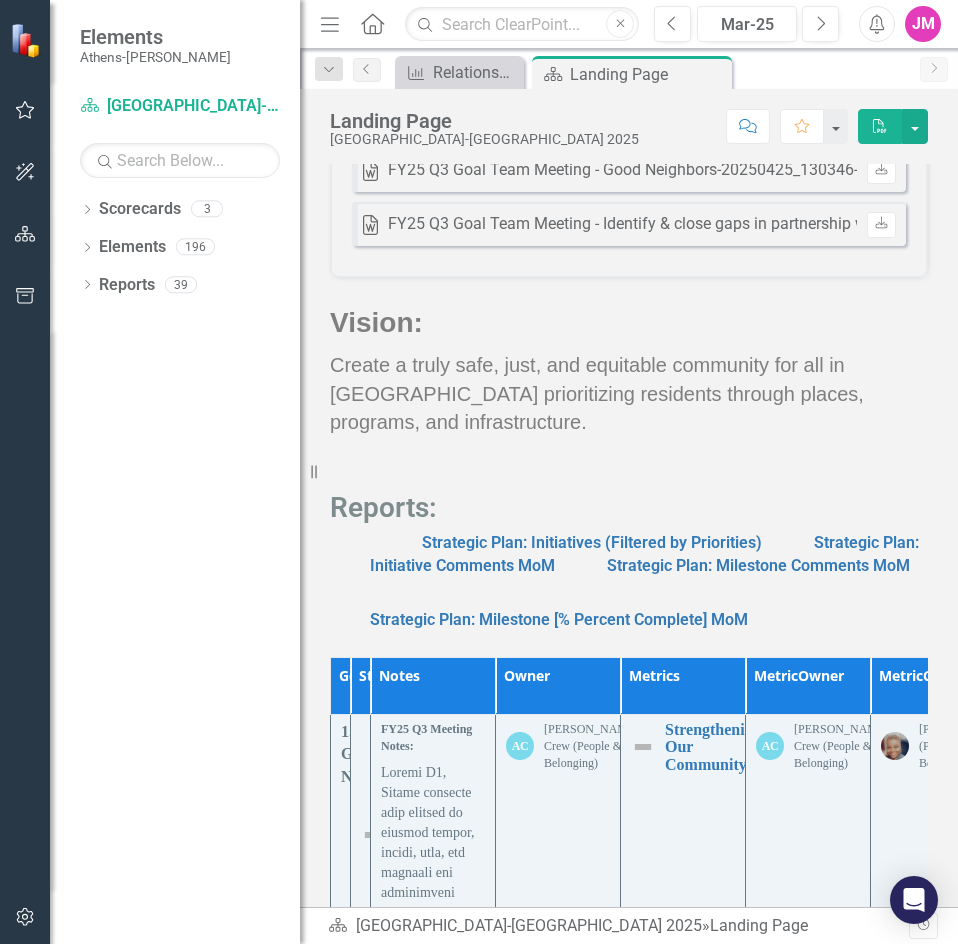 scroll, scrollTop: 2328, scrollLeft: 0, axis: vertical 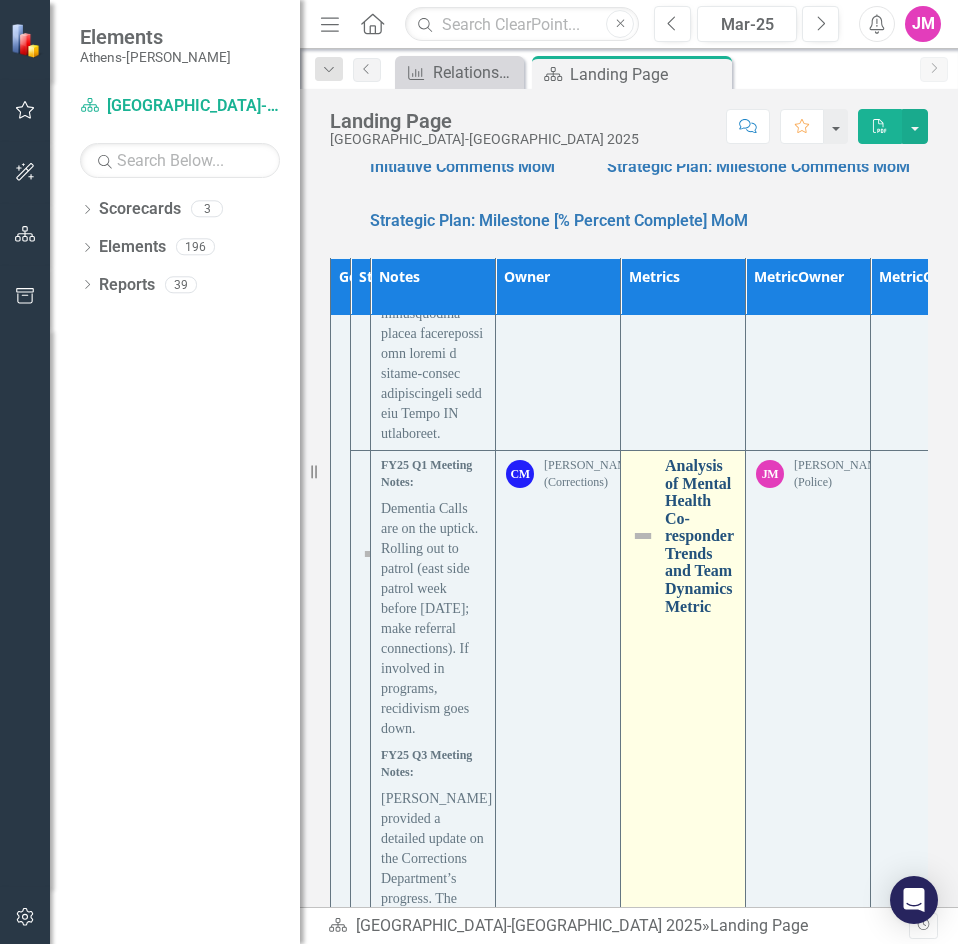 click on "Analysis of Mental Health Co-responder Trends and Team Dynamics Metric" at bounding box center (700, 536) 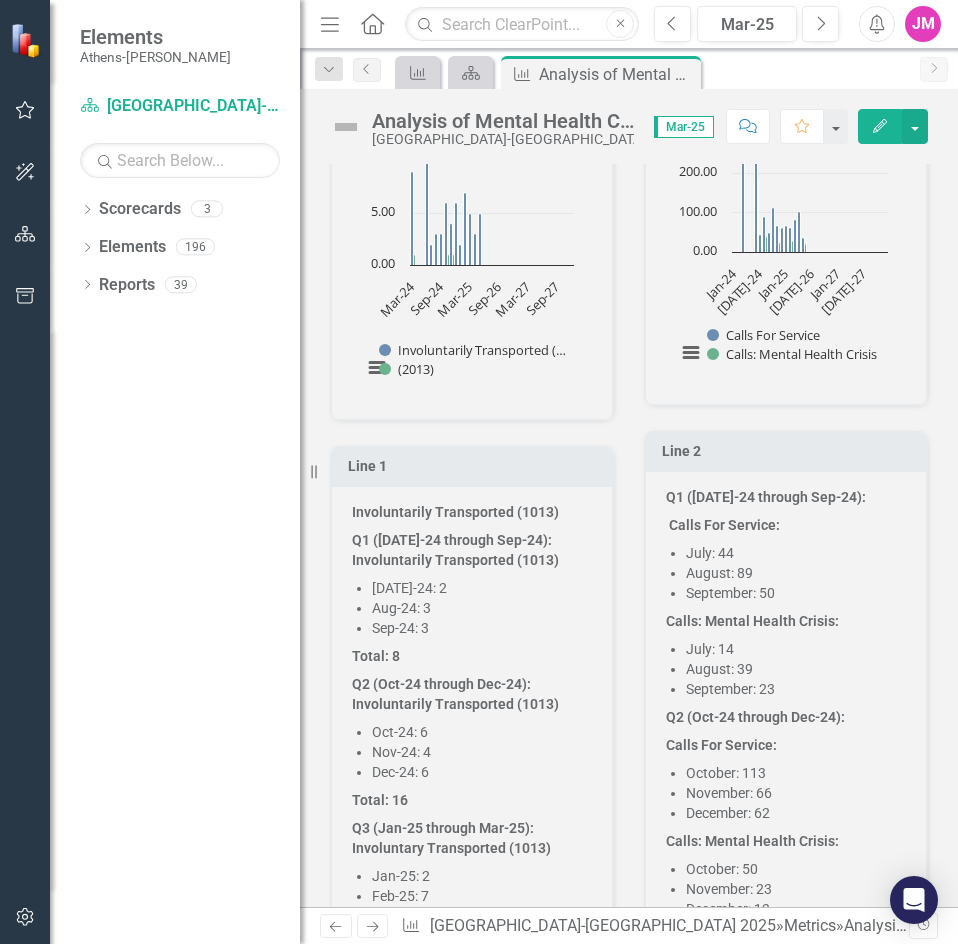 scroll, scrollTop: 900, scrollLeft: 0, axis: vertical 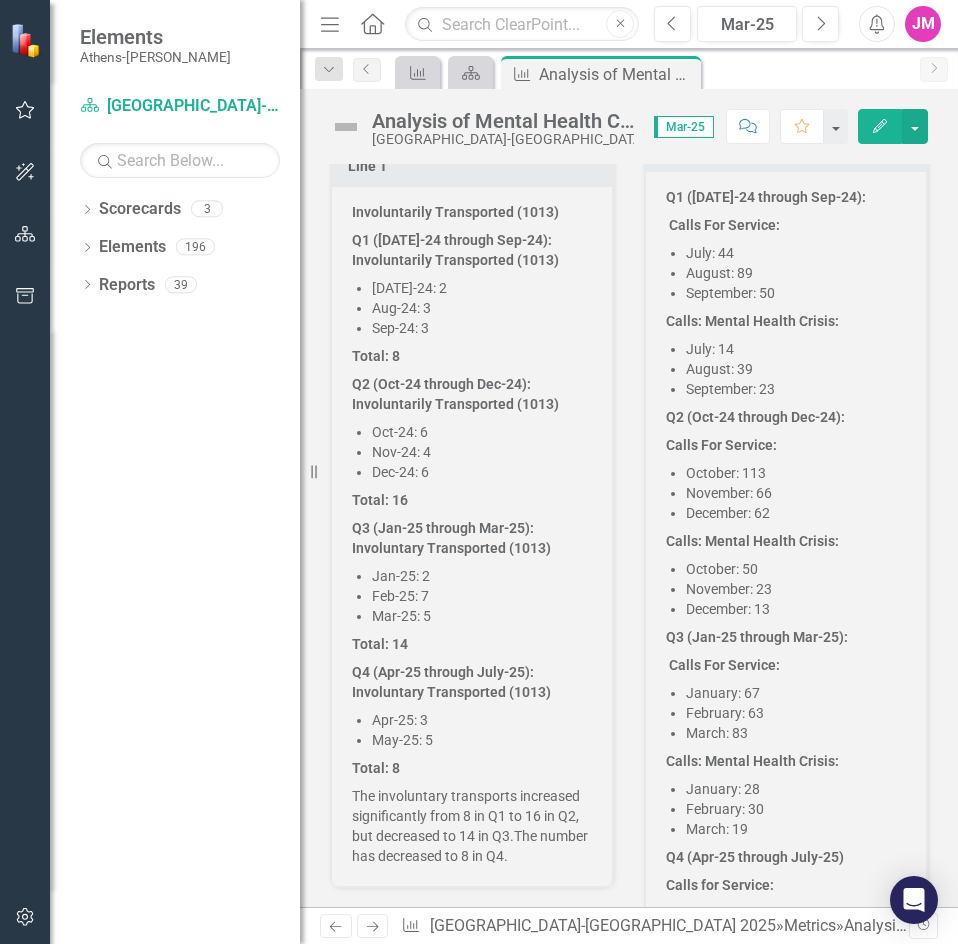 click on "Q3 (Jan-25 through Mar-25): Involuntary Transported (1013)" at bounding box center (451, 538) 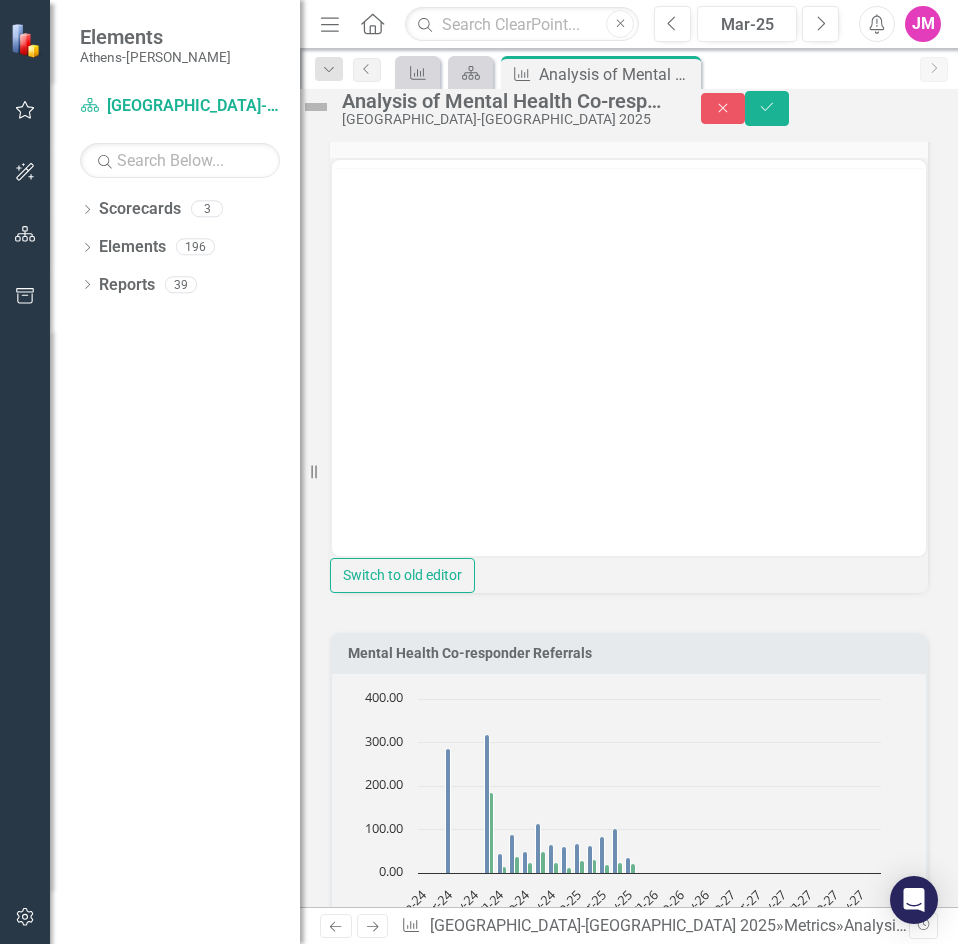 scroll, scrollTop: 885, scrollLeft: 0, axis: vertical 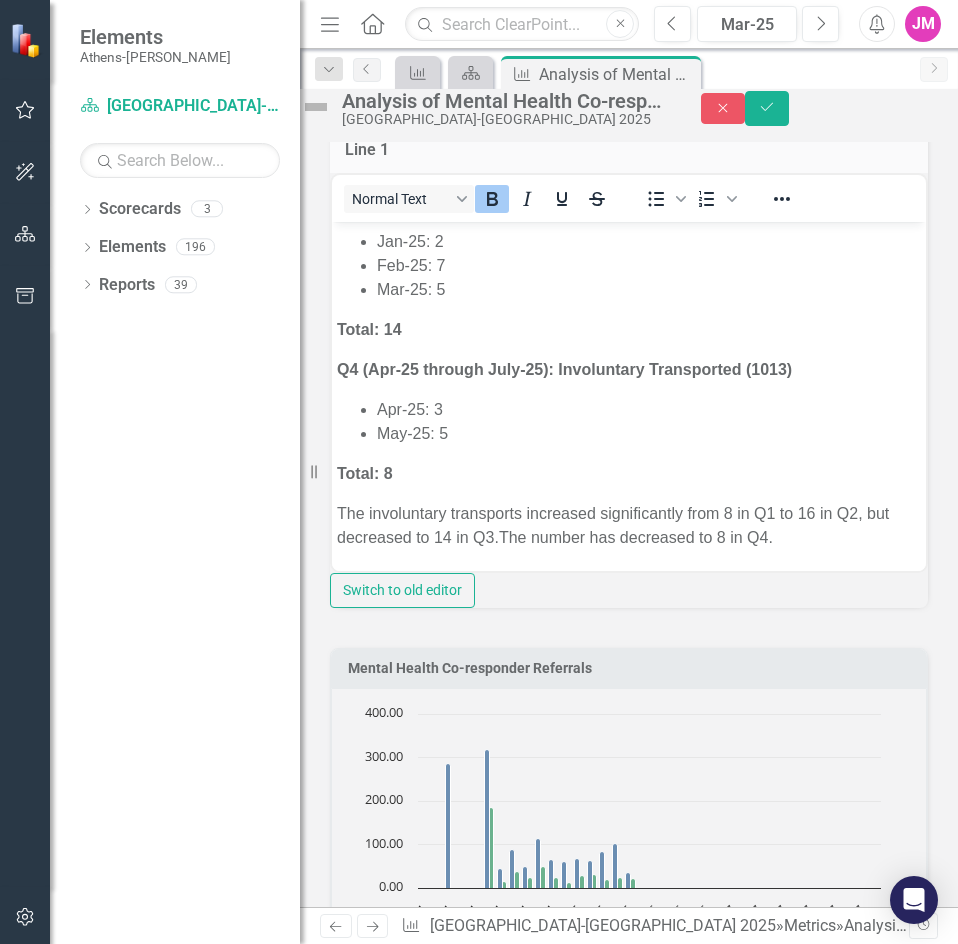 click on "May-25: 5" at bounding box center (649, 433) 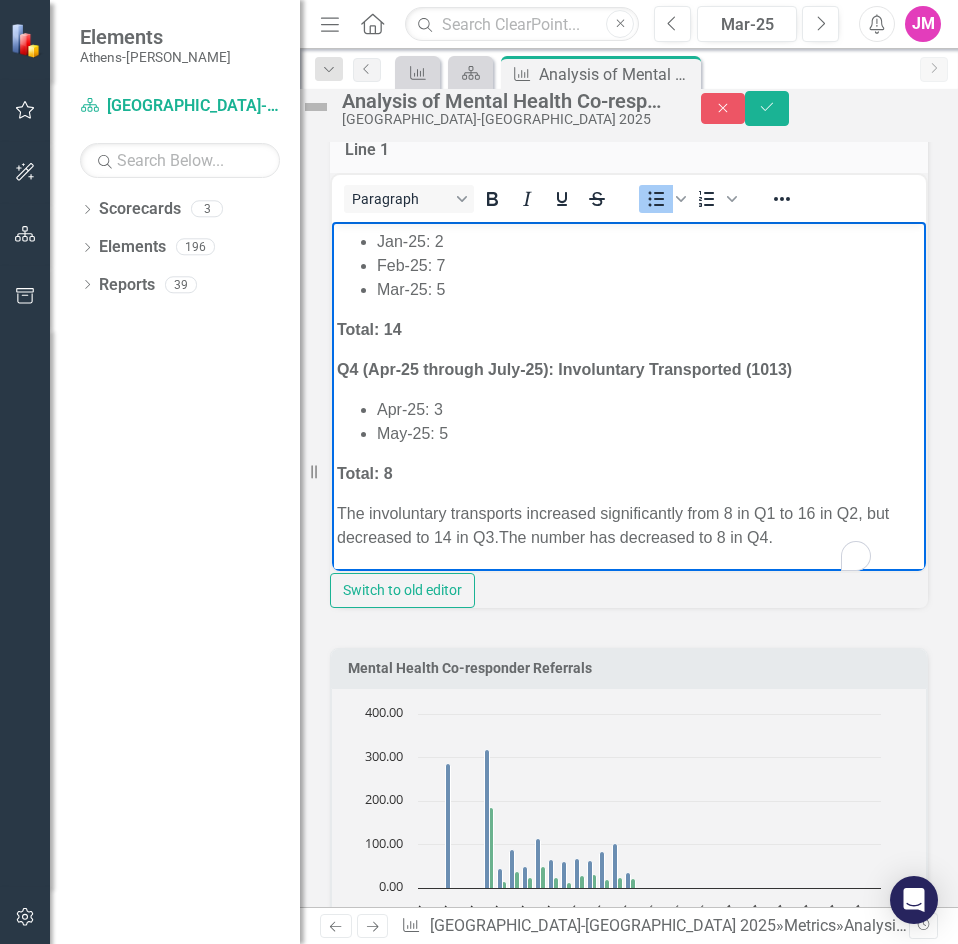 scroll, scrollTop: 413, scrollLeft: 0, axis: vertical 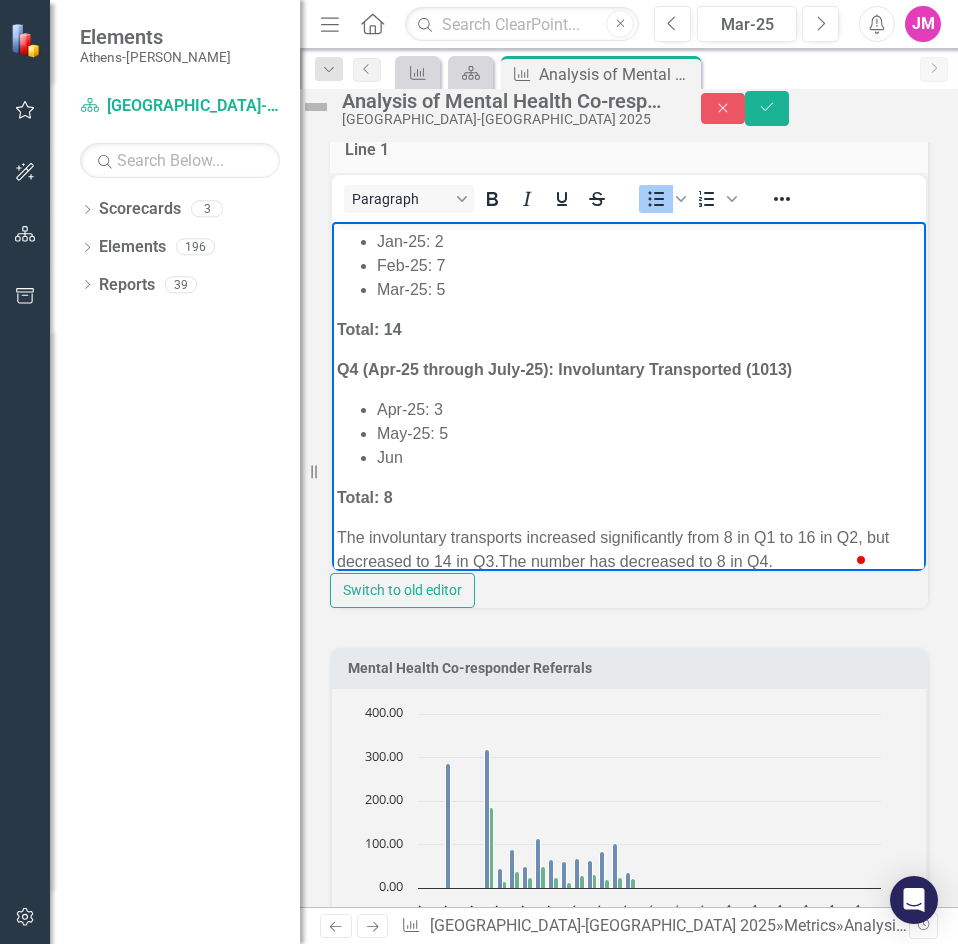 type 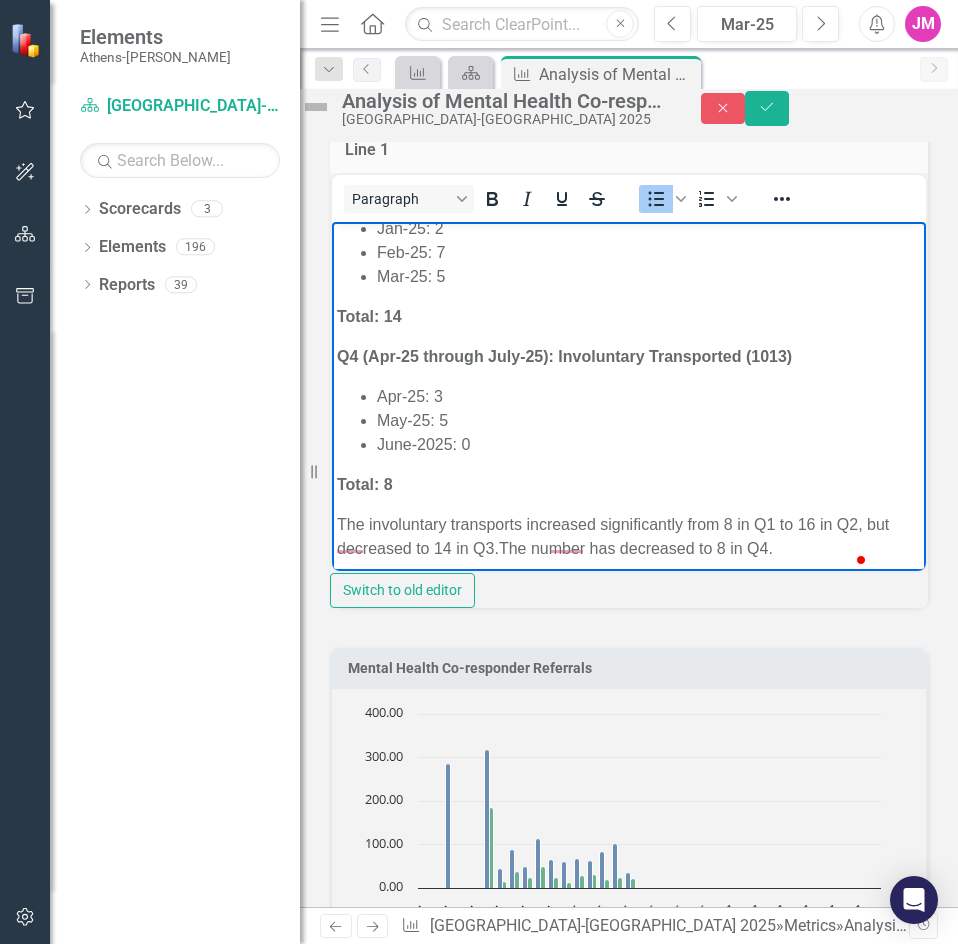 scroll, scrollTop: 437, scrollLeft: 0, axis: vertical 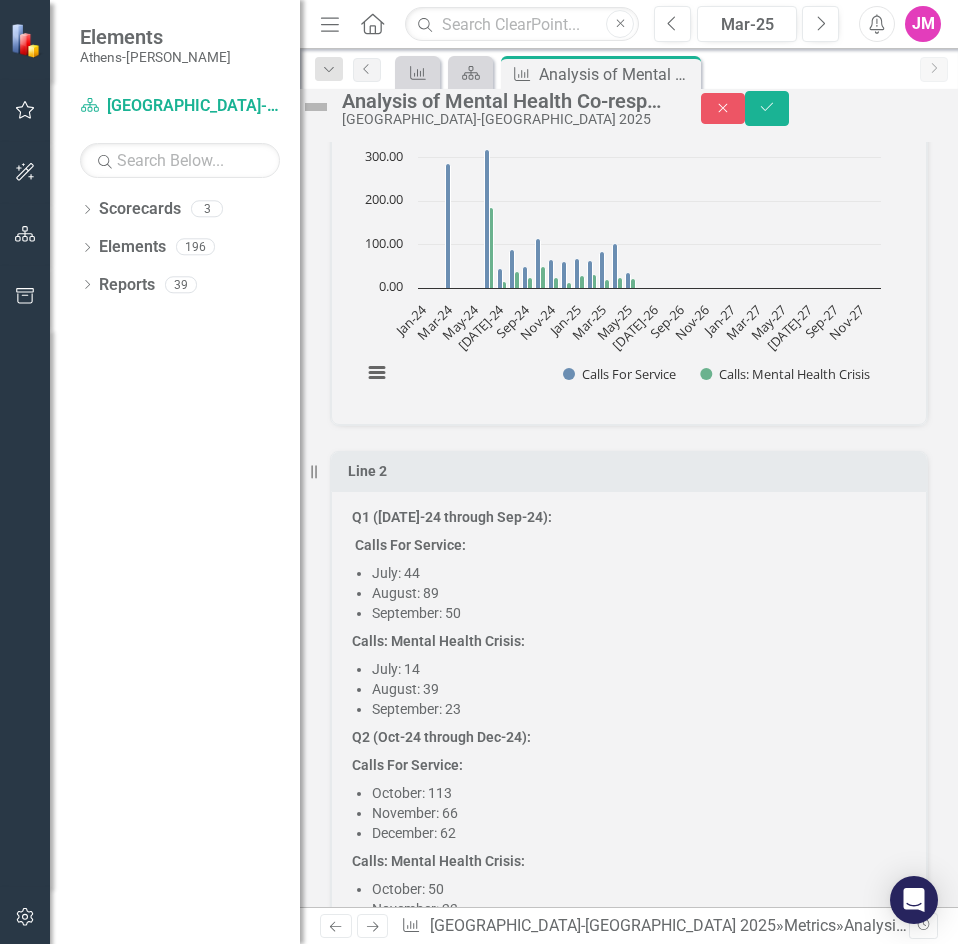 click on "September: 50" at bounding box center (639, 613) 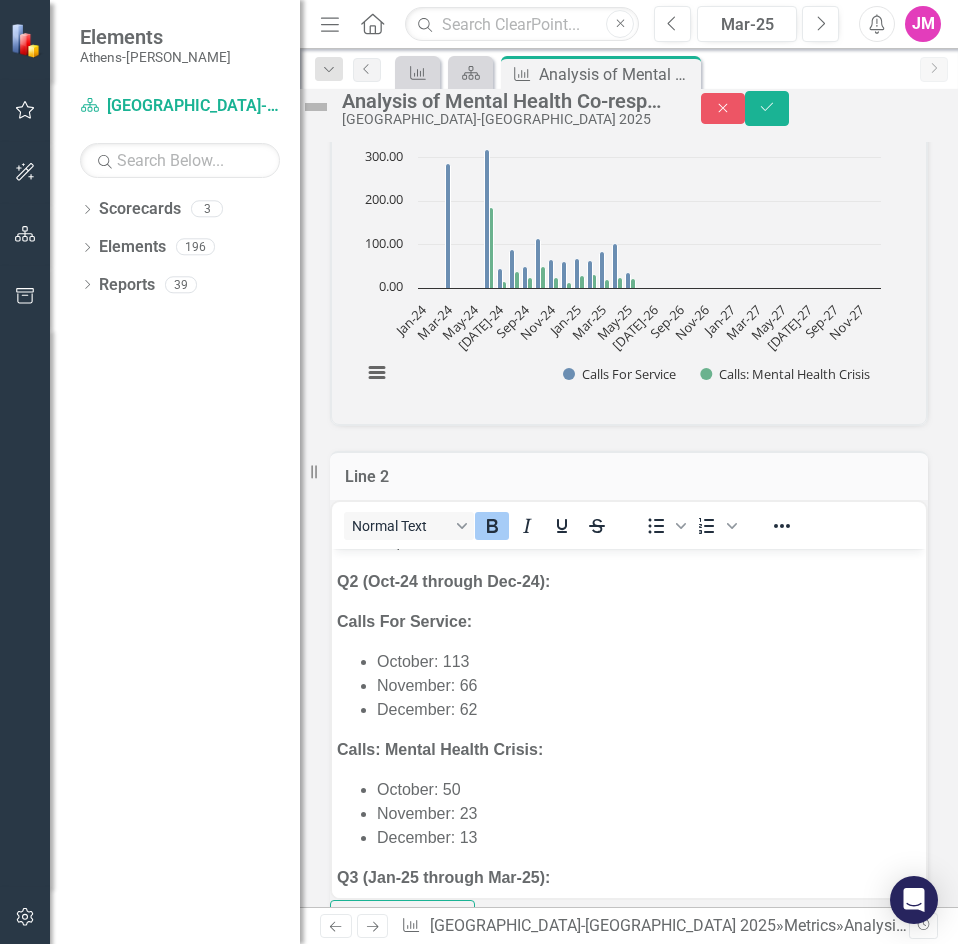 scroll, scrollTop: 300, scrollLeft: 0, axis: vertical 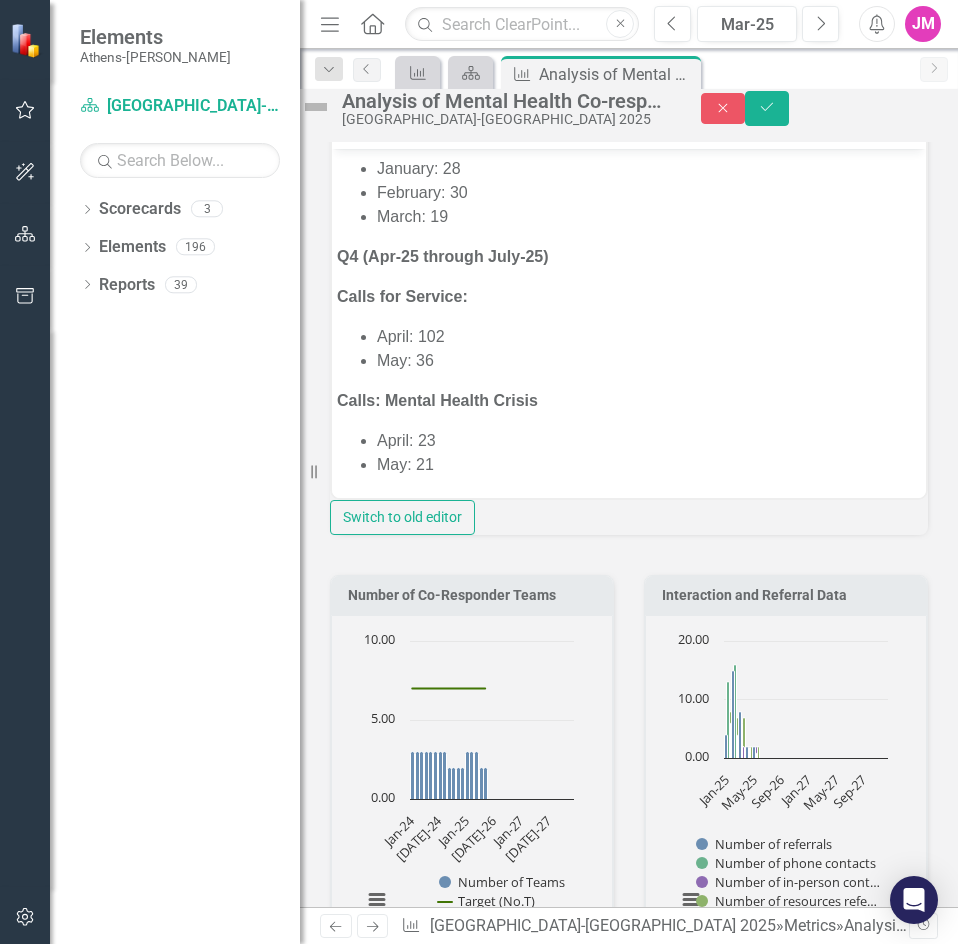 click on "May: 21" at bounding box center (649, 464) 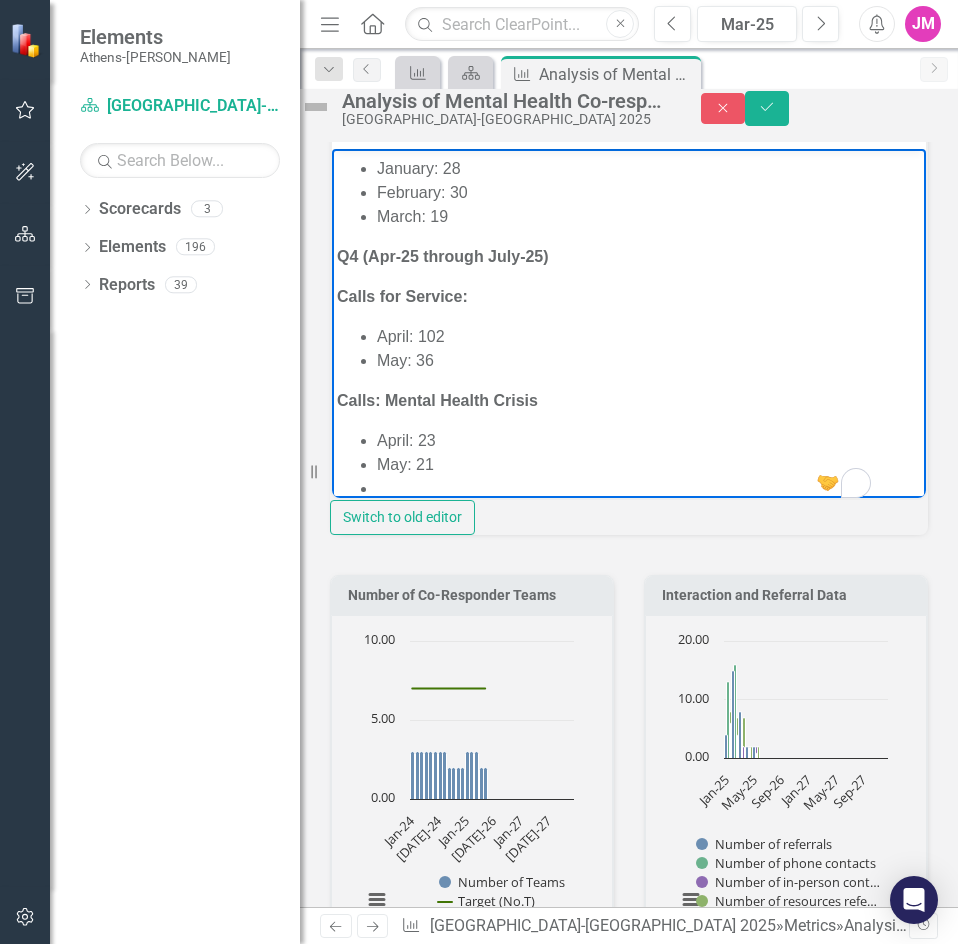 scroll, scrollTop: 800, scrollLeft: 0, axis: vertical 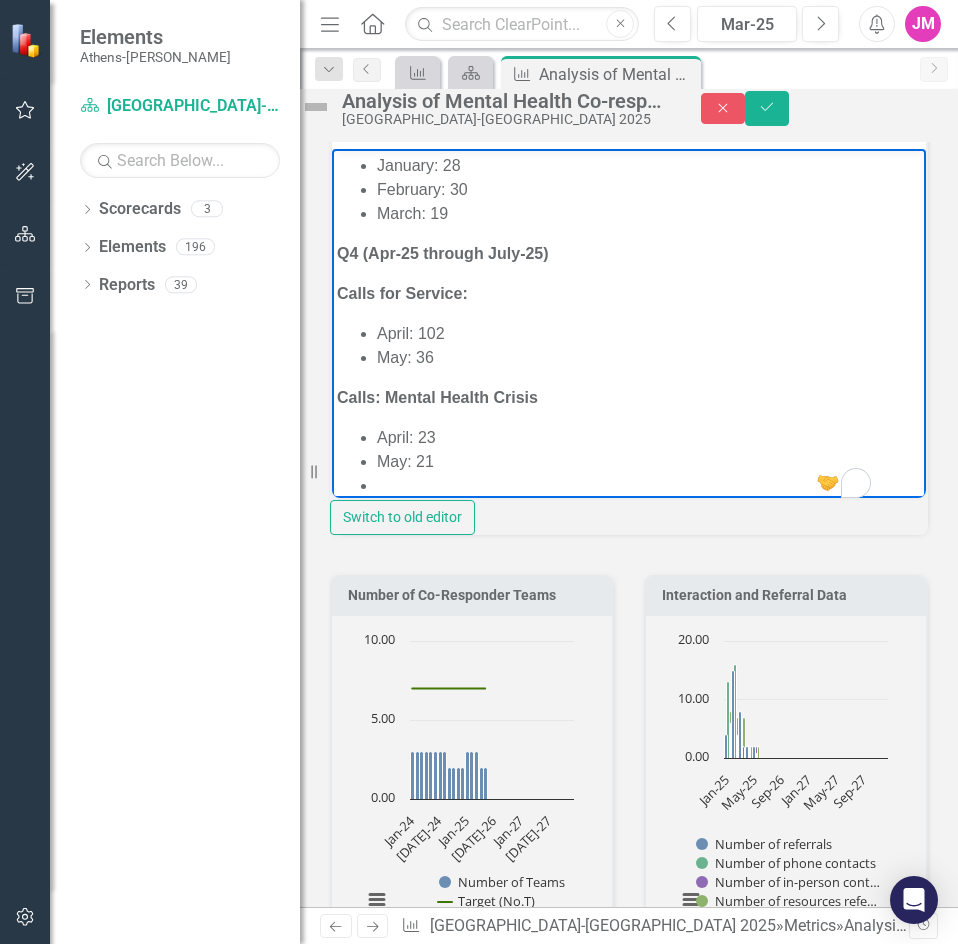 type 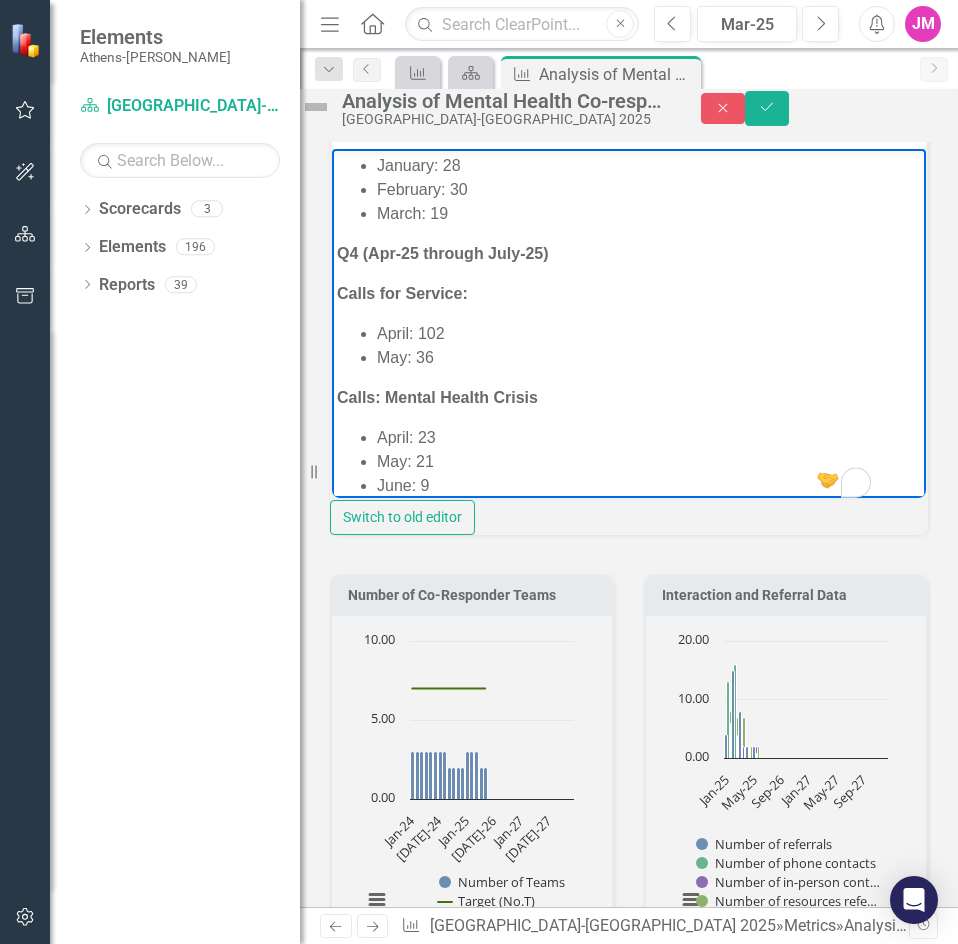 scroll, scrollTop: 803, scrollLeft: 0, axis: vertical 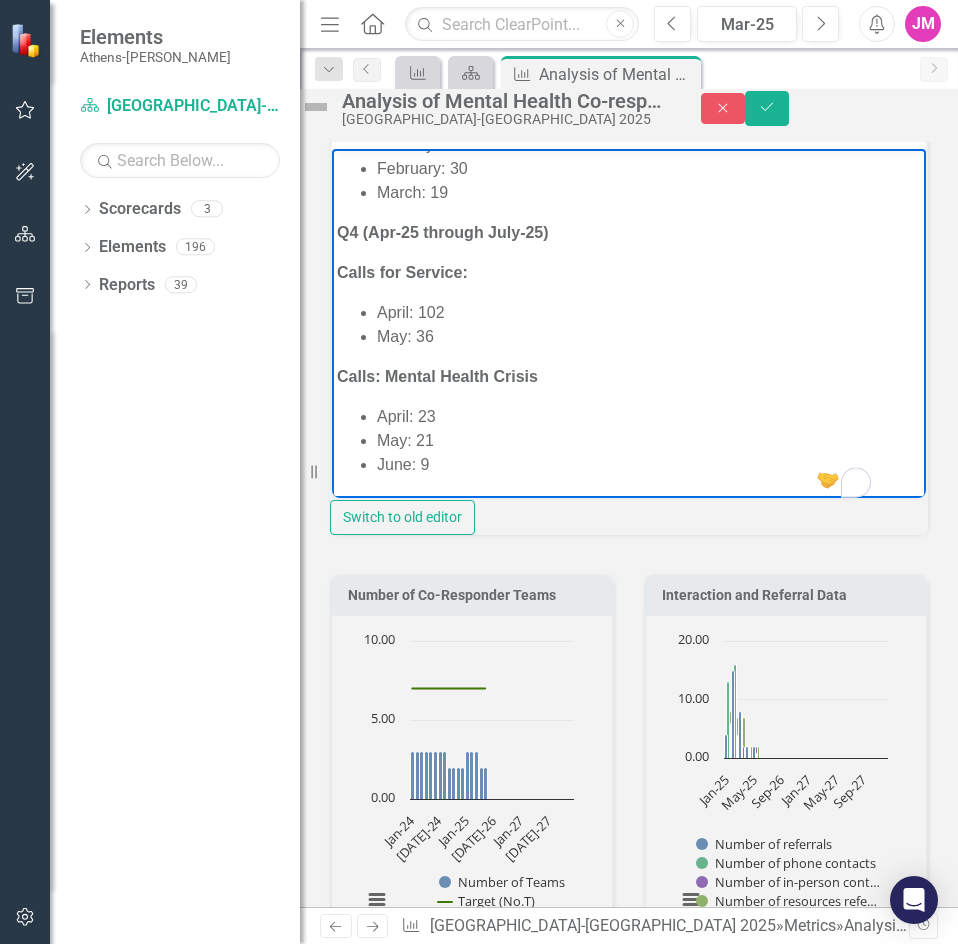 click on "May: 36" at bounding box center [649, 336] 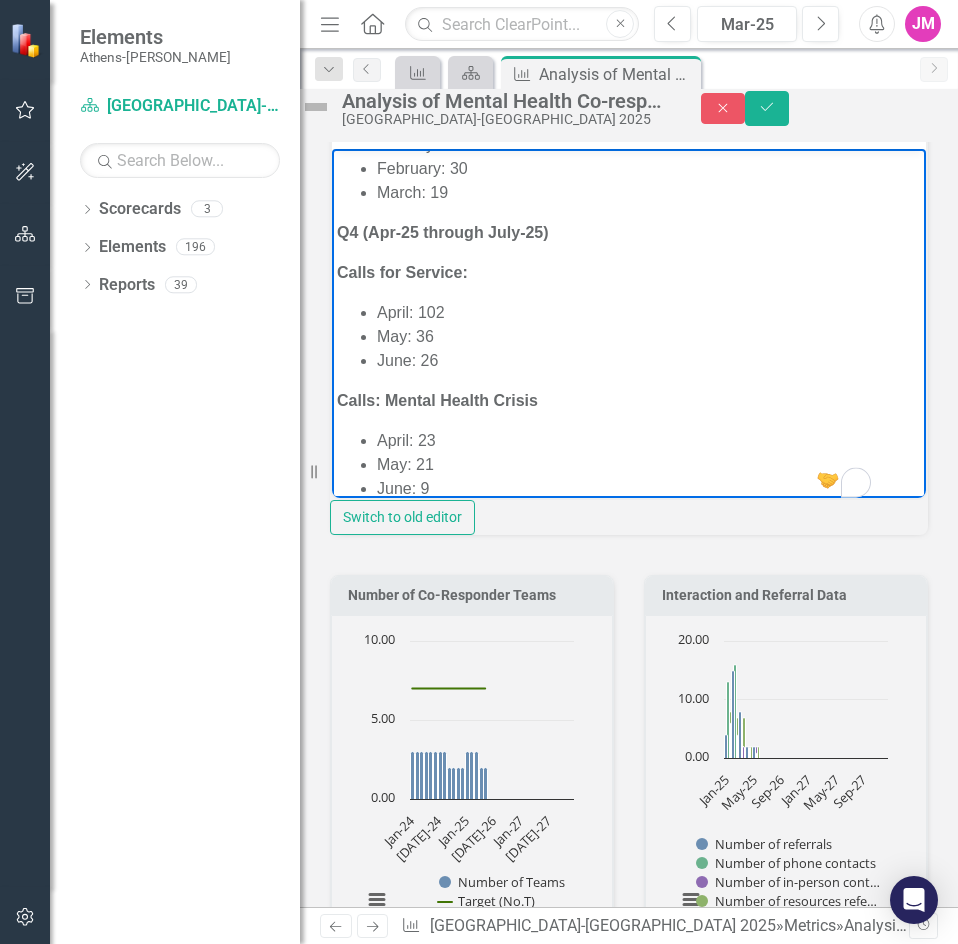 scroll, scrollTop: 845, scrollLeft: 0, axis: vertical 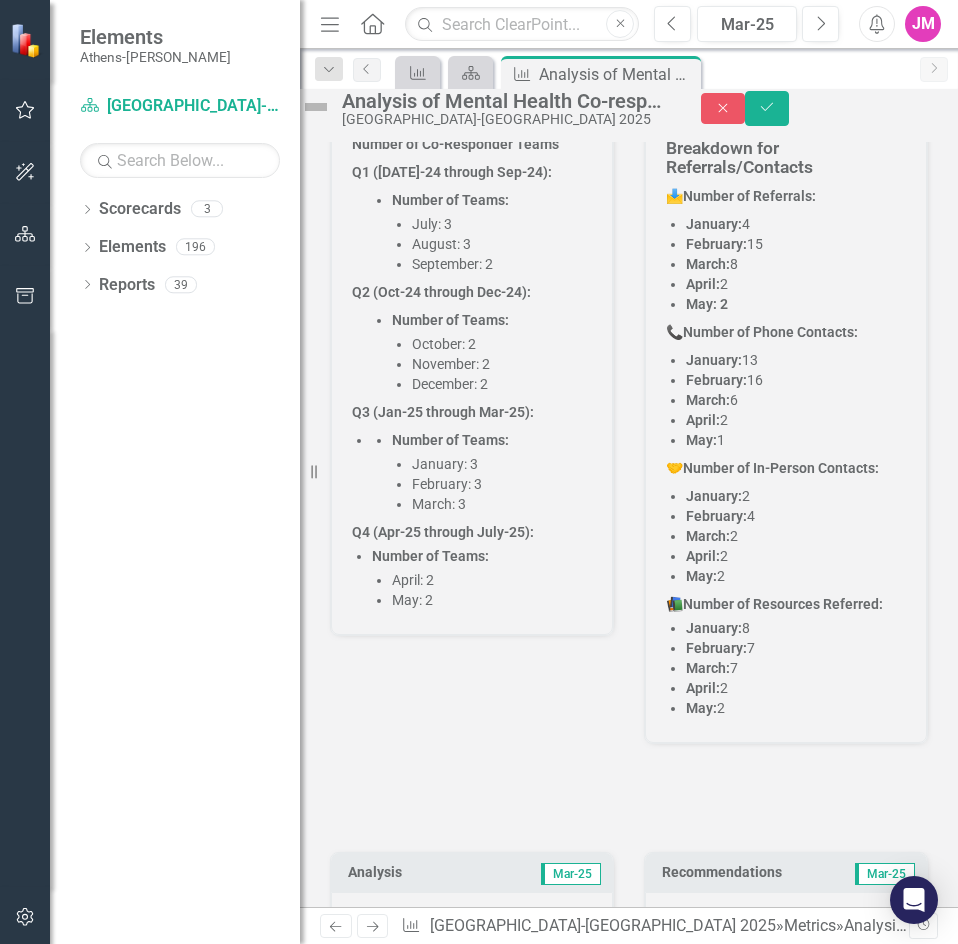 click on "March: 3" at bounding box center (502, 504) 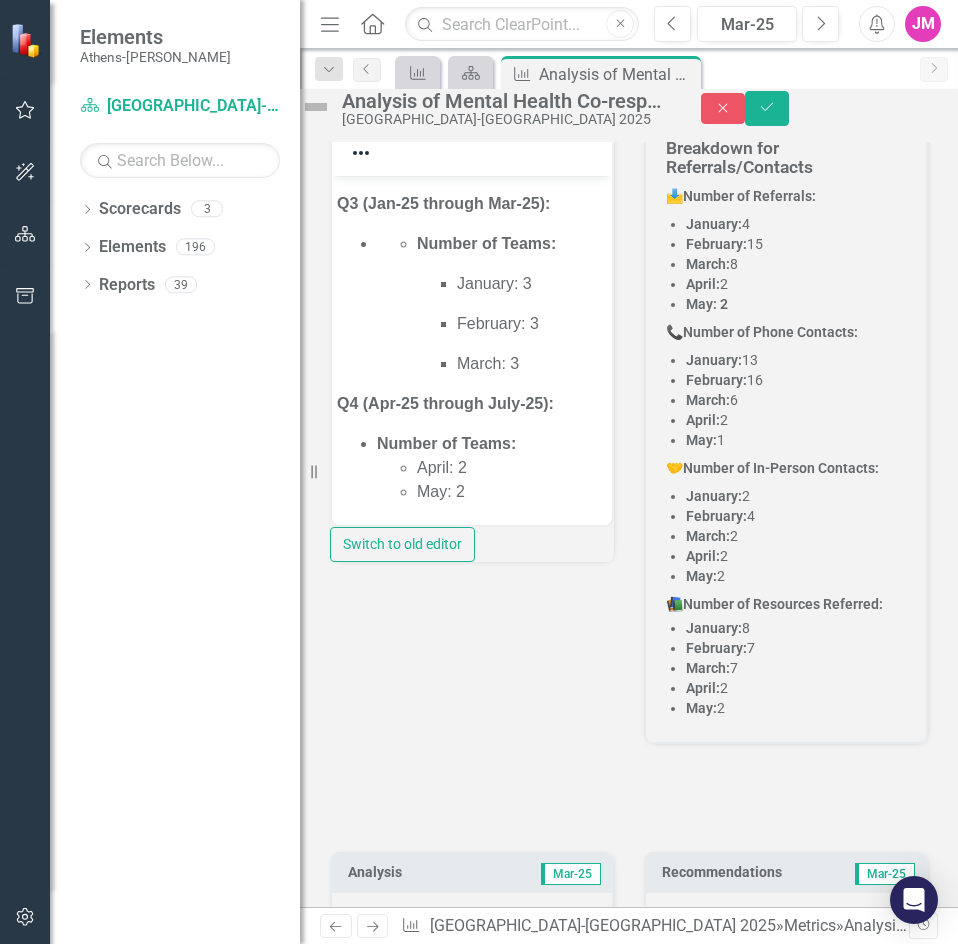 scroll, scrollTop: 693, scrollLeft: 0, axis: vertical 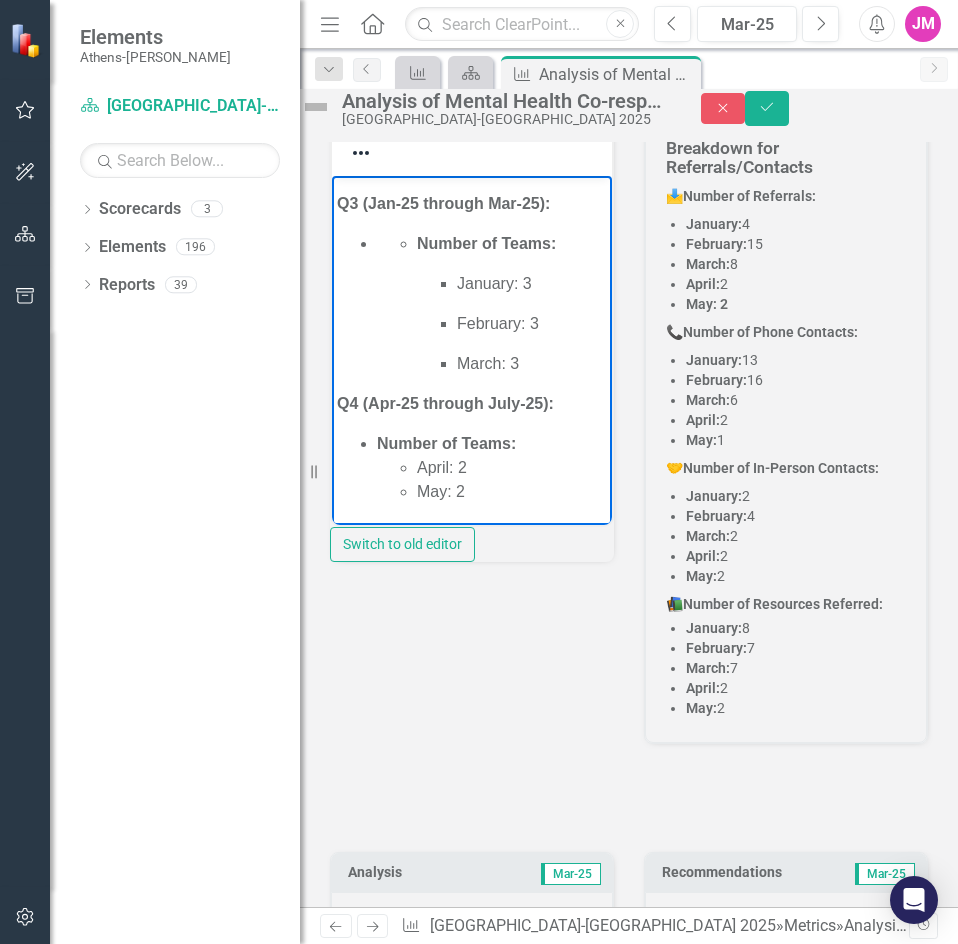 type 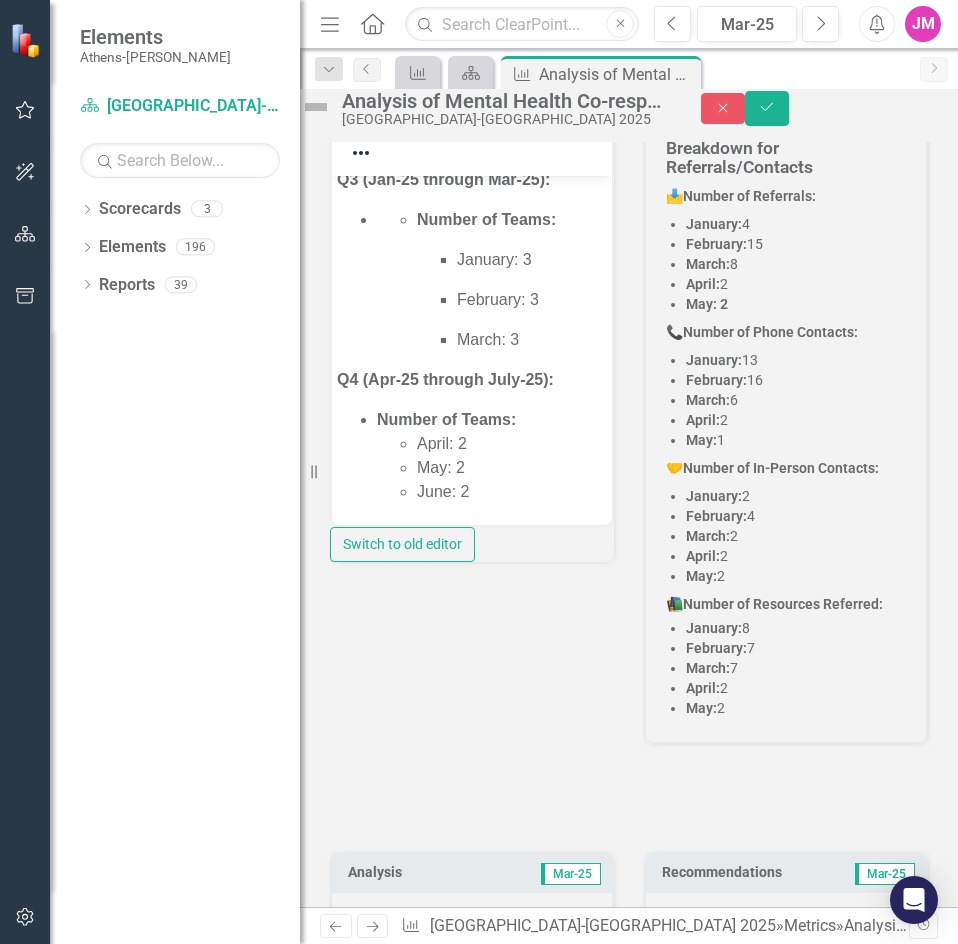 click on "April:  2" at bounding box center [796, 420] 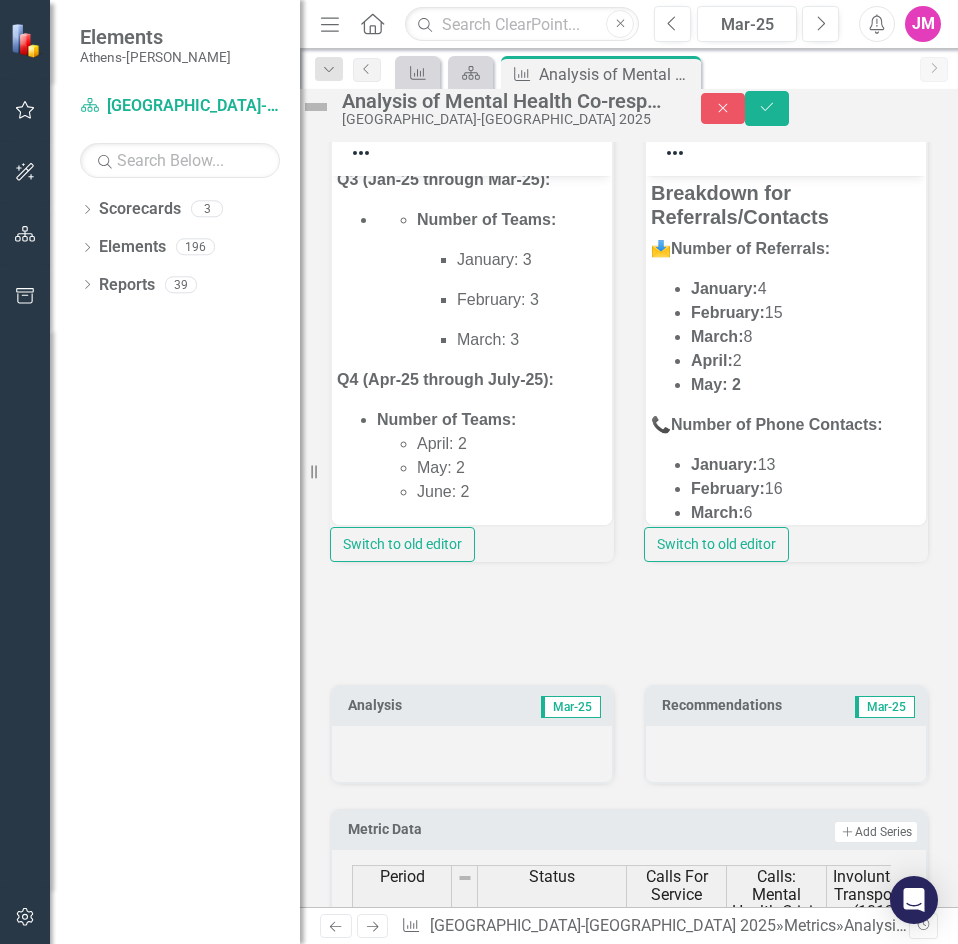 scroll, scrollTop: 0, scrollLeft: 0, axis: both 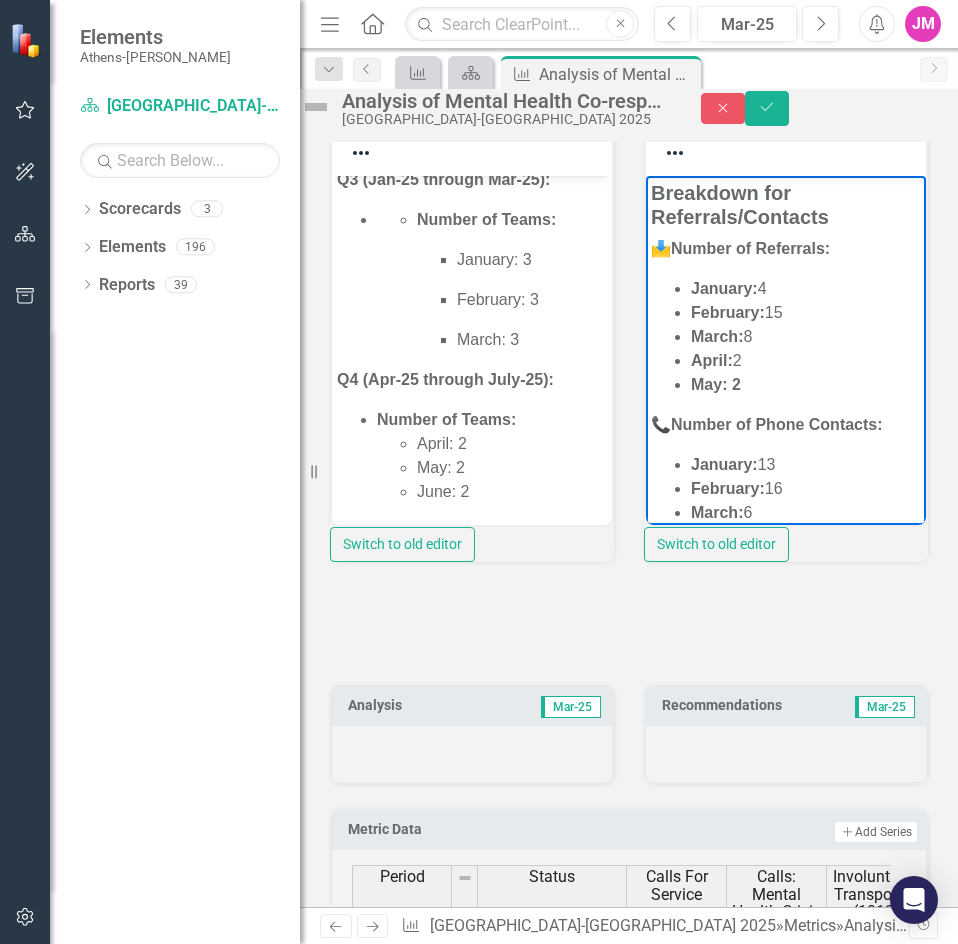 type 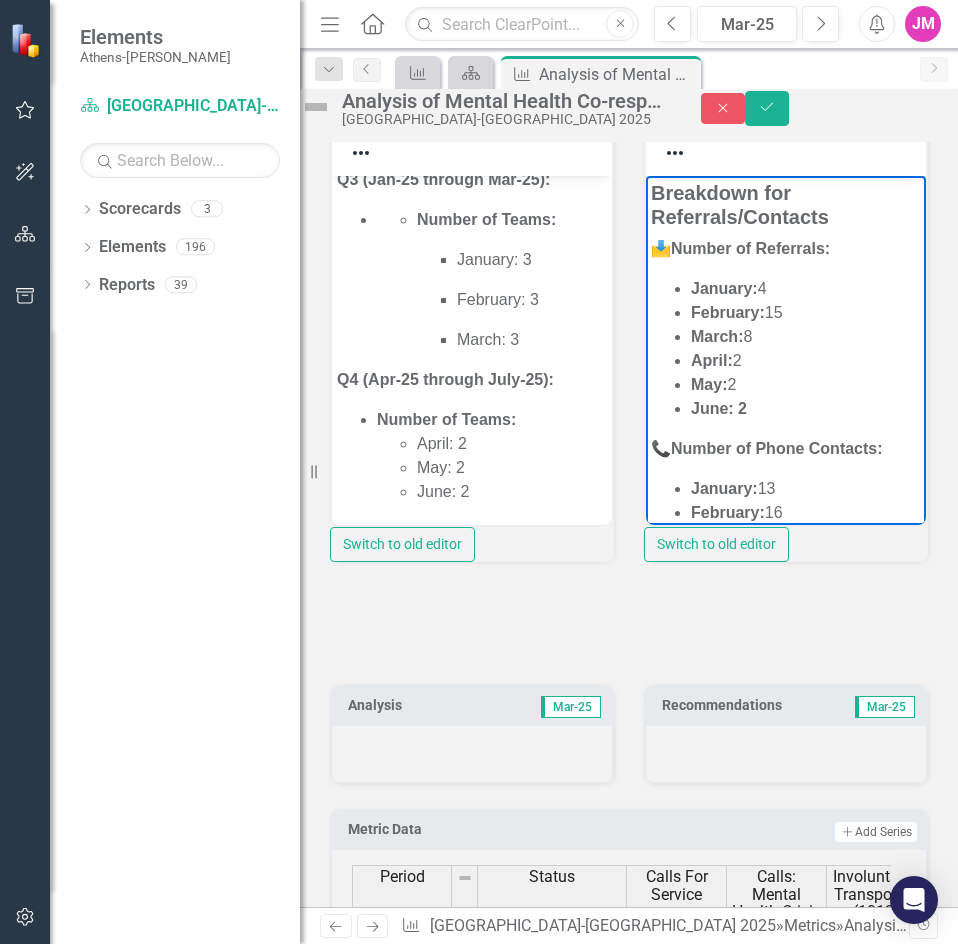 click on "May:  2" at bounding box center (806, 384) 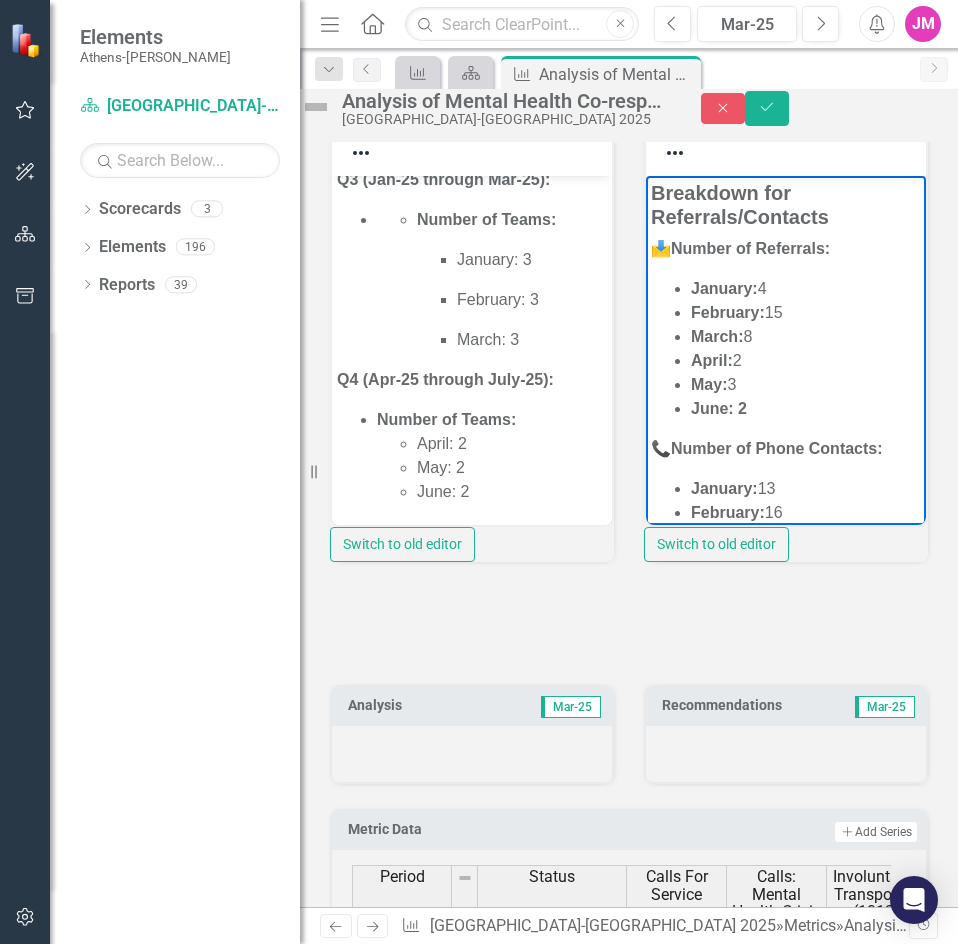 click on "June: 2" at bounding box center (806, 408) 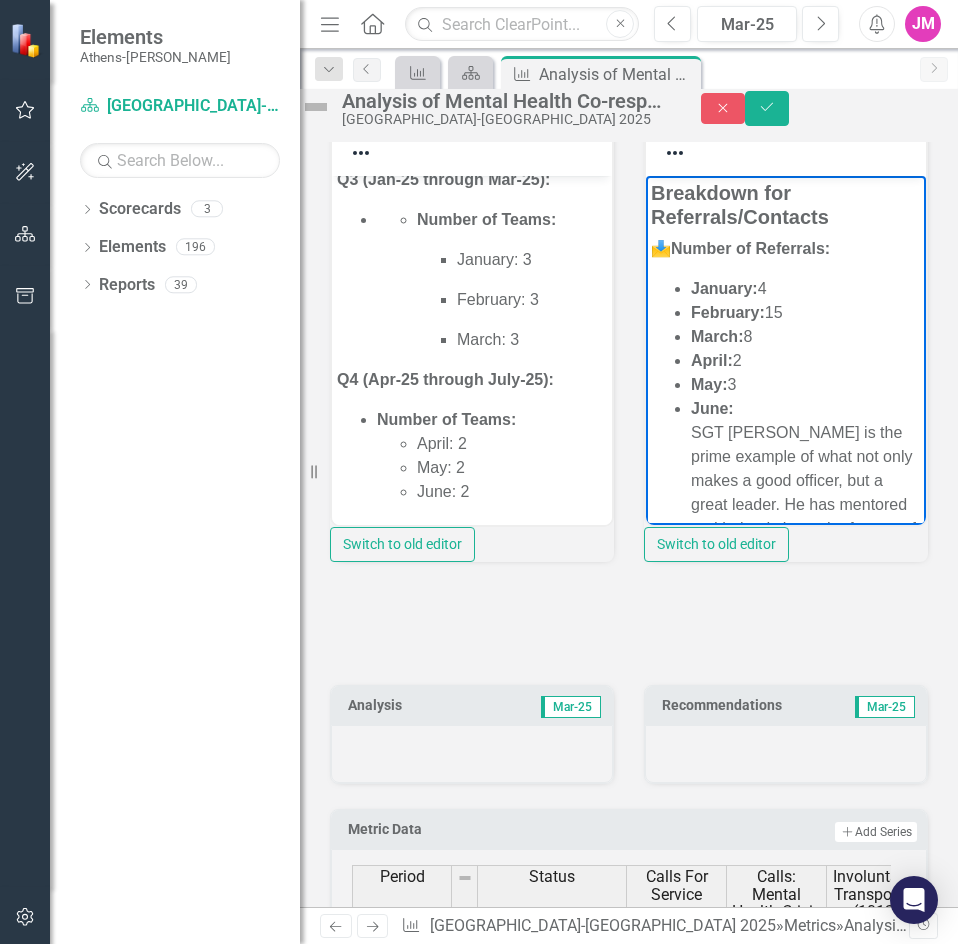 scroll, scrollTop: 156, scrollLeft: 0, axis: vertical 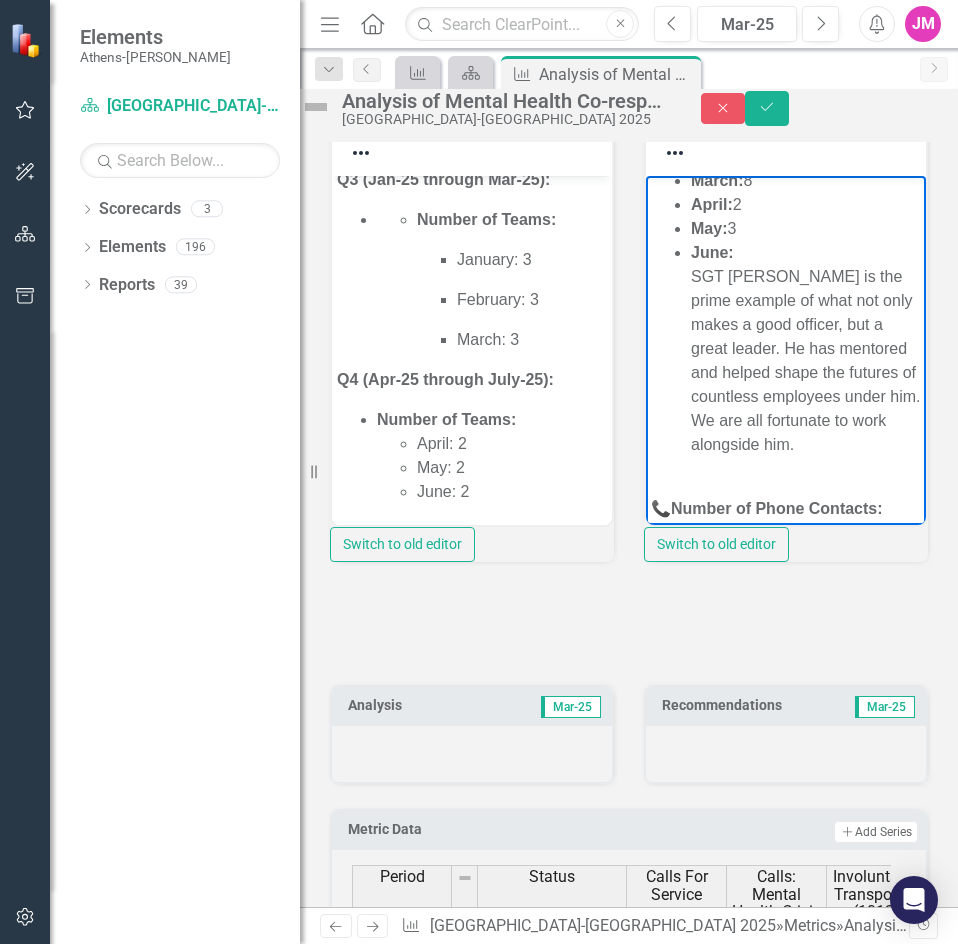 click on "June:  SGT Jimmy King is the prime example of what not only makes a good officer, but a great leader. He has mentored and helped shape the futures of countless employees under him. We are all fortunate to work alongside him." at bounding box center (806, 360) 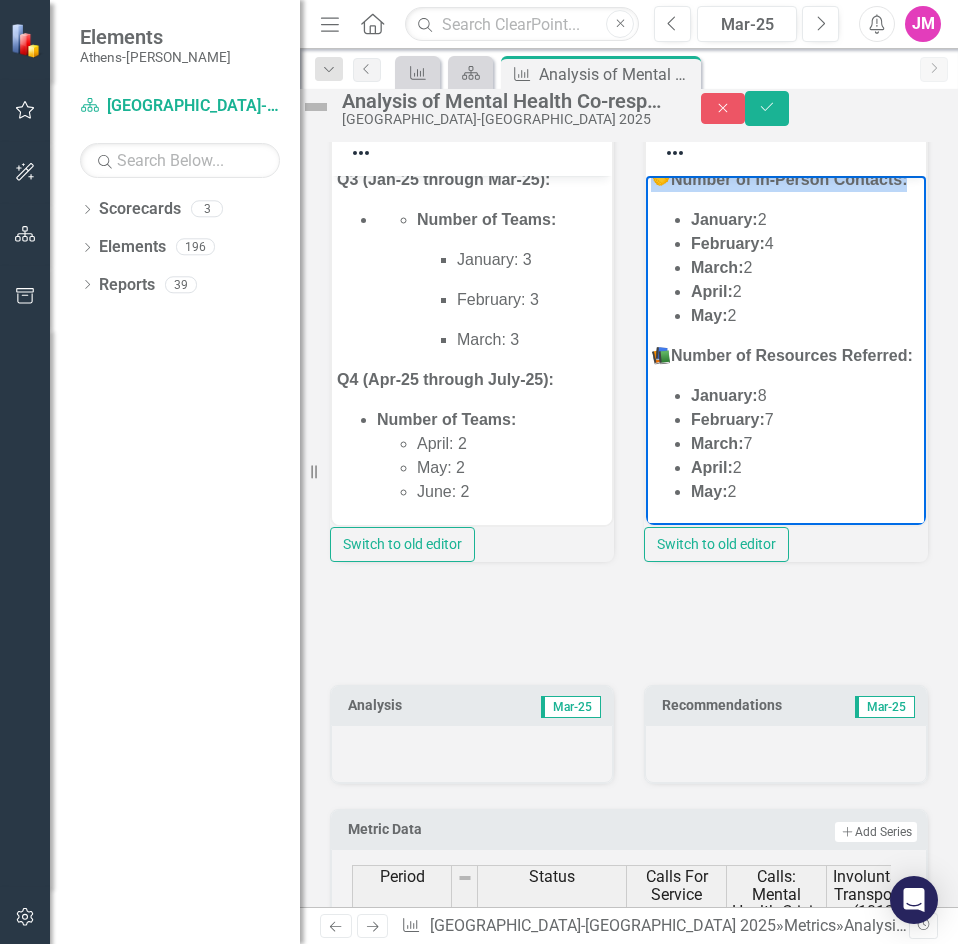 drag, startPoint x: 685, startPoint y: 278, endPoint x: 809, endPoint y: 189, distance: 152.63354 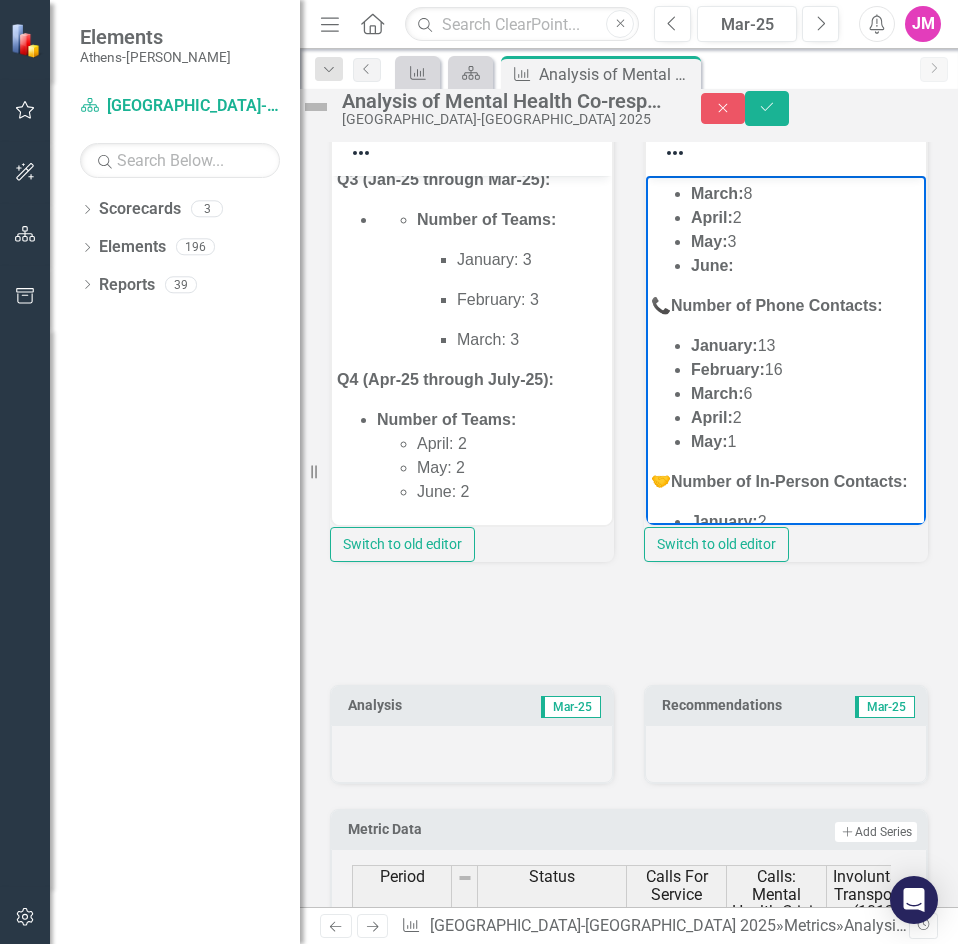 scroll, scrollTop: 142, scrollLeft: 0, axis: vertical 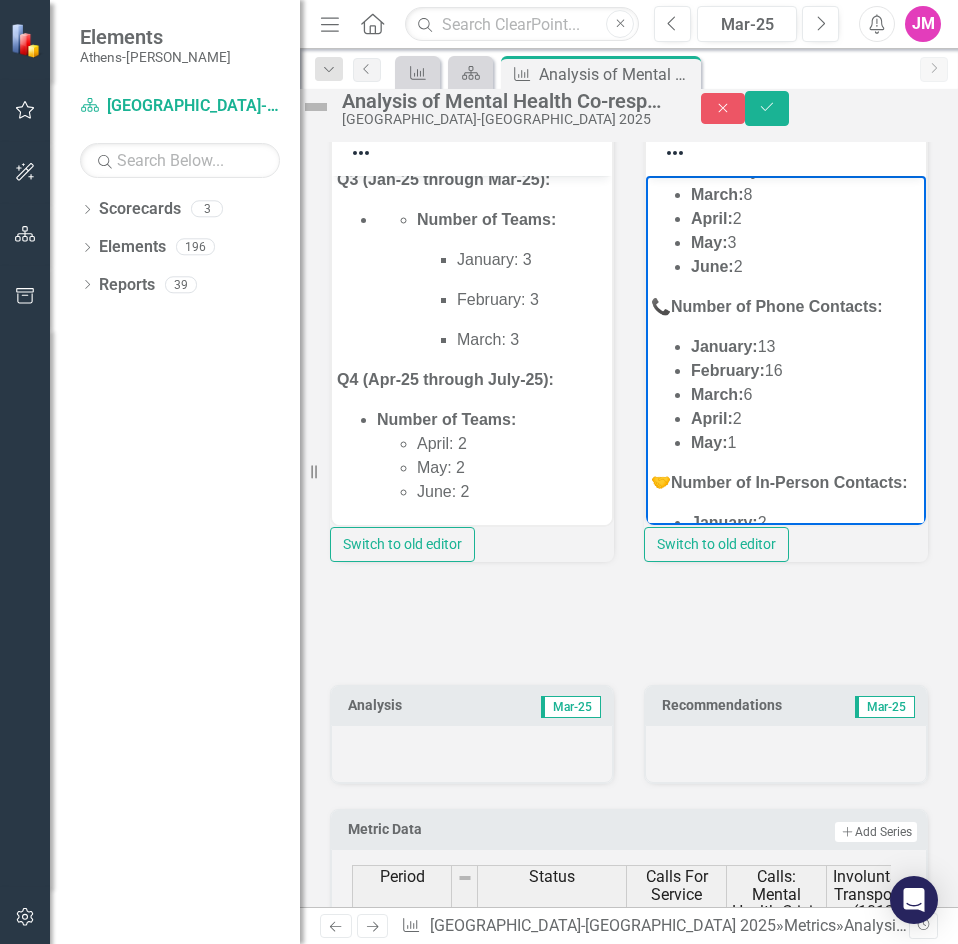 click on "April:  2" at bounding box center (806, 418) 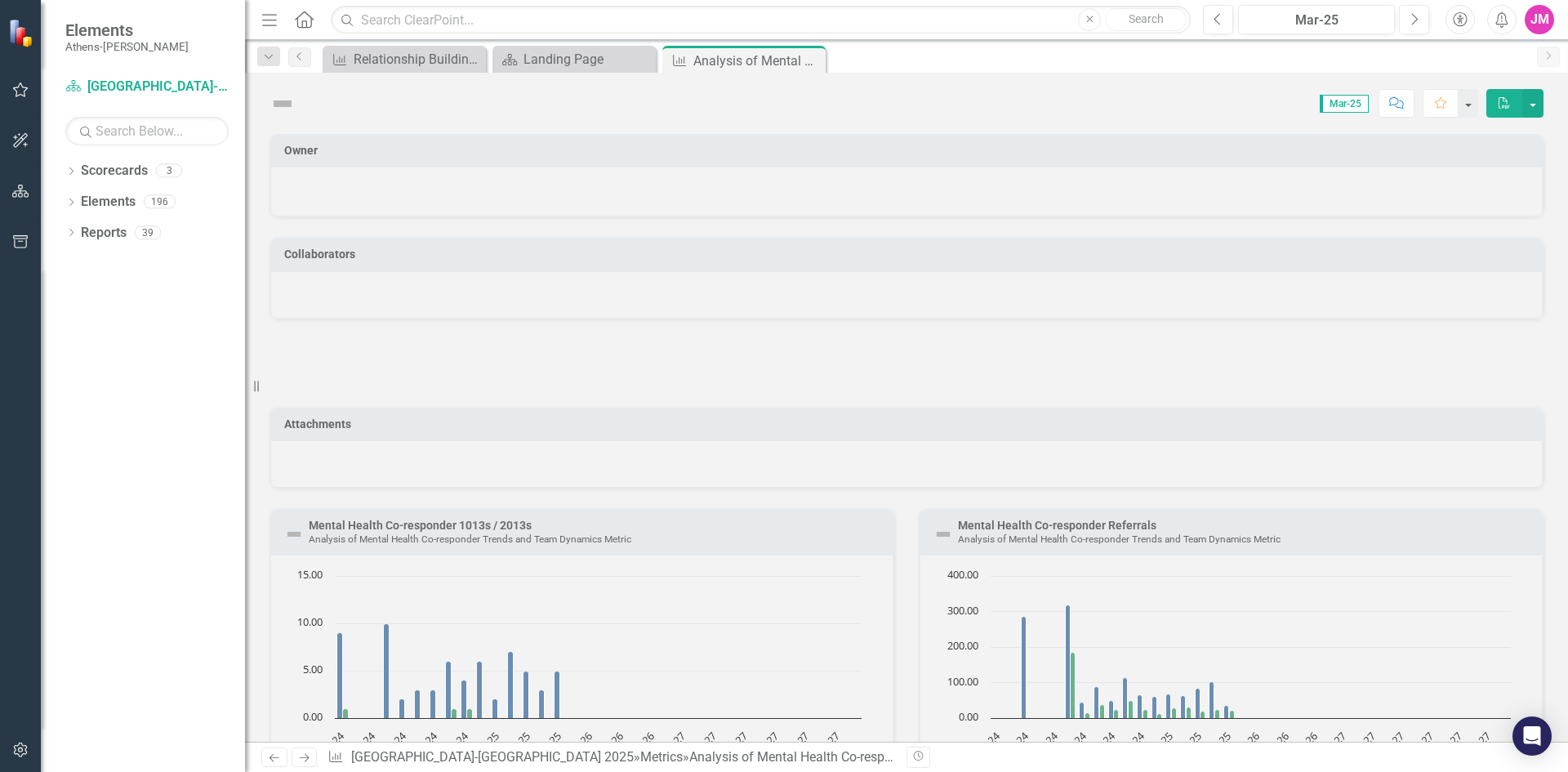 scroll, scrollTop: 0, scrollLeft: 0, axis: both 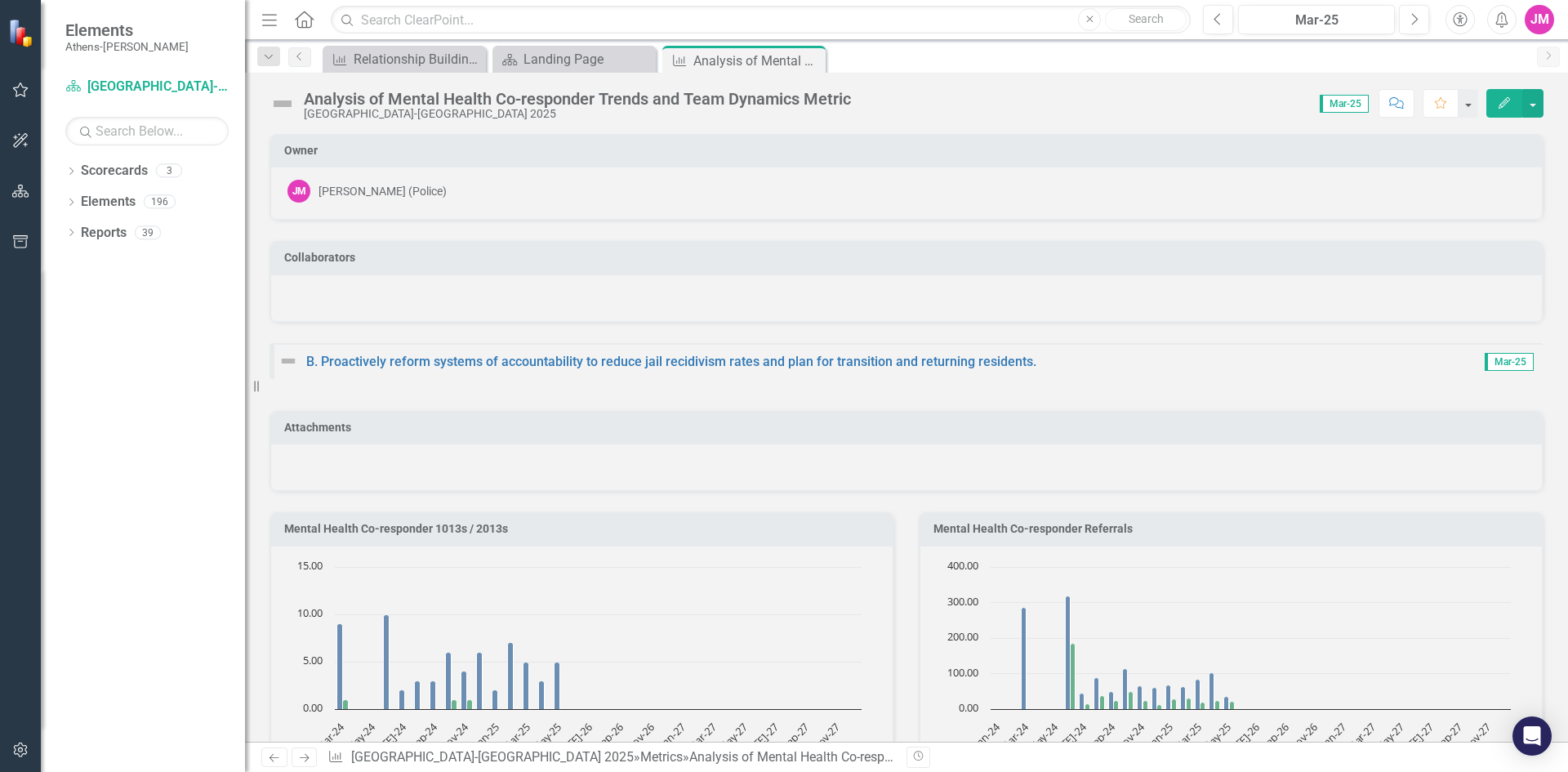 drag, startPoint x: 768, startPoint y: 357, endPoint x: 381, endPoint y: 369, distance: 387.186 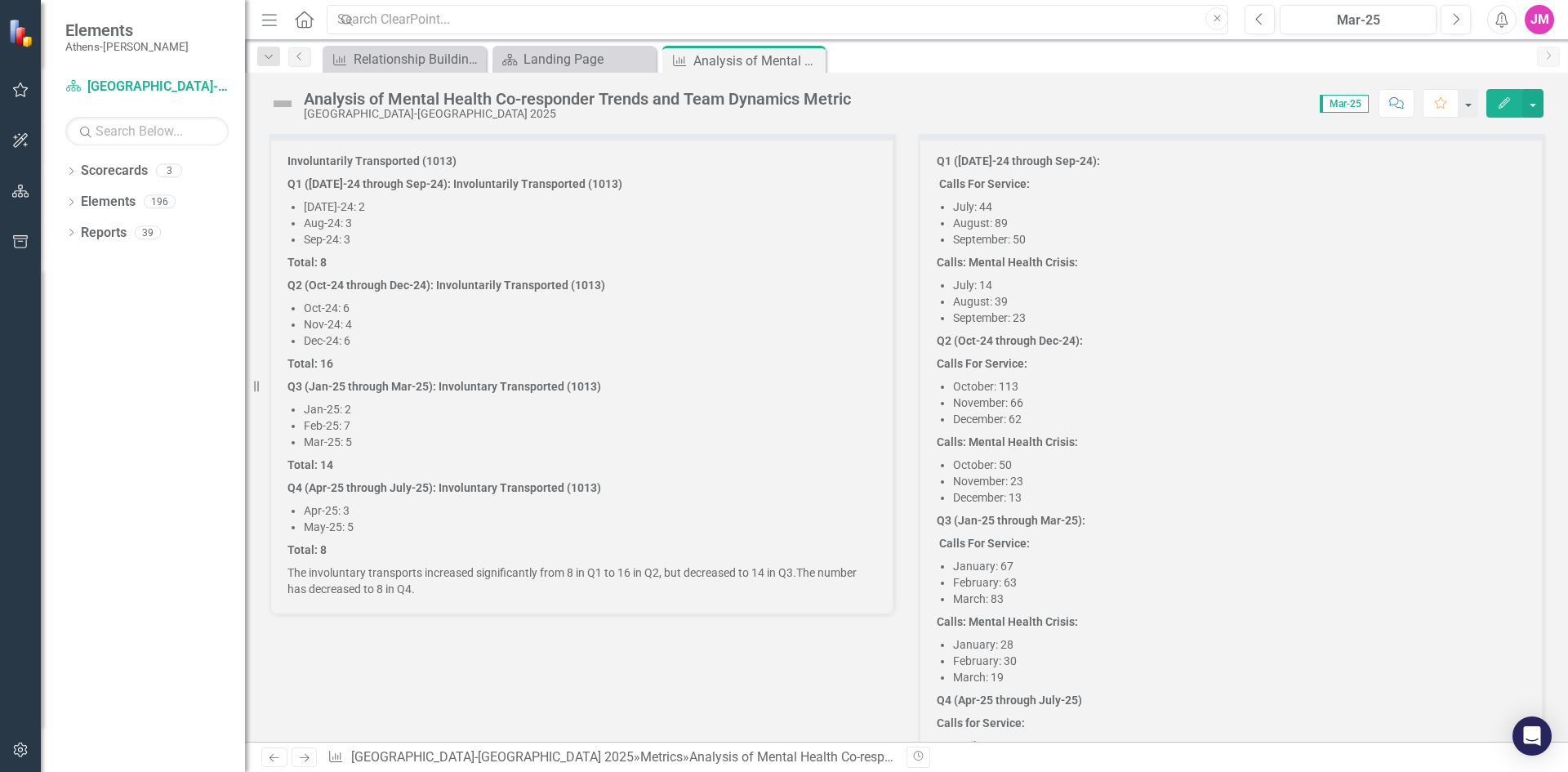 click on "Q3 (Jan-25 through Mar-25): Involuntary Transported (1013)" at bounding box center (444, 386) 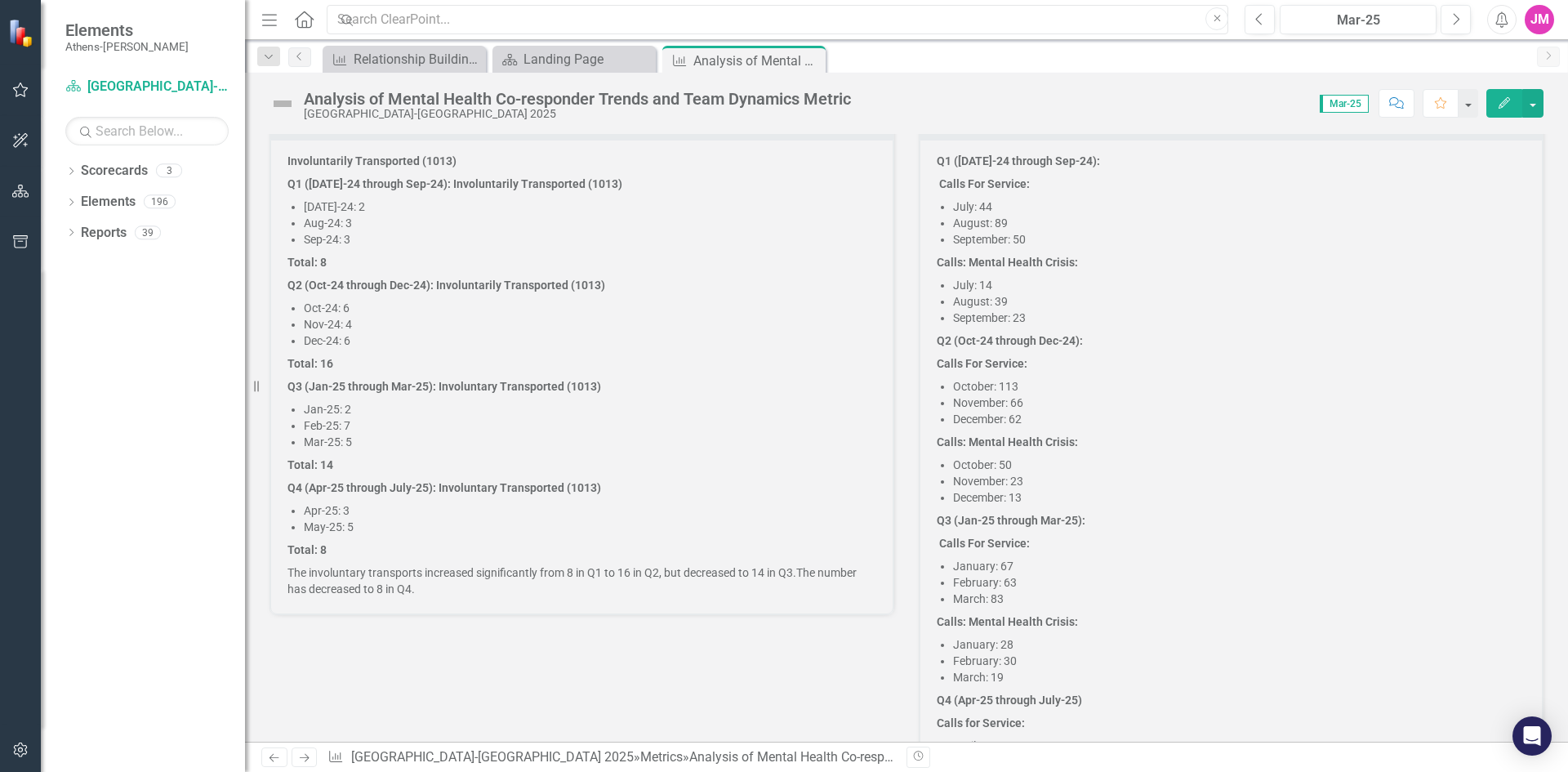 click on "Mental Health Co-responder 1013s / 2013s Chart Bar chart with 2 data series. The chart has 1 X axis displaying categories.  The chart has 1 Y axis displaying values. Data ranges from 0 to 10. Created with Highcharts 11.4.8 Chart context menu Involuntarily Transported (1013) Involuntarily Transported (… (2013) Mar-24 Sep-24 Mar-25 Sep-26 Mar-27 Sep-27 0.00 5.00 10.00 15.00 End of interactive chart. Line 1 Involuntarily Transported (1013)
Q1 (Jul-24 through Sep-24): Involuntarily Transported (1013)
Jul-24: 2
Aug-24: 3
Sep-24: 3
Total: 8
Q2 (Oct-24 through Dec-24): Involuntarily Transported (1013)
Oct-24: 6
Nov-24: 4
Dec-24: 6
Total: 16
Q3 (Jan-25 through Mar-25): Involuntary Transported (1013)
Jan-25: 2
Feb-25: 7
Mar-25: 5
Total: 14
Q4 (Apr-25 through July-25): Involuntary Transported (1013)
Apr-25: 3
May-25: 5
Total: 8
Mental Health Co-responder Referrals Chart Bar chart with 2 data series. The chart has 1 X axis displaying categories.  Jan-24 Jul-24" at bounding box center (906, 303) 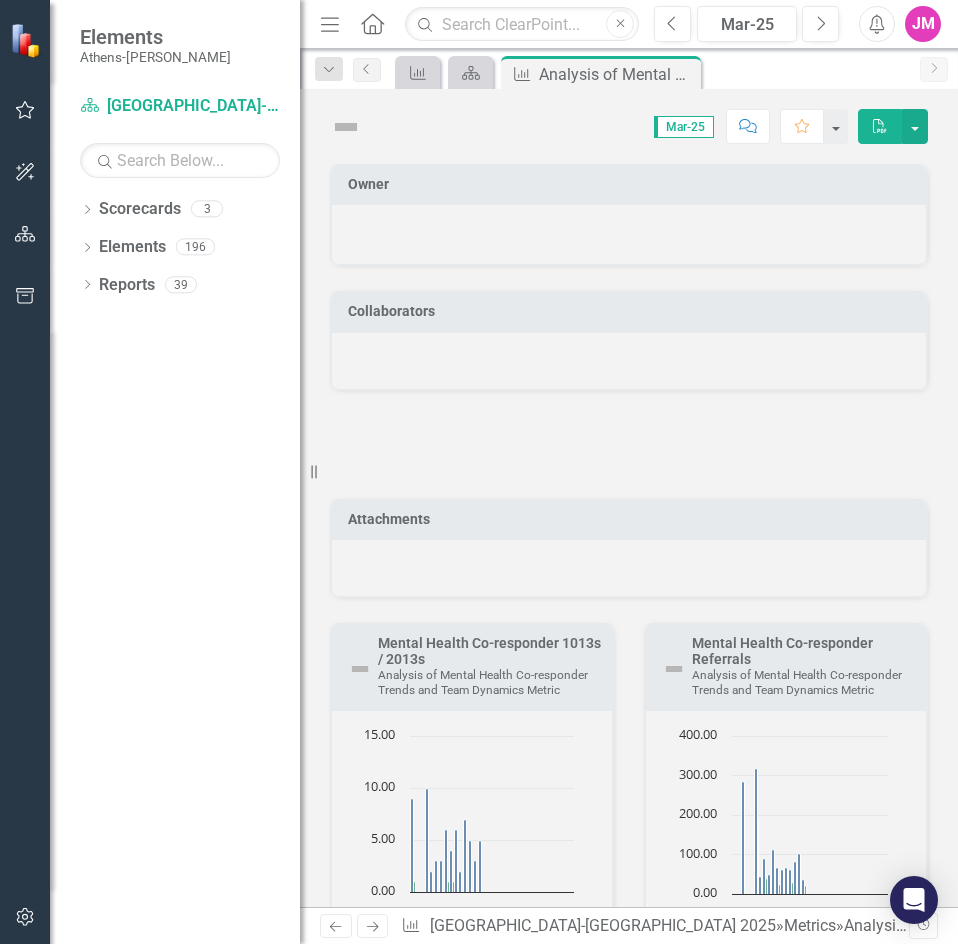 scroll, scrollTop: 0, scrollLeft: 0, axis: both 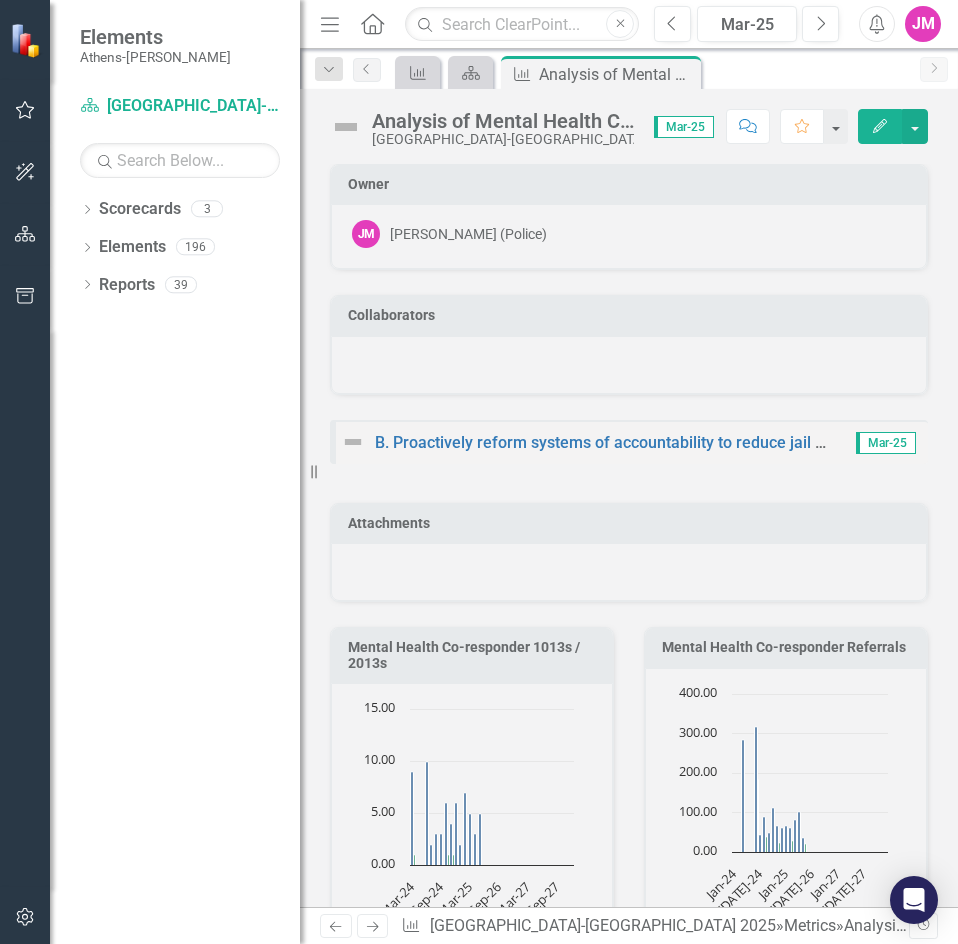 click on "Q3 (Jan-25 through Mar-25): Involuntary Transported (1013)" at bounding box center [472, 1438] 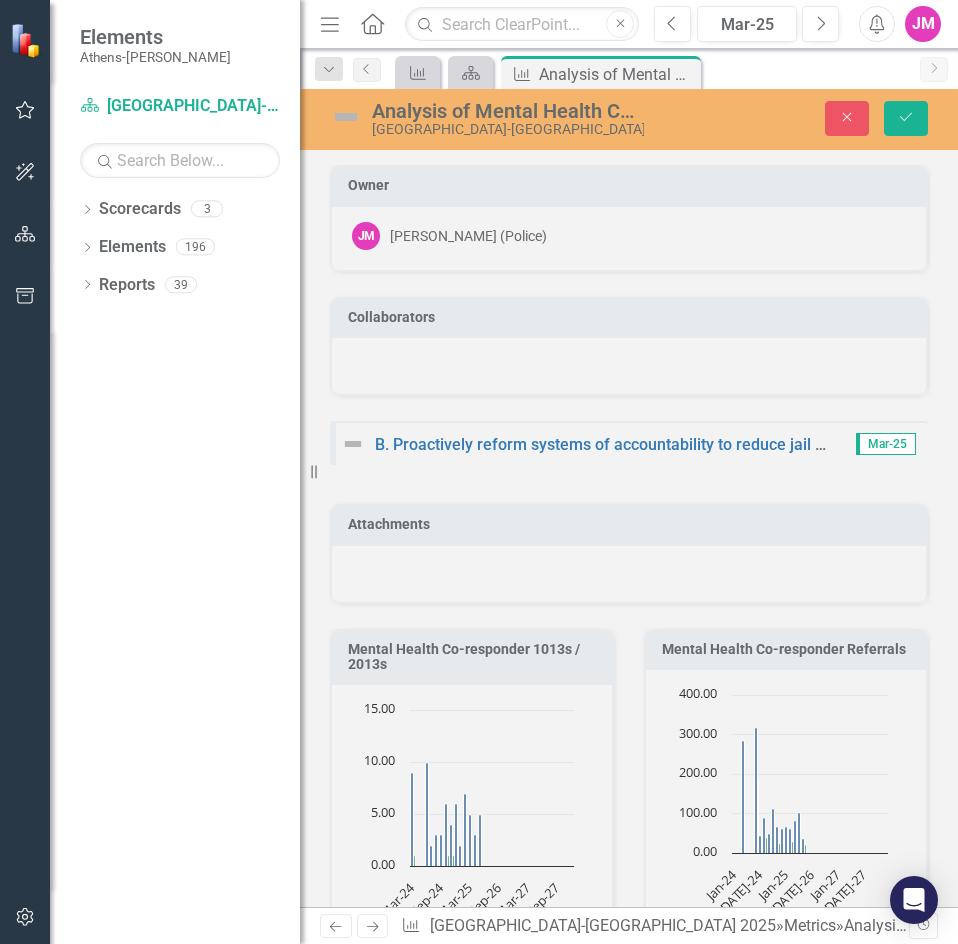 scroll, scrollTop: 1009, scrollLeft: 0, axis: vertical 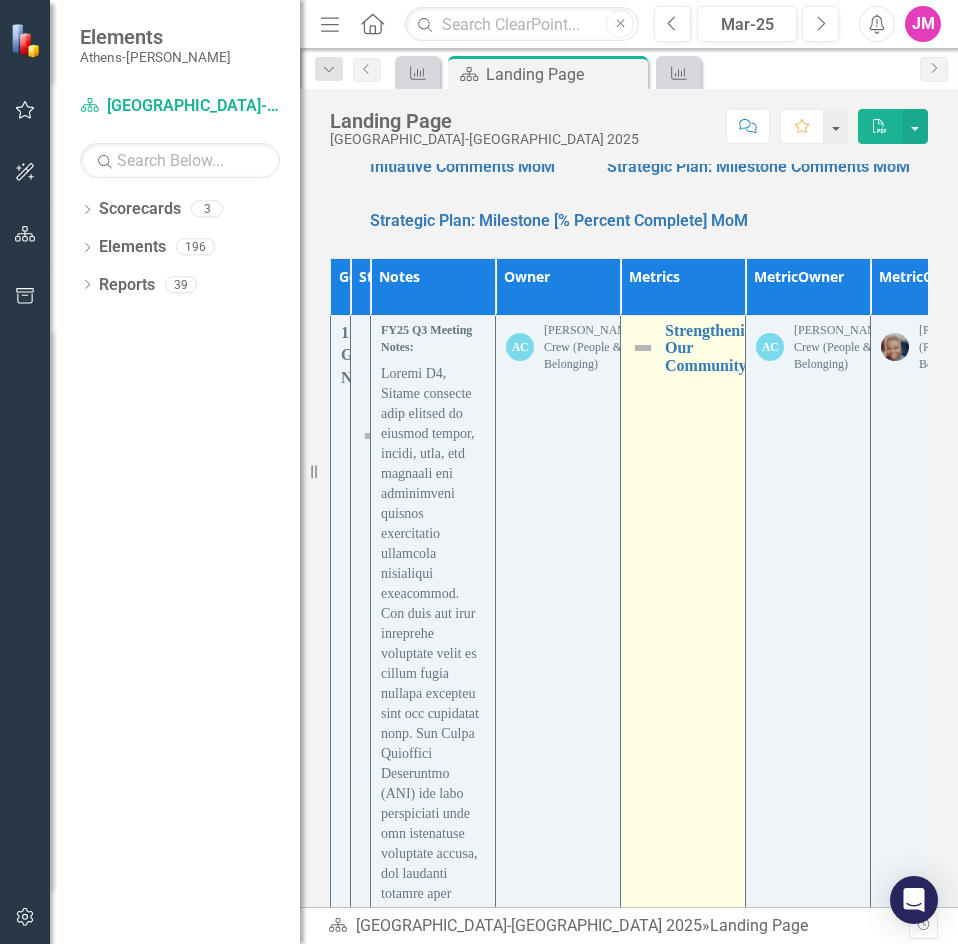 click on "Strengthening Our Community Edit Edit Metric Link Open Element" at bounding box center (683, 1082) 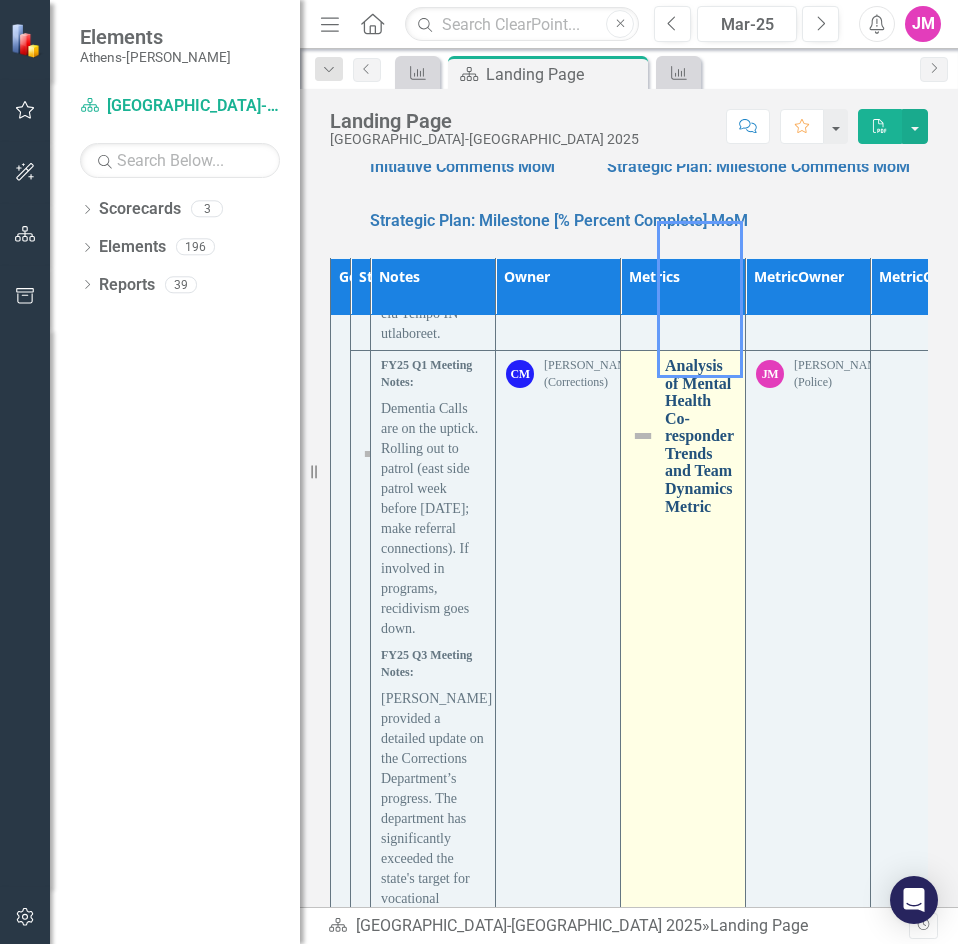 click on "Analysis of Mental Health Co-responder Trends and Team Dynamics Metric" at bounding box center (700, 436) 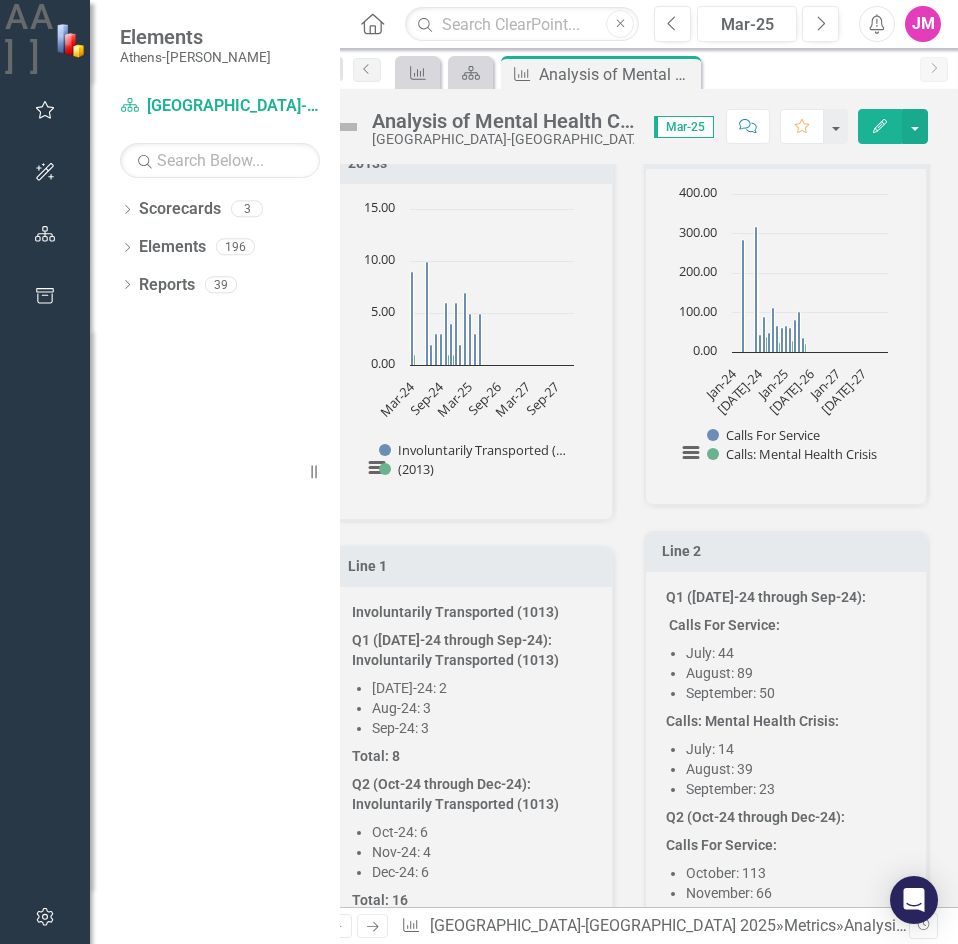 scroll, scrollTop: 812, scrollLeft: 0, axis: vertical 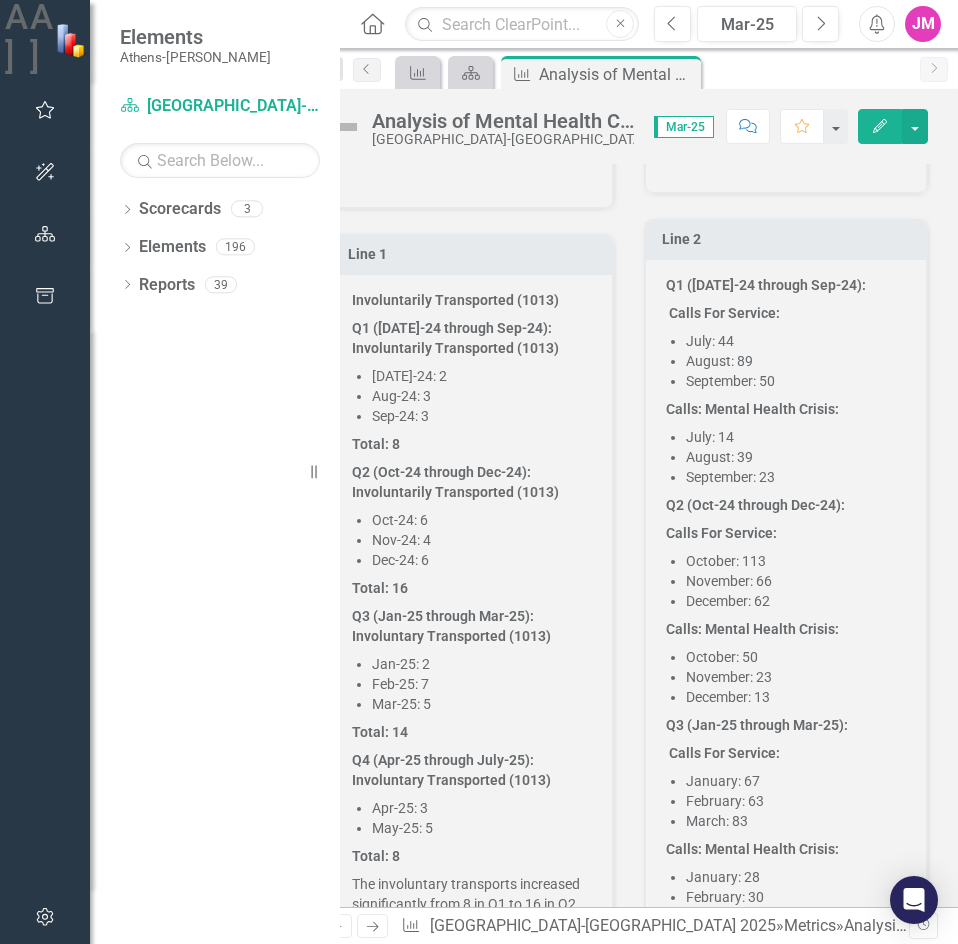 click on "Dec-24: 6" at bounding box center [482, 560] 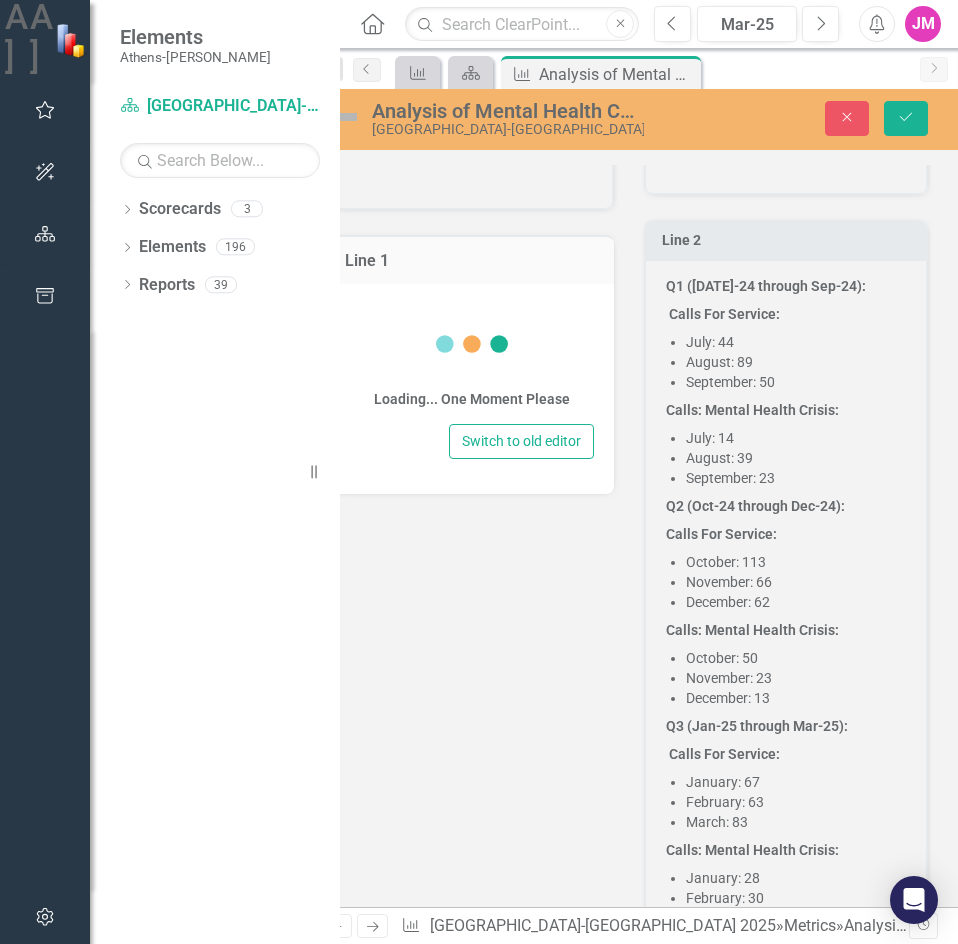 scroll, scrollTop: 904, scrollLeft: 0, axis: vertical 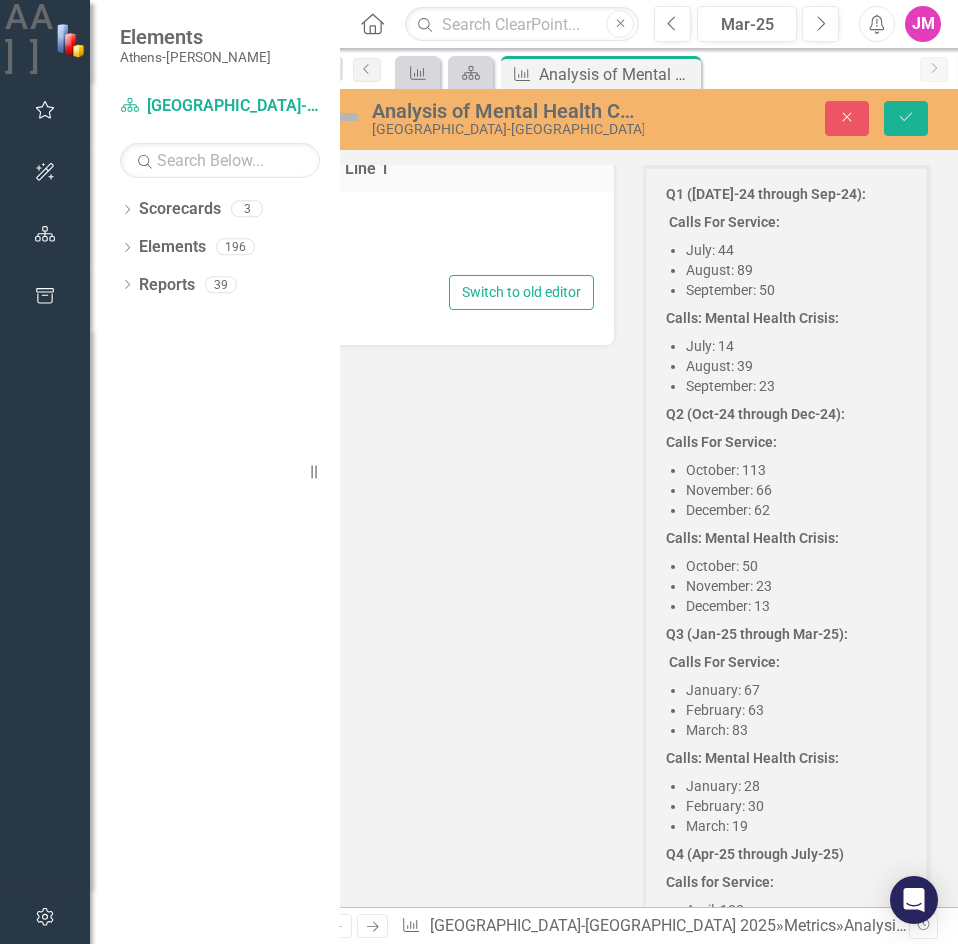 type on "<p><strong>Involuntarily Transported (1013)</strong></p>
<p><strong>Q1 ([DATE]-24 through Sep-24): Involuntarily Transported (1013)</strong></p>
<ul>
<li>[DATE]-24: 2</li>
<li>Aug-24: 3</li>
<li>Sep-24: 3</li>
</ul>
<p><strong>Total: 8</strong></p>
<p><strong>Q2 (Oct-24 through Dec-24): Involuntarily Transported (1013)</strong></p>
<ul>
<li>Oct-24: 6</li>
<li>Nov-24: 4</li>
<li>Dec-24: 6</li>
</ul>
<p><strong>Total: 16&nbsp;</strong></p>
<p><strong>Q3 (Jan-25 through Mar-25): Involuntary Transported (1013)</strong></p>
<ul>
<li>Jan-25: 2</li>
<li>Feb-25: 7</li>
<li>Mar-25: 5</li>
</ul>
<p><strong>Total: 14</strong></p>
<p><strong>Q4 (Apr-25 through July-25): Involuntary Transported (1013)</strong></p>
<ul>
<li>Apr-25: 3</li>
<li>May-25: 5</li>
</ul>
<p><strong>Total: 8</strong></p>
<p>The involuntary transports increased significantly from 8 in Q1 to 16 in Q2, but decreased to 14 in Q3.The number has decreased to 8 in Q4.</p>" 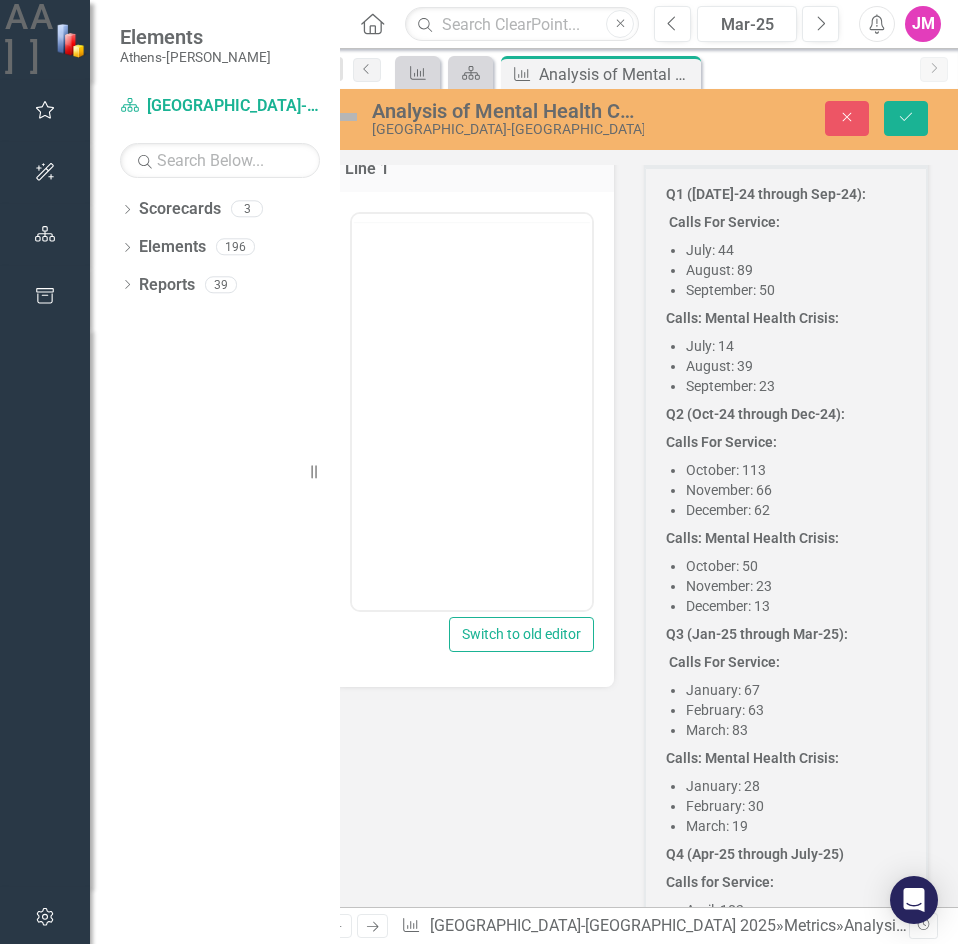 scroll, scrollTop: 904, scrollLeft: 0, axis: vertical 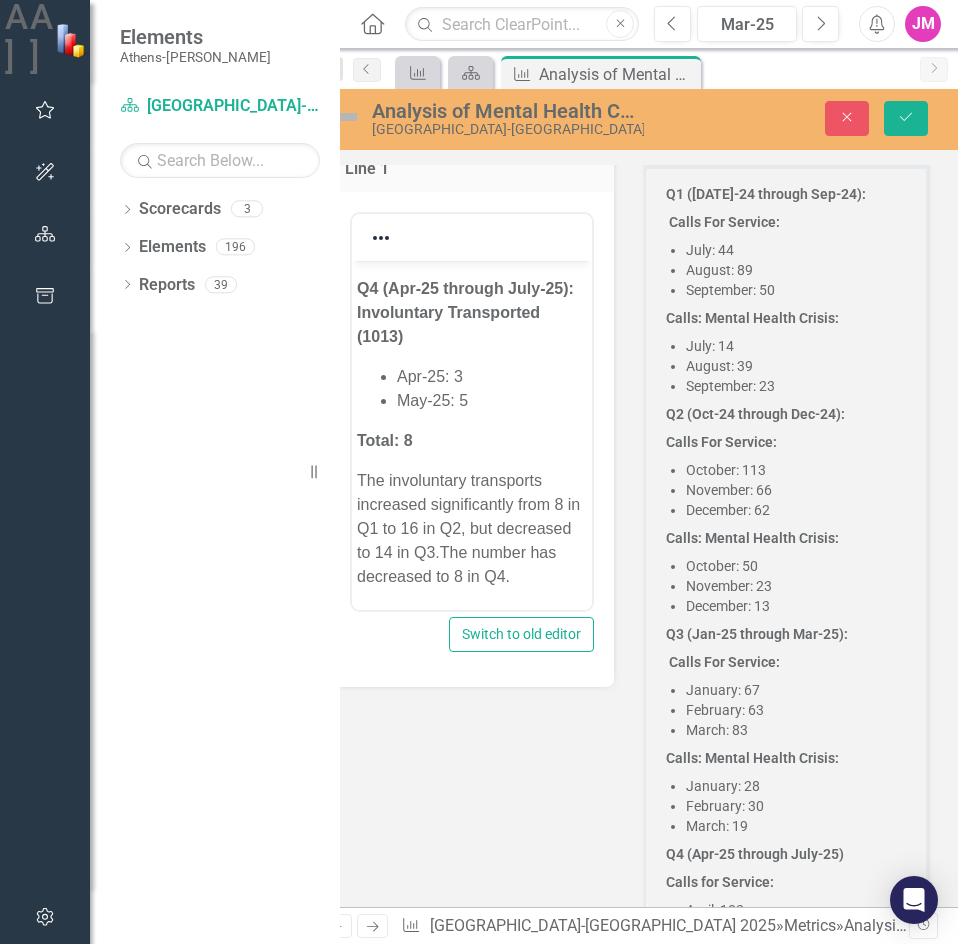 click on "May-25: 5" at bounding box center (492, 400) 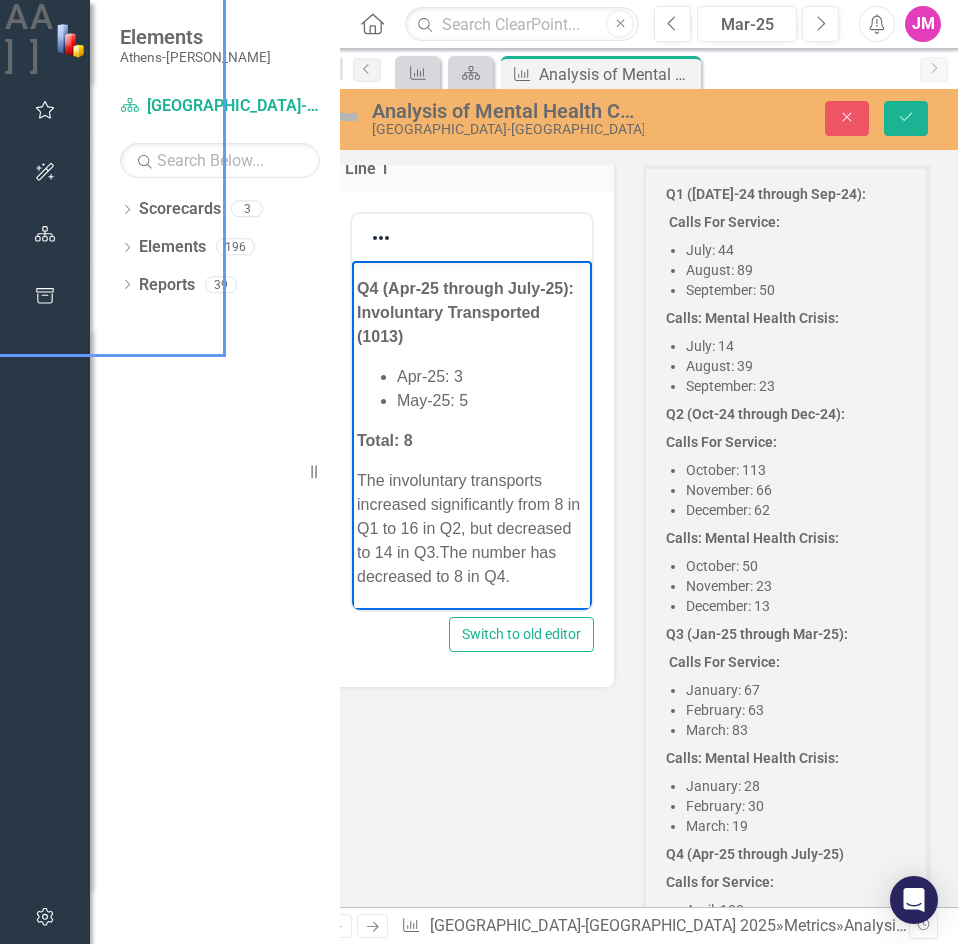 type 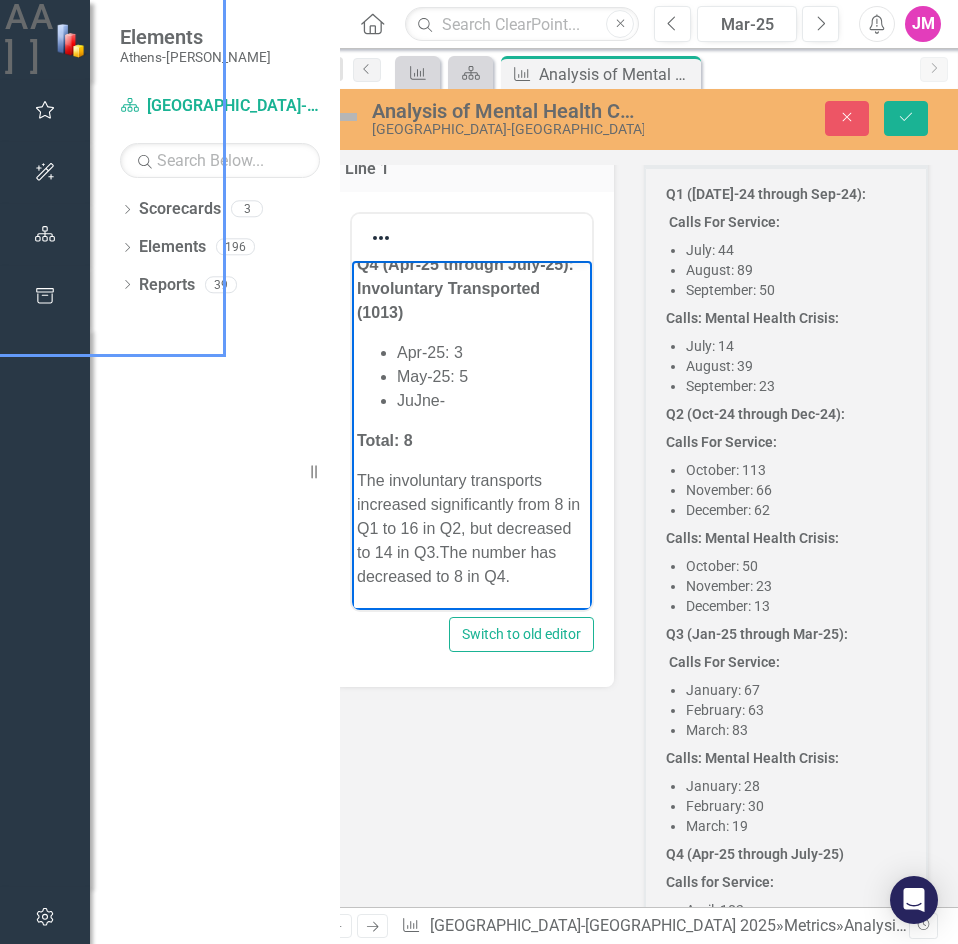 click on "JuJne-" at bounding box center [492, 400] 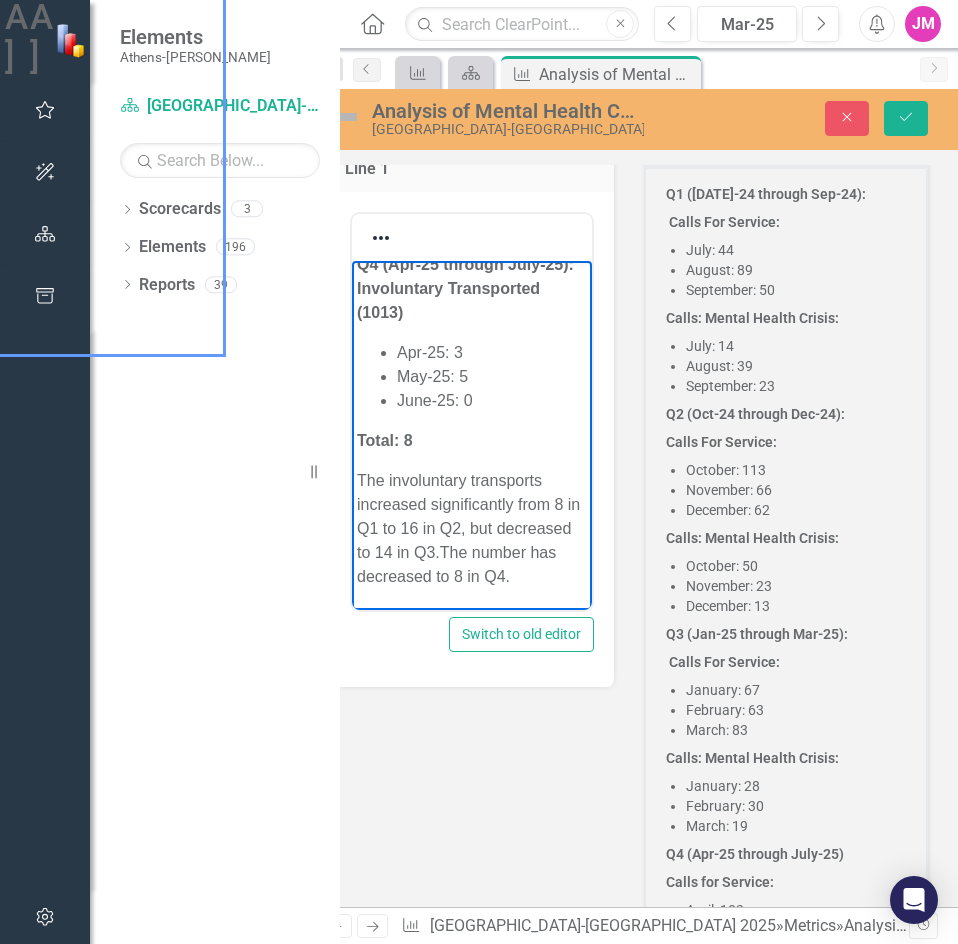 click on "Calls For Service:" at bounding box center [786, 442] 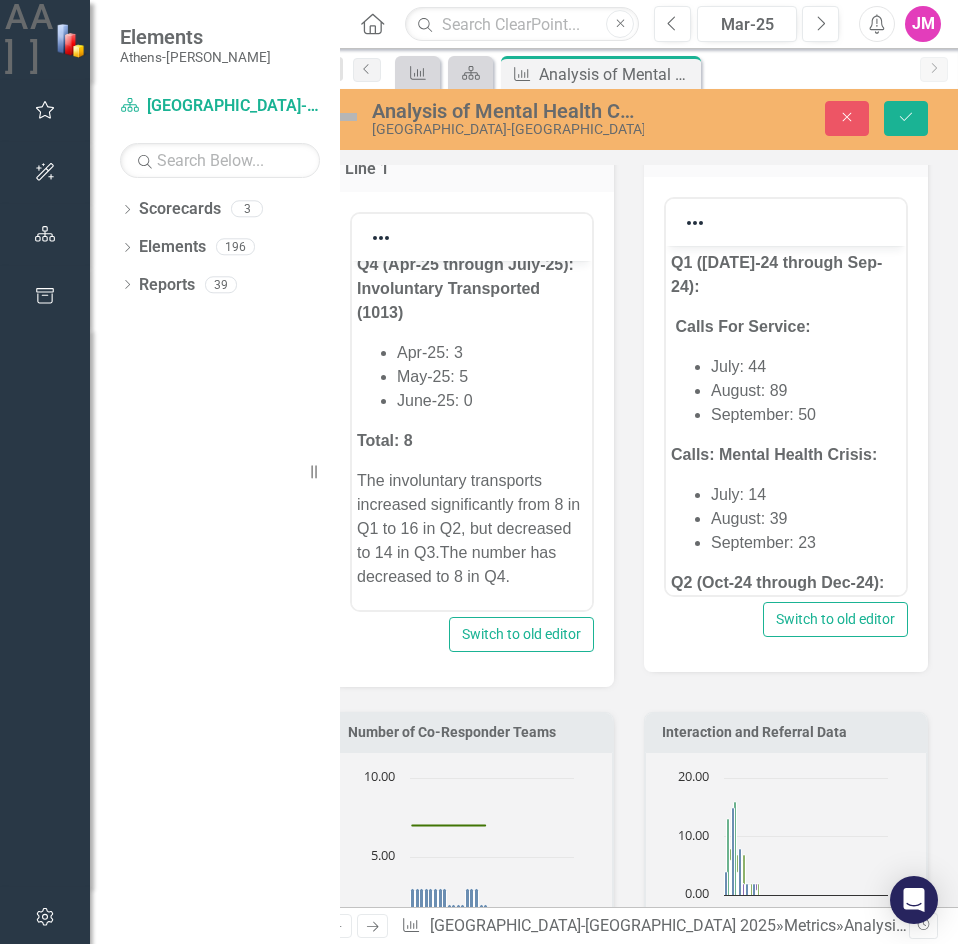 scroll, scrollTop: 0, scrollLeft: 0, axis: both 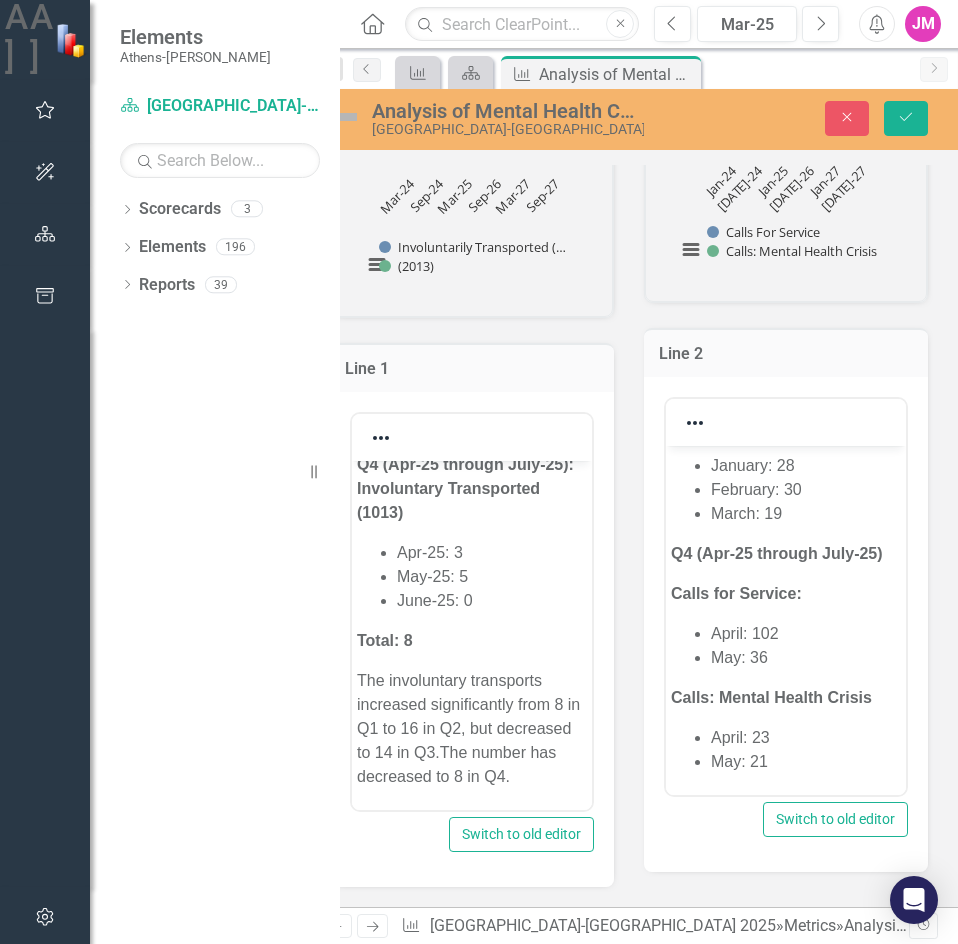 click on "May: 36" at bounding box center (806, 657) 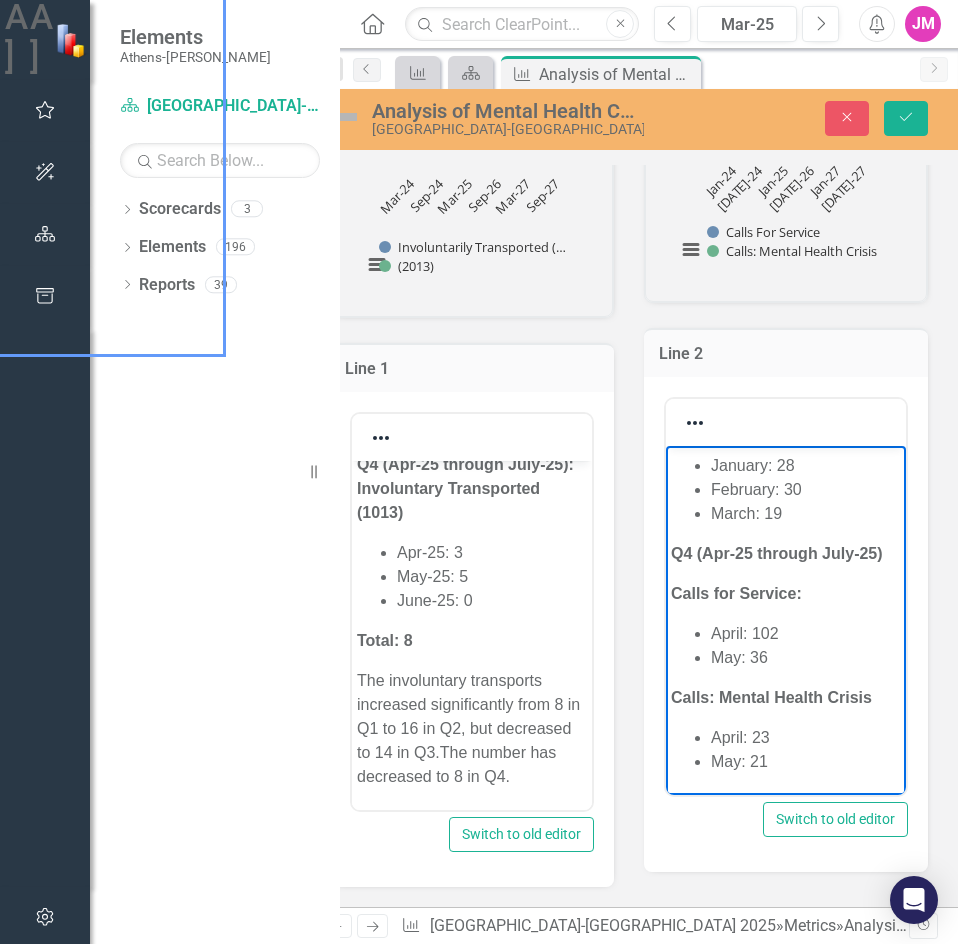 type 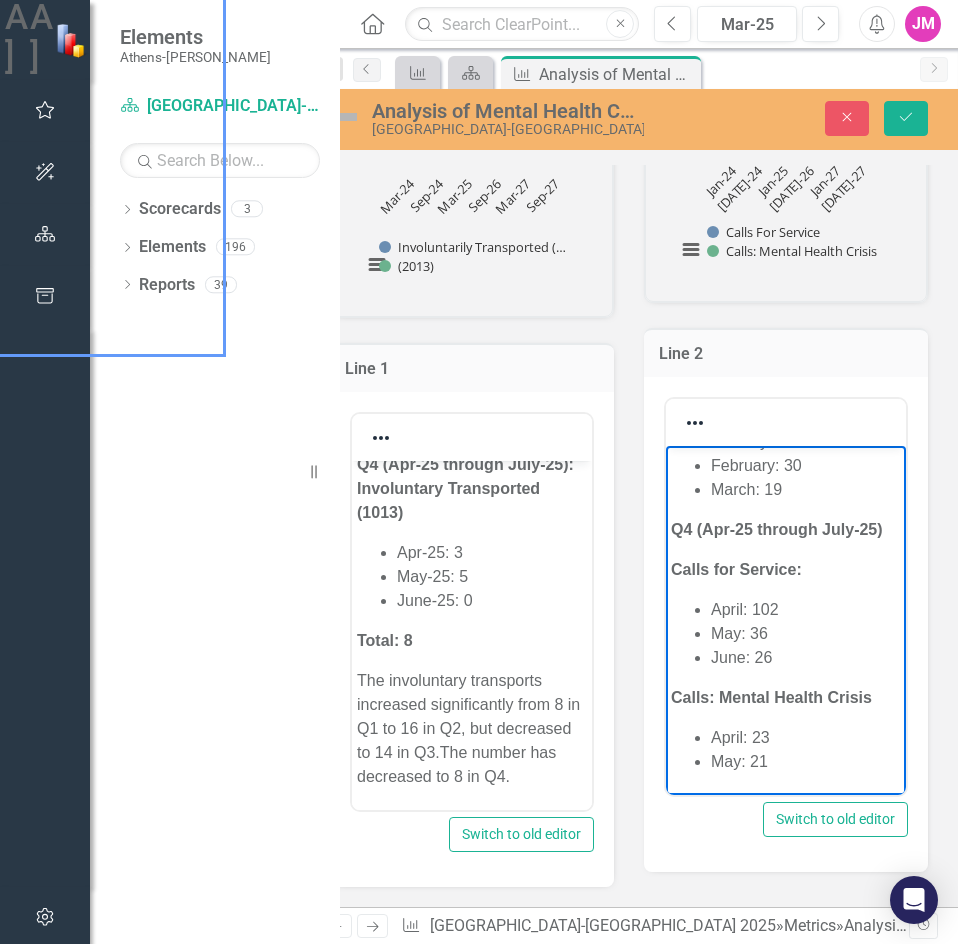 click on "May: 21" at bounding box center (806, 761) 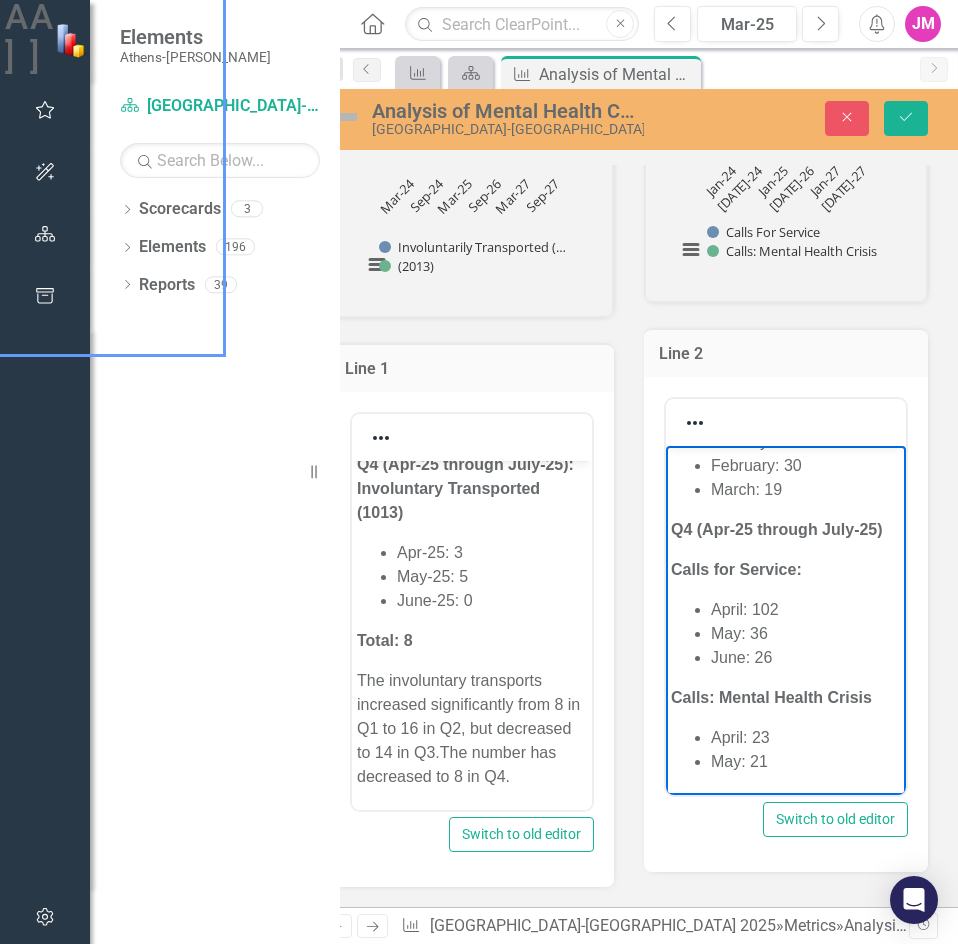 scroll, scrollTop: 917, scrollLeft: 0, axis: vertical 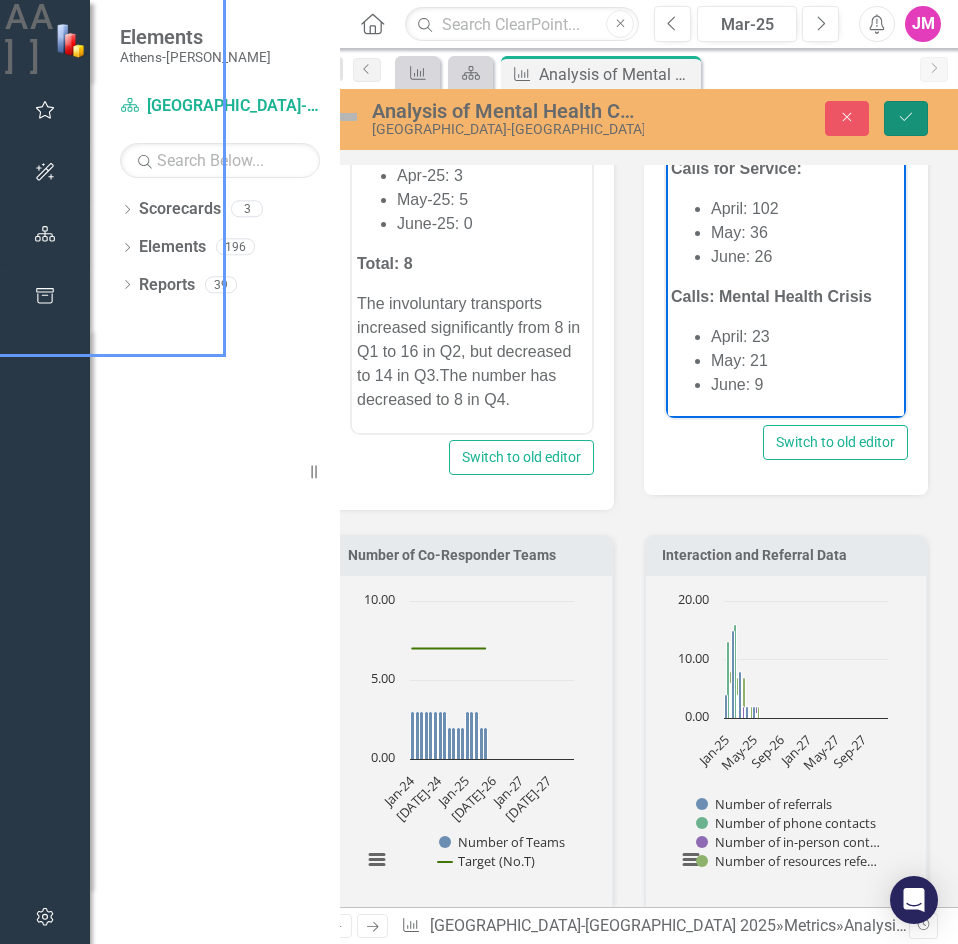 click on "Save" at bounding box center (906, 118) 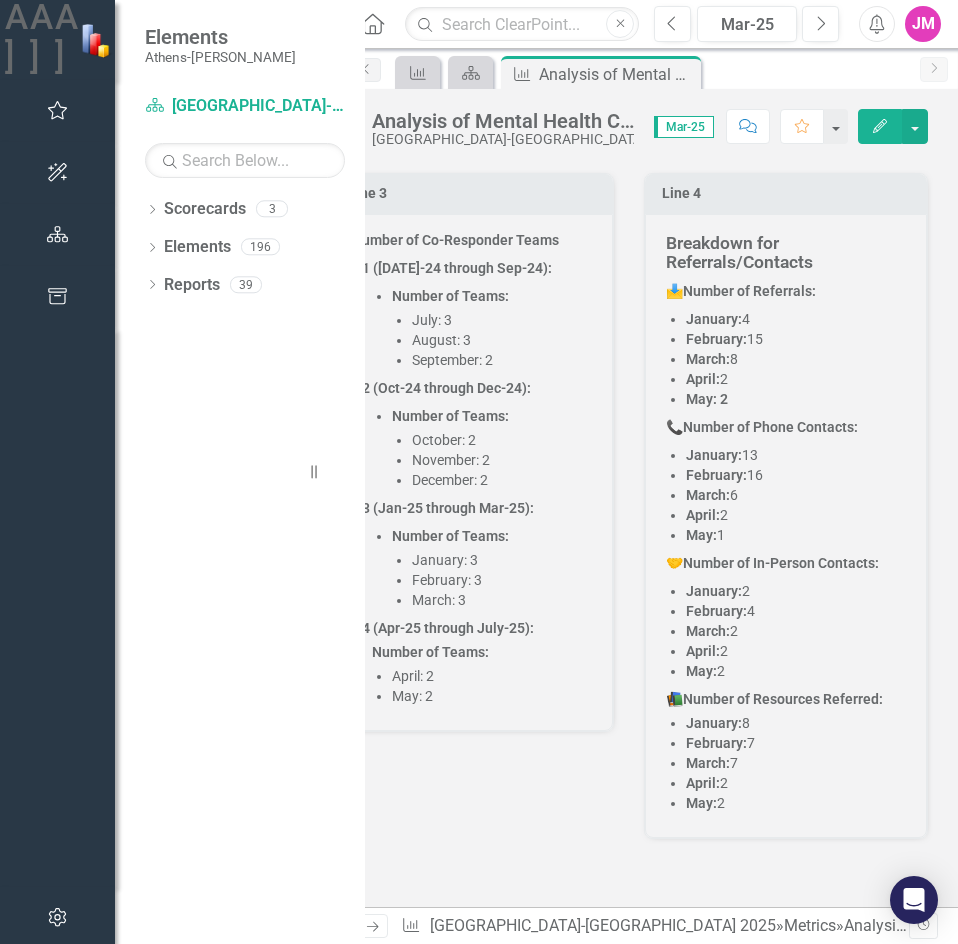 scroll, scrollTop: 2200, scrollLeft: 0, axis: vertical 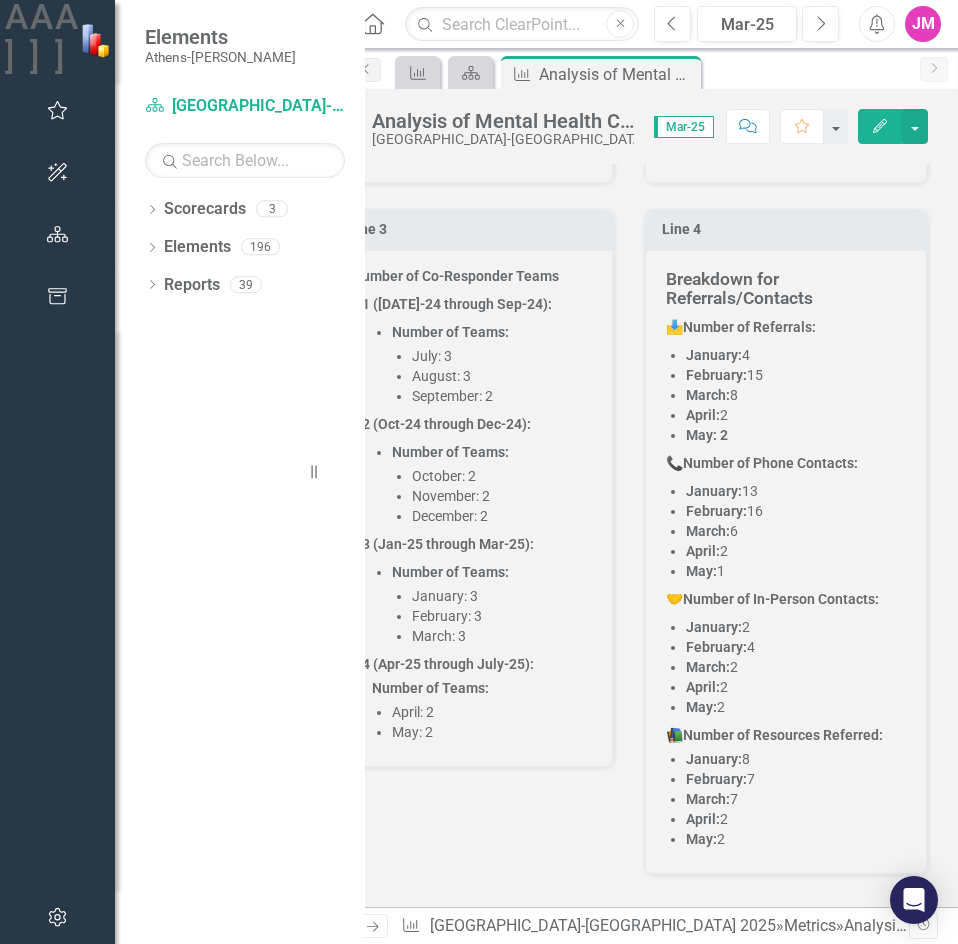 click on "Number of Co-Responder Teams
Q1 ([DATE]-24 through Sep-24):
Number of Teams:
July: [DATE]: [DATE]: 2
Q2 (Oct-24 through Dec-24):
Number of Teams:
October: [DATE]: [DATE]: 2
Q3 (Jan-25 through Mar-25):
Number of Teams:
January: [DATE]: [DATE]: 3
Q4 (Apr-25 through July-25):
Number of Teams:
April: [DATE]: 2" at bounding box center (472, 506) 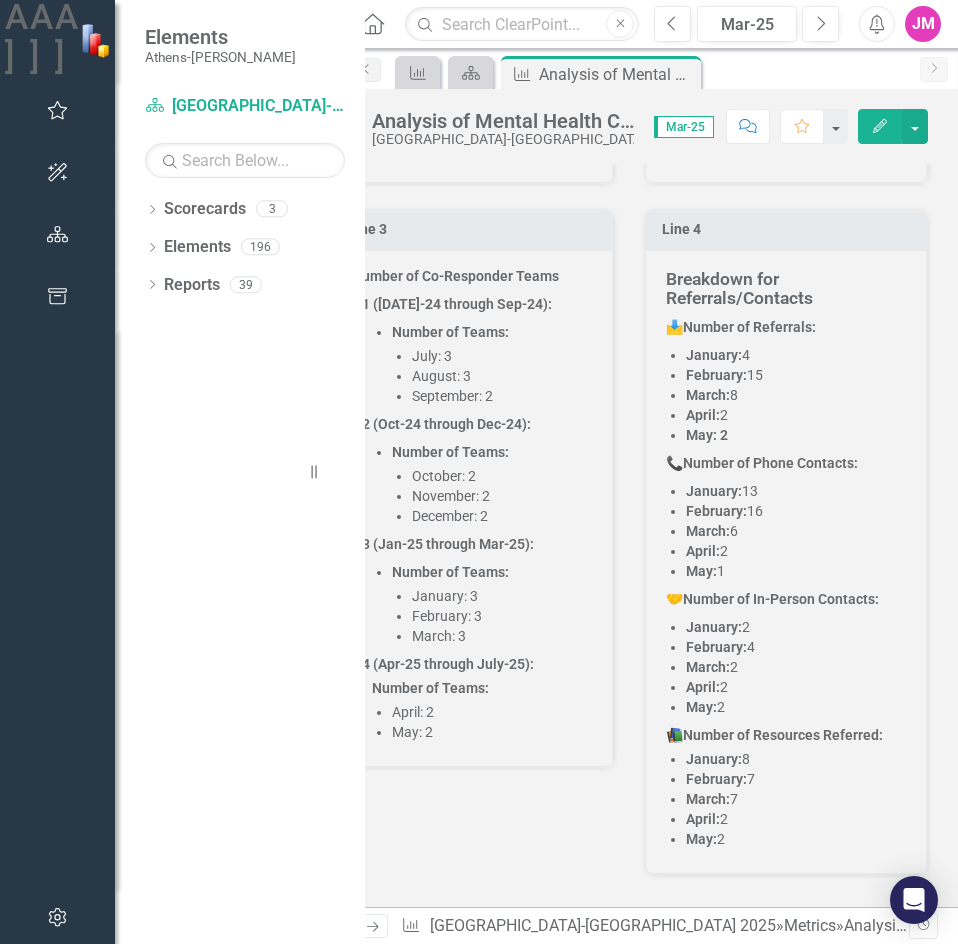 click on "Number of Co-Responder Teams
Q1 ([DATE]-24 through Sep-24):
Number of Teams:
July: [DATE]: [DATE]: 2
Q2 (Oct-24 through Dec-24):
Number of Teams:
October: [DATE]: [DATE]: 2
Q3 (Jan-25 through Mar-25):
Number of Teams:
January: [DATE]: [DATE]: 3
Q4 (Apr-25 through July-25):
Number of Teams:
April: [DATE]: 2" at bounding box center (472, 506) 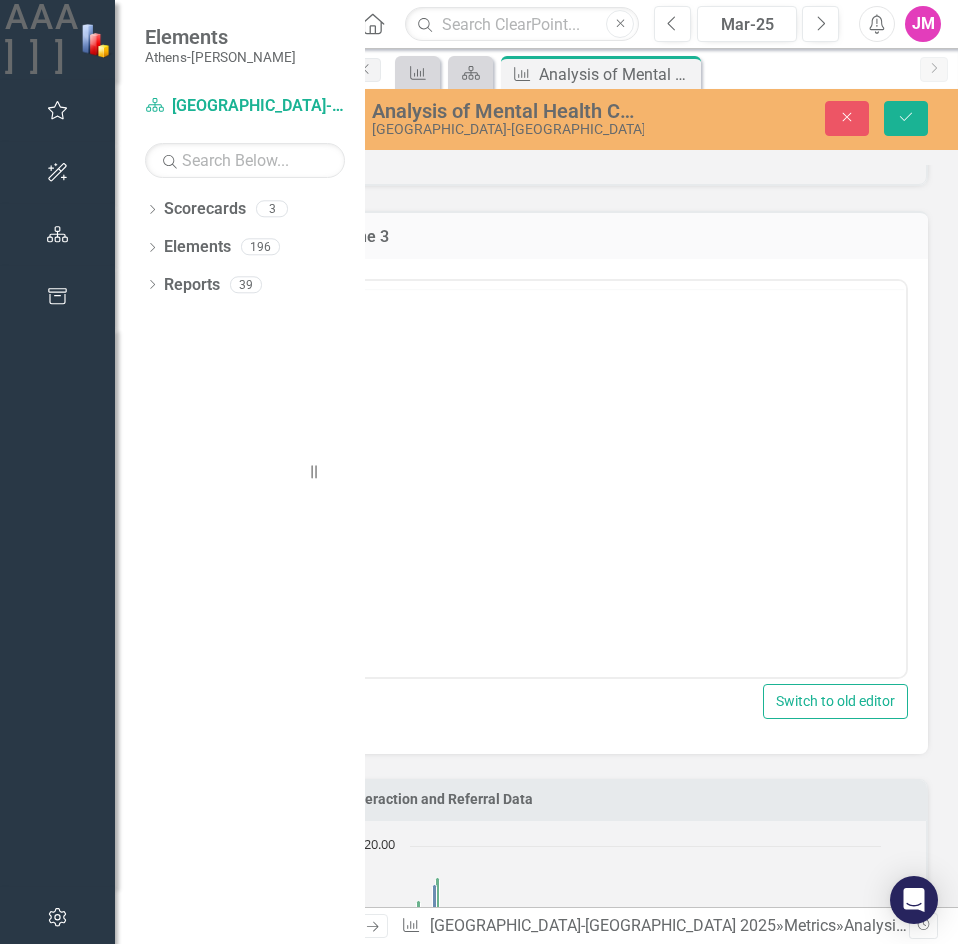 scroll, scrollTop: 2300, scrollLeft: 0, axis: vertical 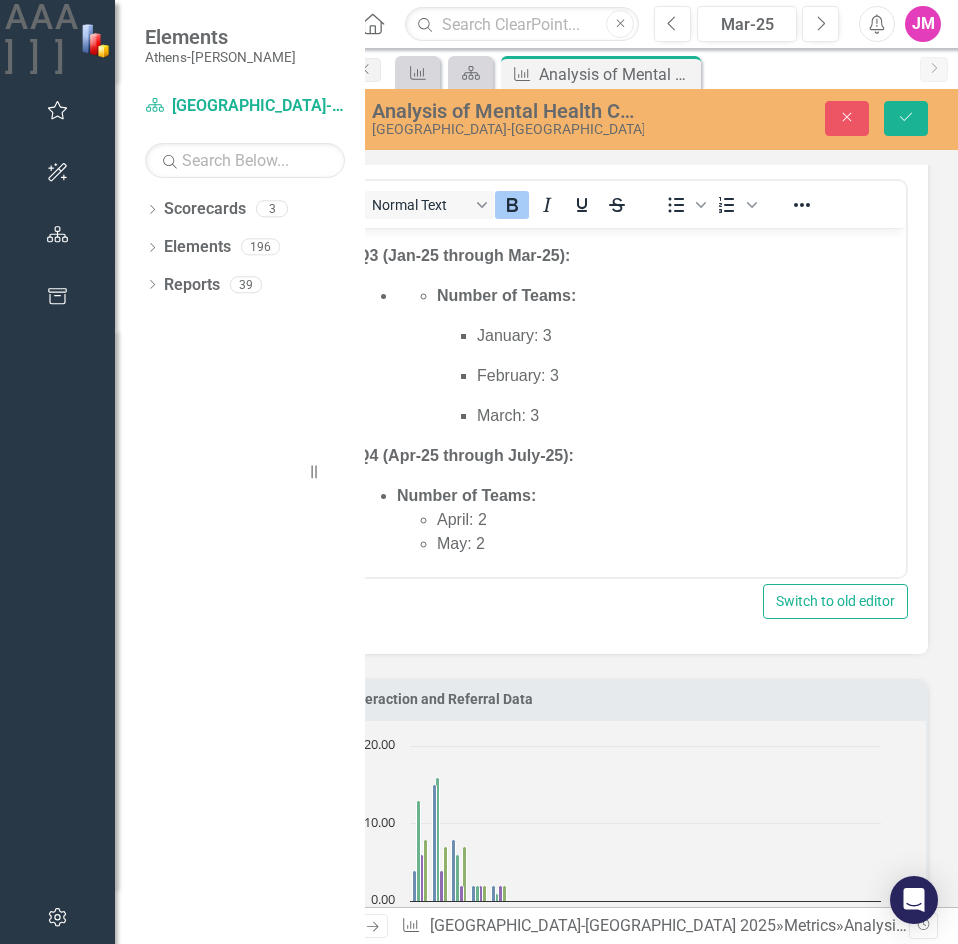 click on "Q4 (Apr-25 through July-25):" at bounding box center (465, 455) 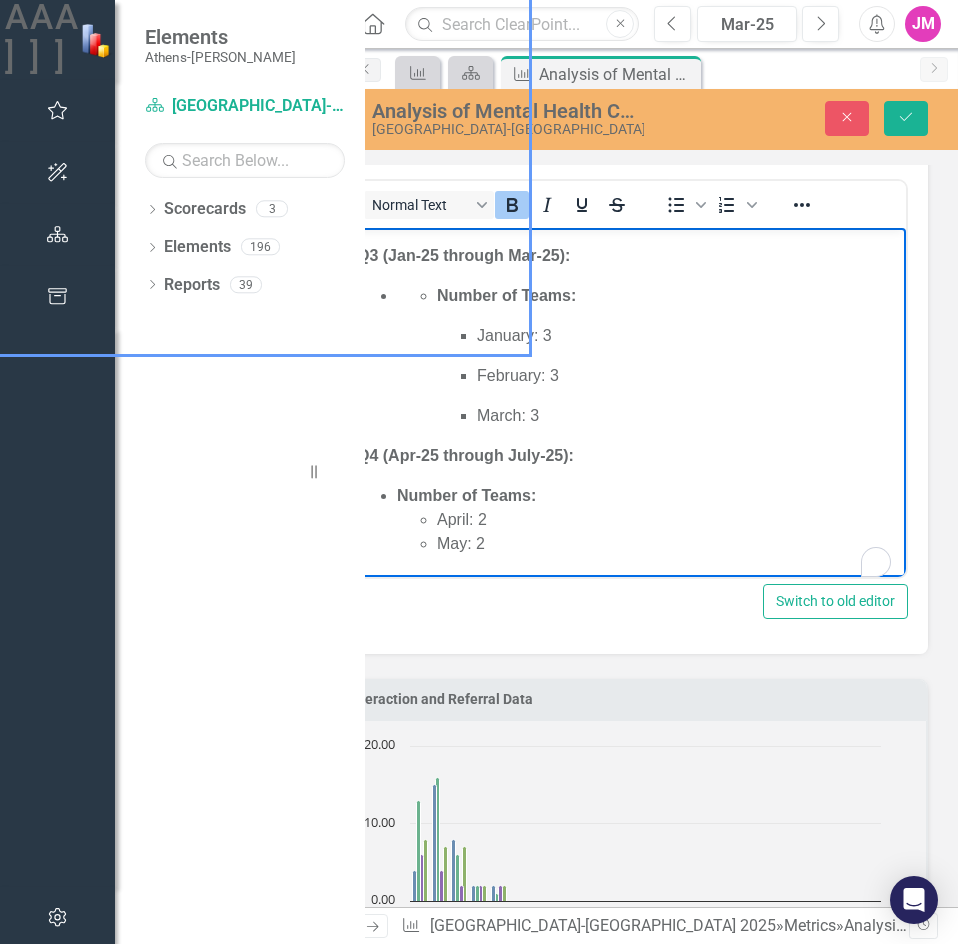 scroll, scrollTop: 429, scrollLeft: 0, axis: vertical 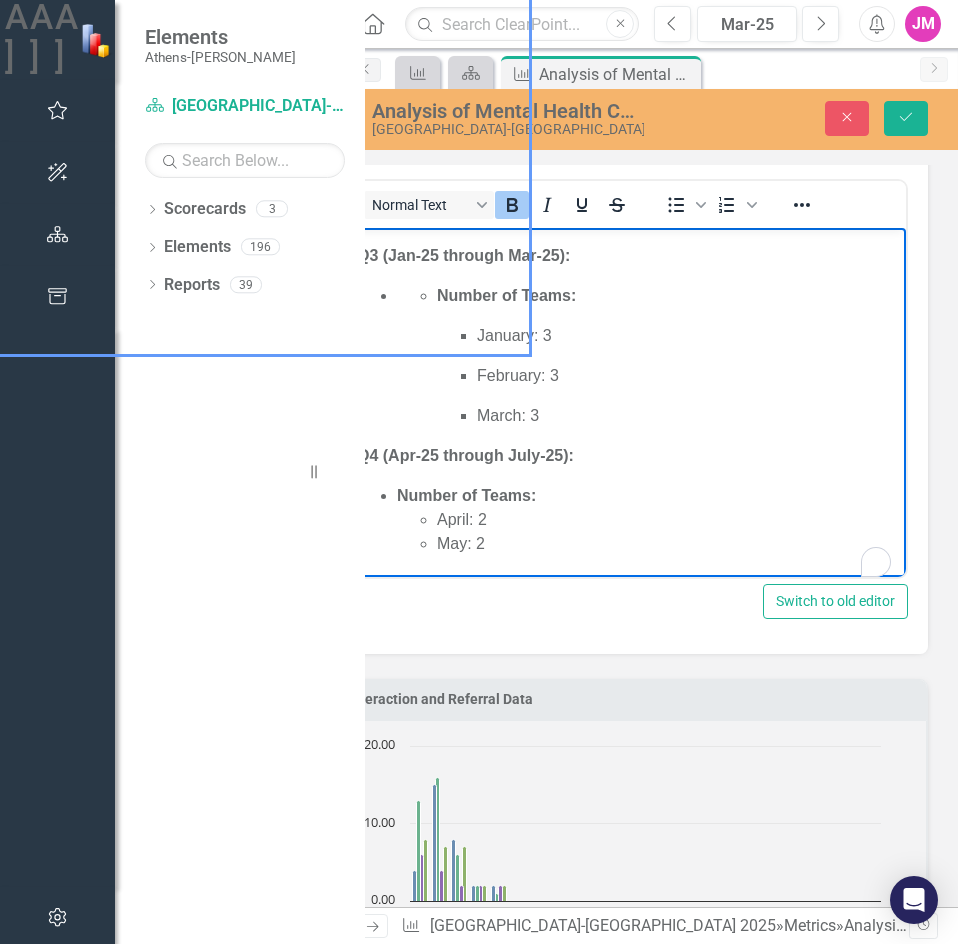type 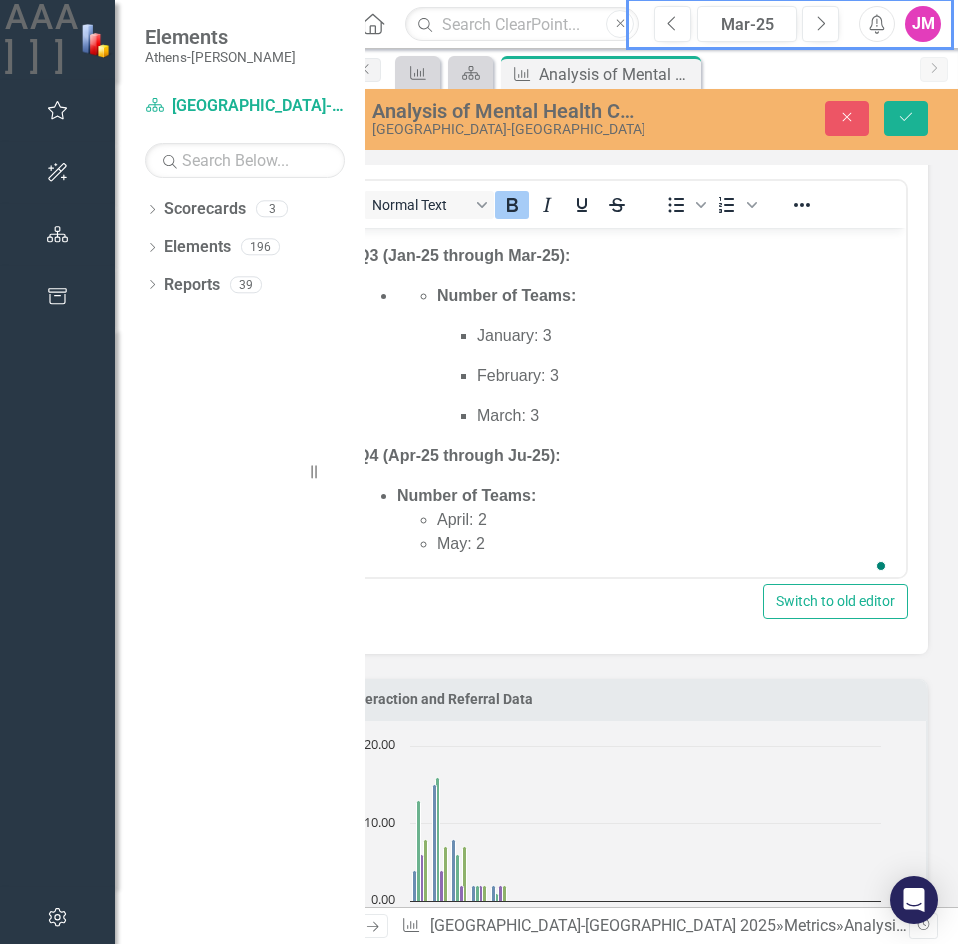 click on "May: 2" at bounding box center (669, 544) 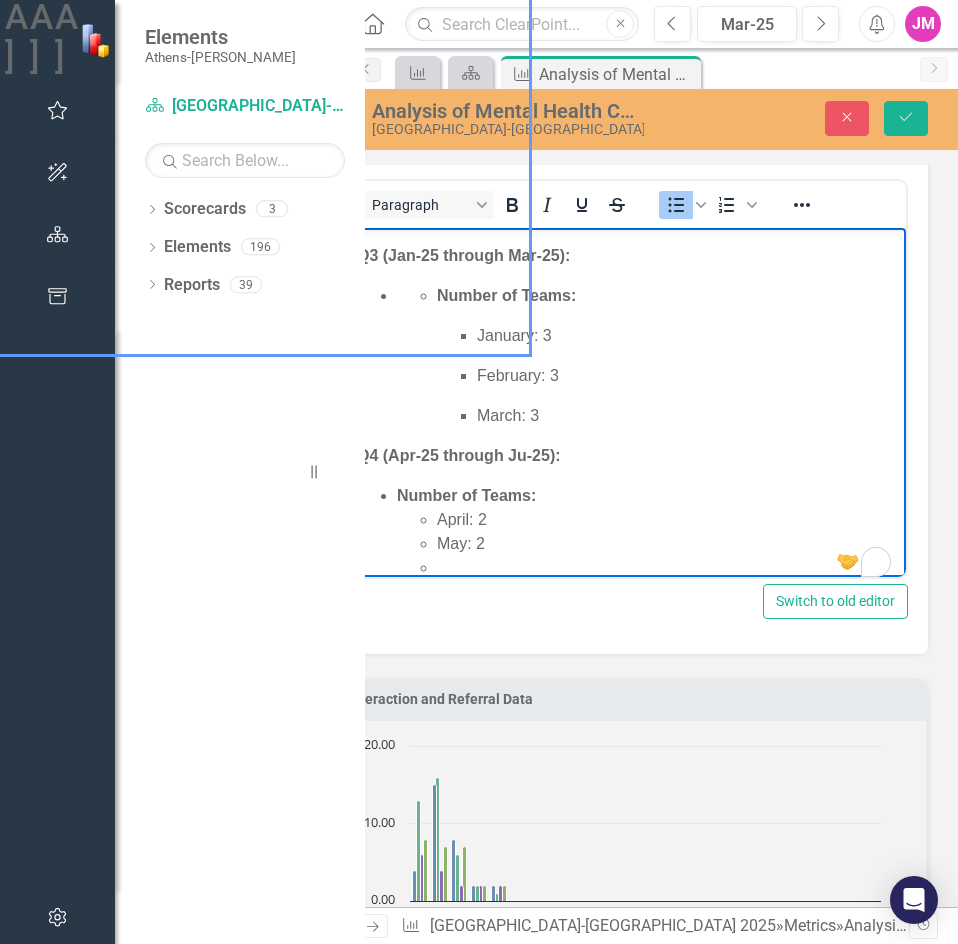 scroll, scrollTop: 432, scrollLeft: 0, axis: vertical 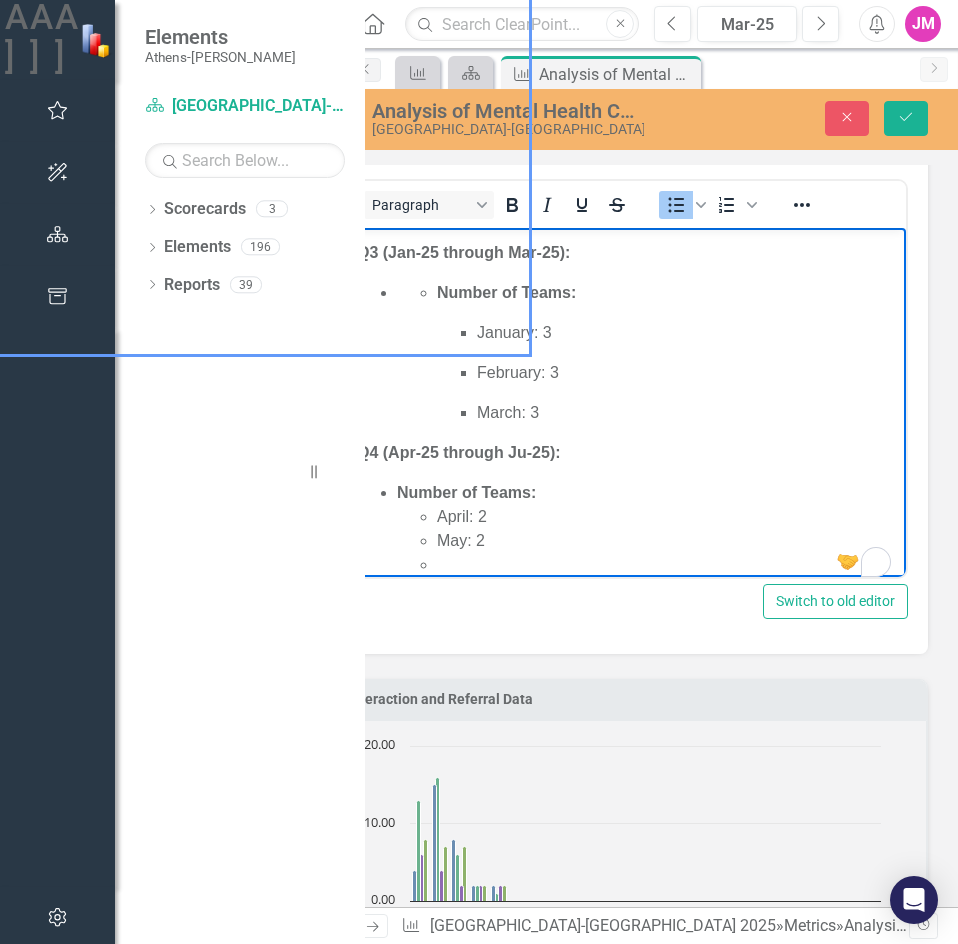 click on "Q4 (Apr-25 through Ju-25):" at bounding box center (459, 452) 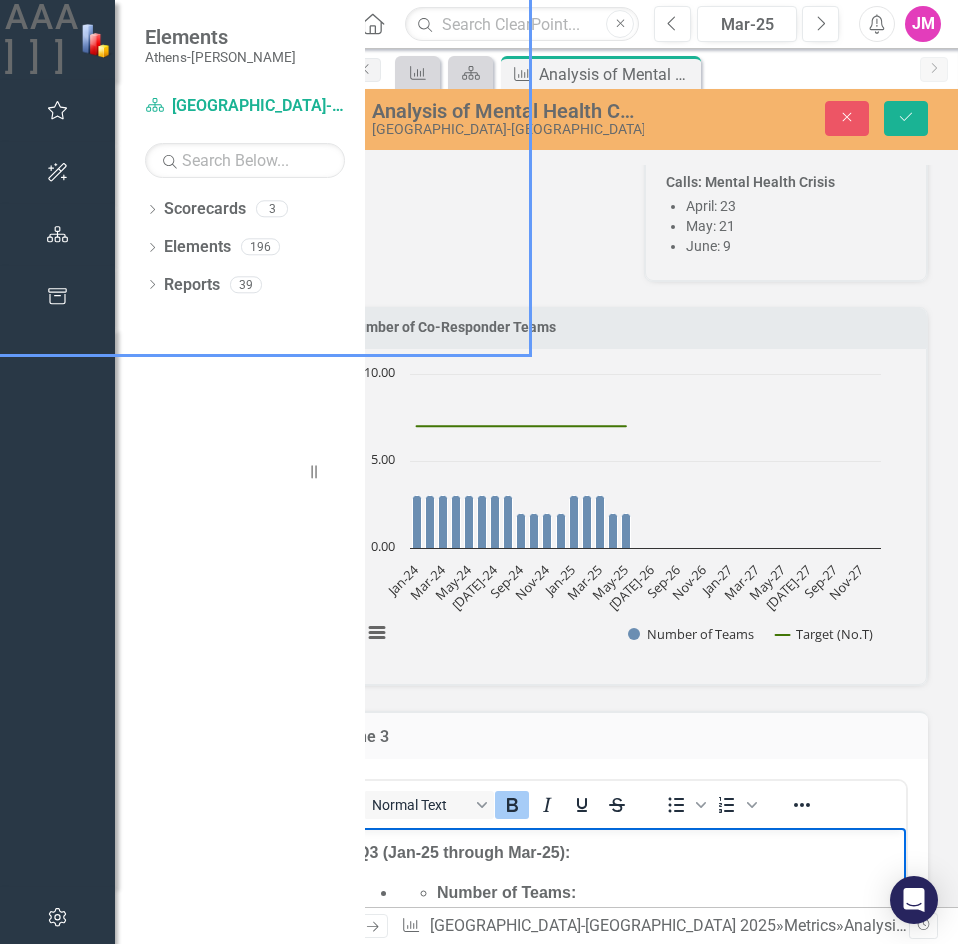 scroll, scrollTop: 1300, scrollLeft: 0, axis: vertical 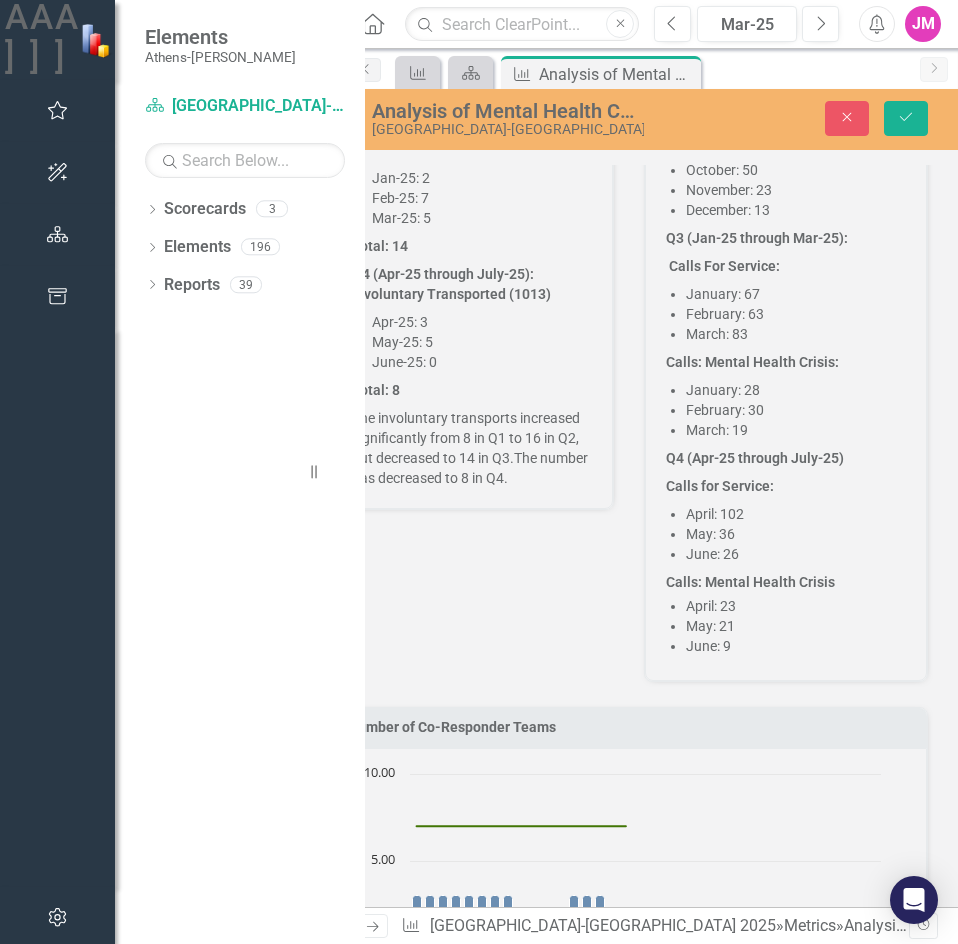 click on "April: 102" at bounding box center [796, 514] 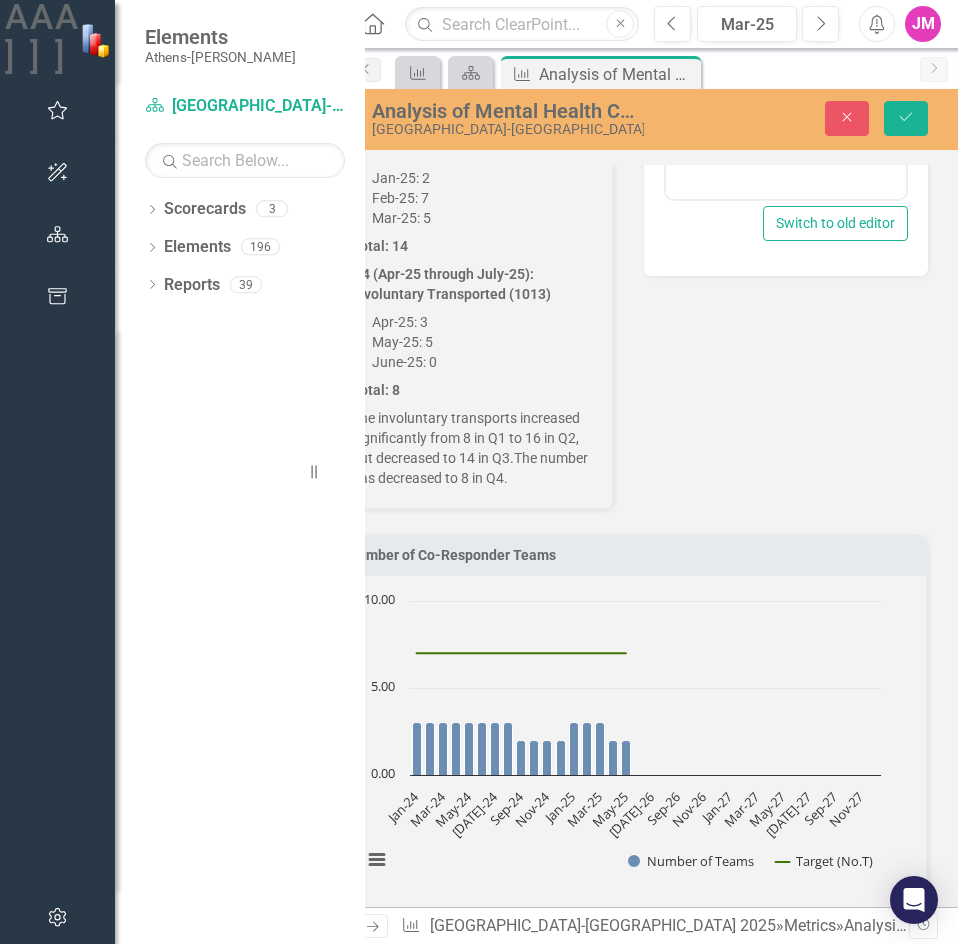 scroll, scrollTop: 600, scrollLeft: 0, axis: vertical 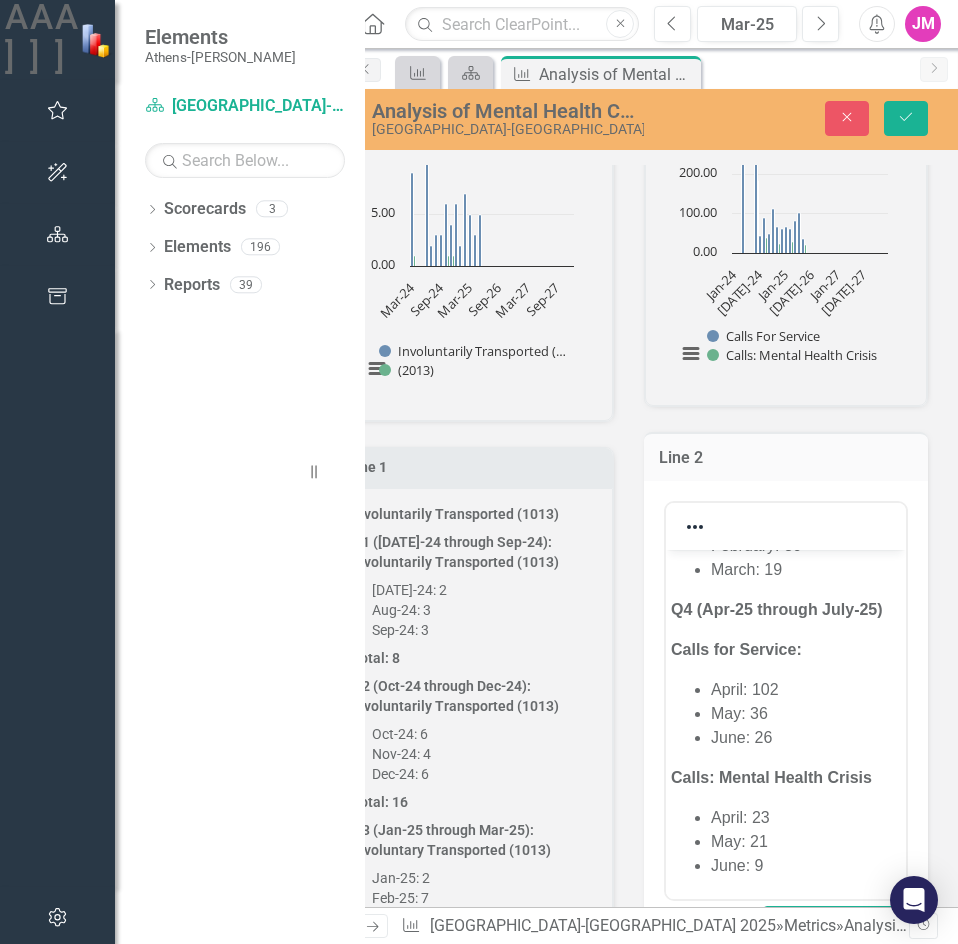 click on "Q4 (Apr-25 through July-25)" at bounding box center [777, 608] 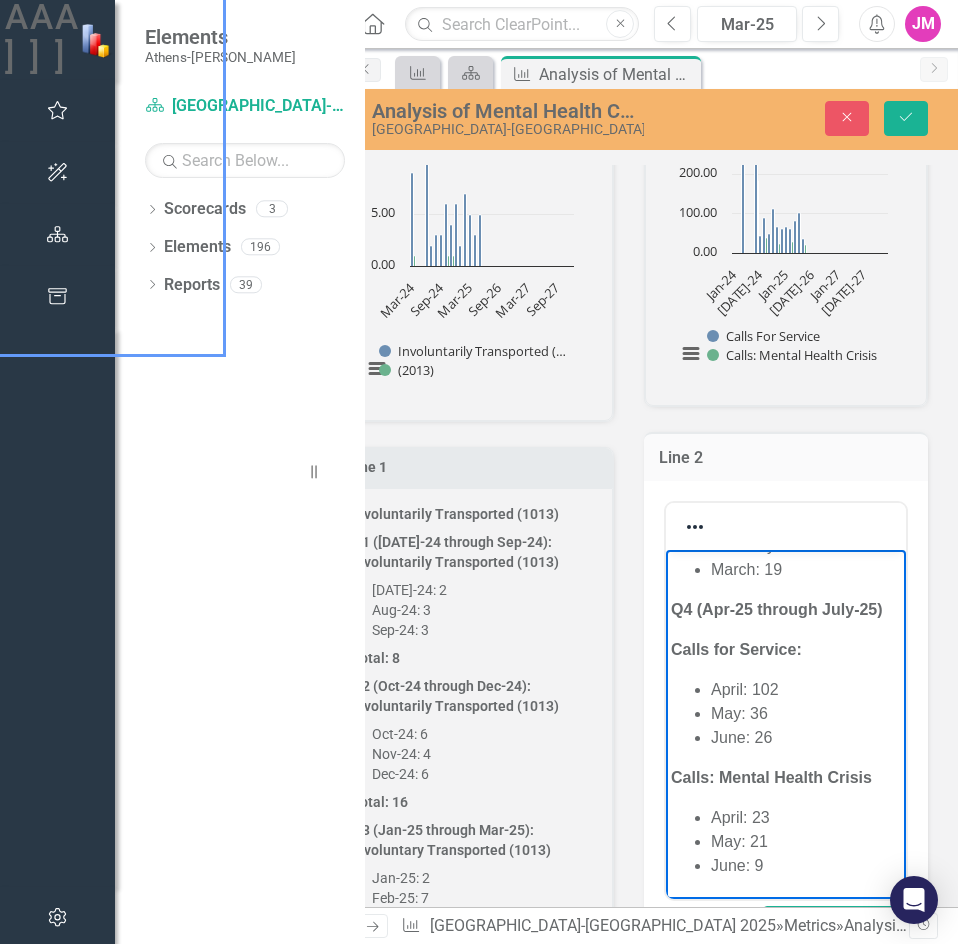 type 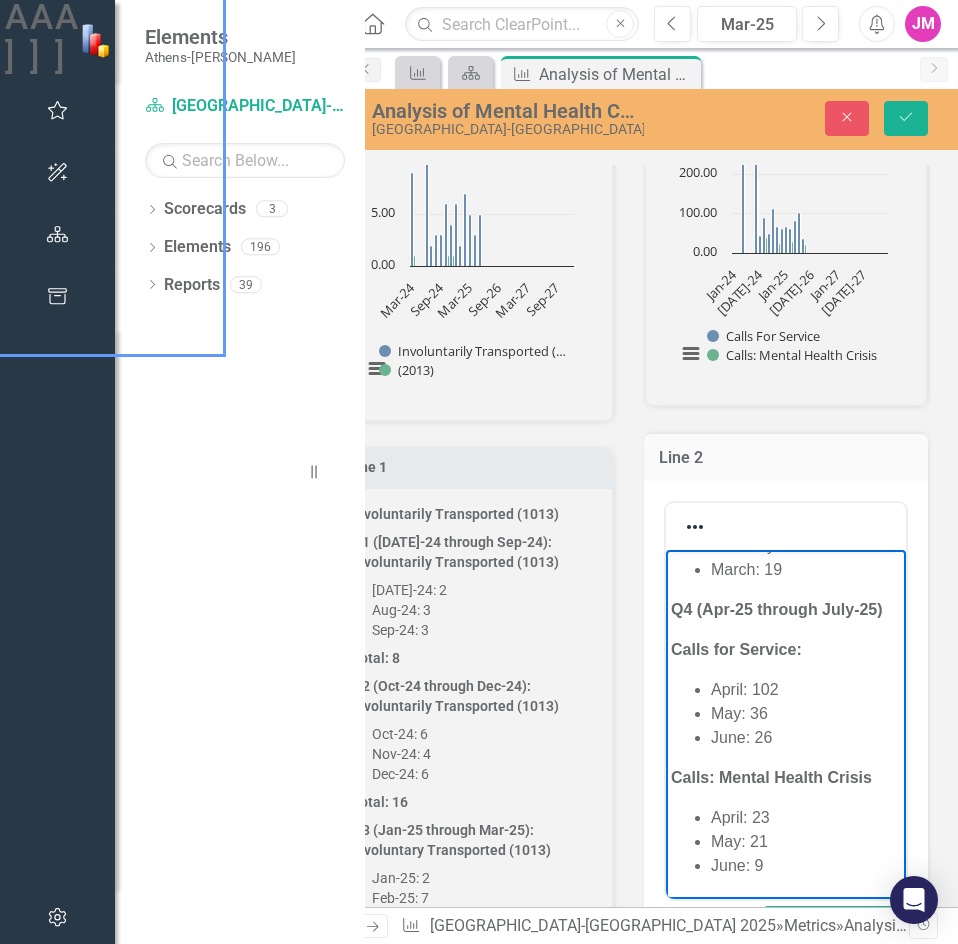 click on "Q4 (Apr-25 through July-25)" at bounding box center [777, 608] 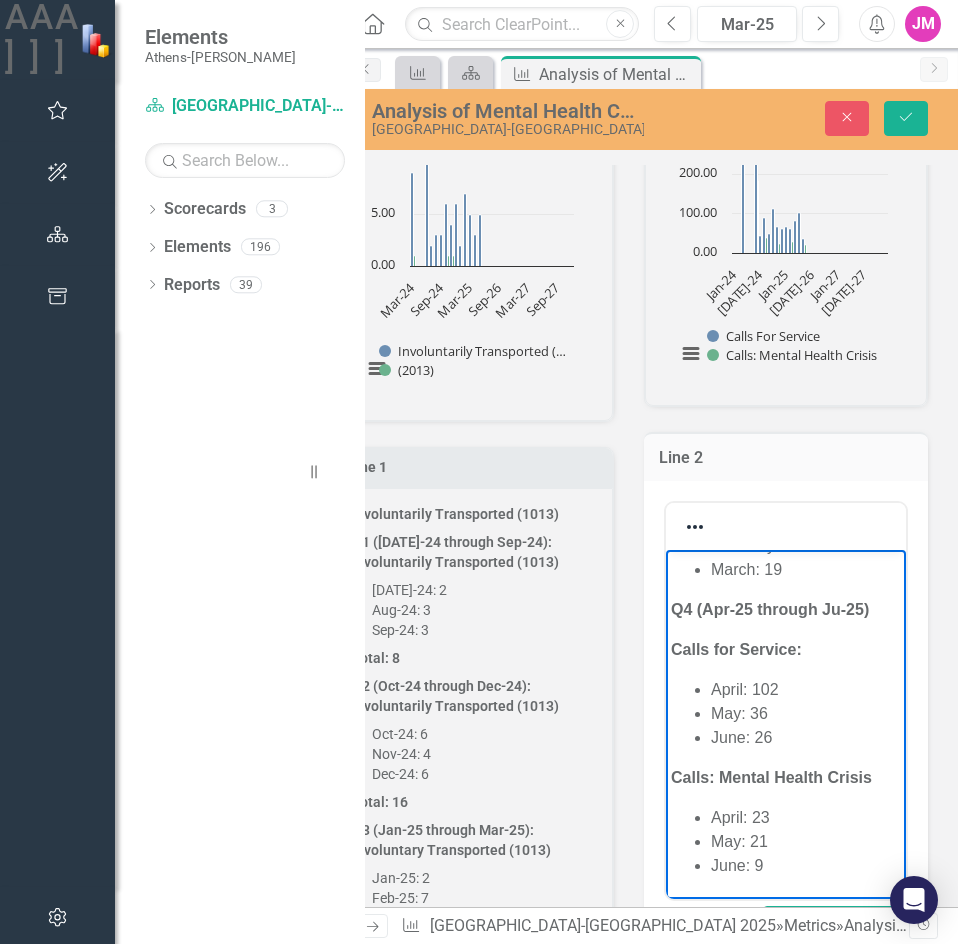 scroll, scrollTop: 917, scrollLeft: 0, axis: vertical 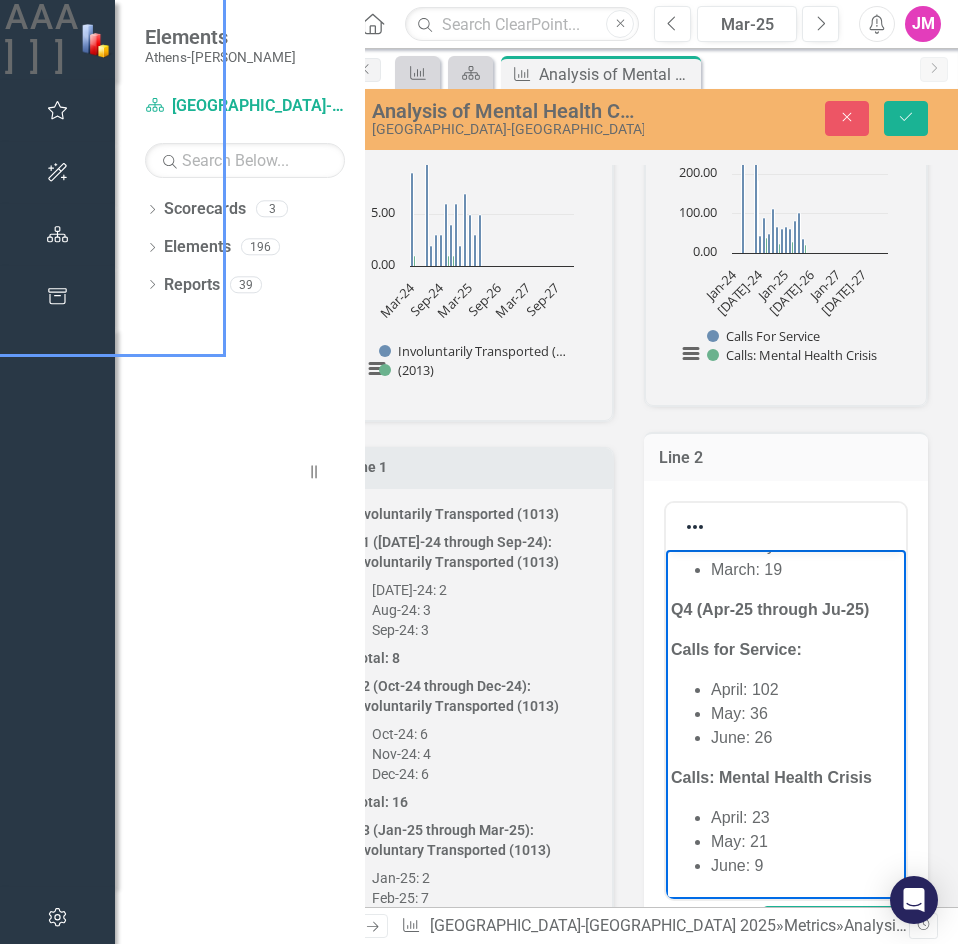 click on "Calls for Service:" at bounding box center [786, 649] 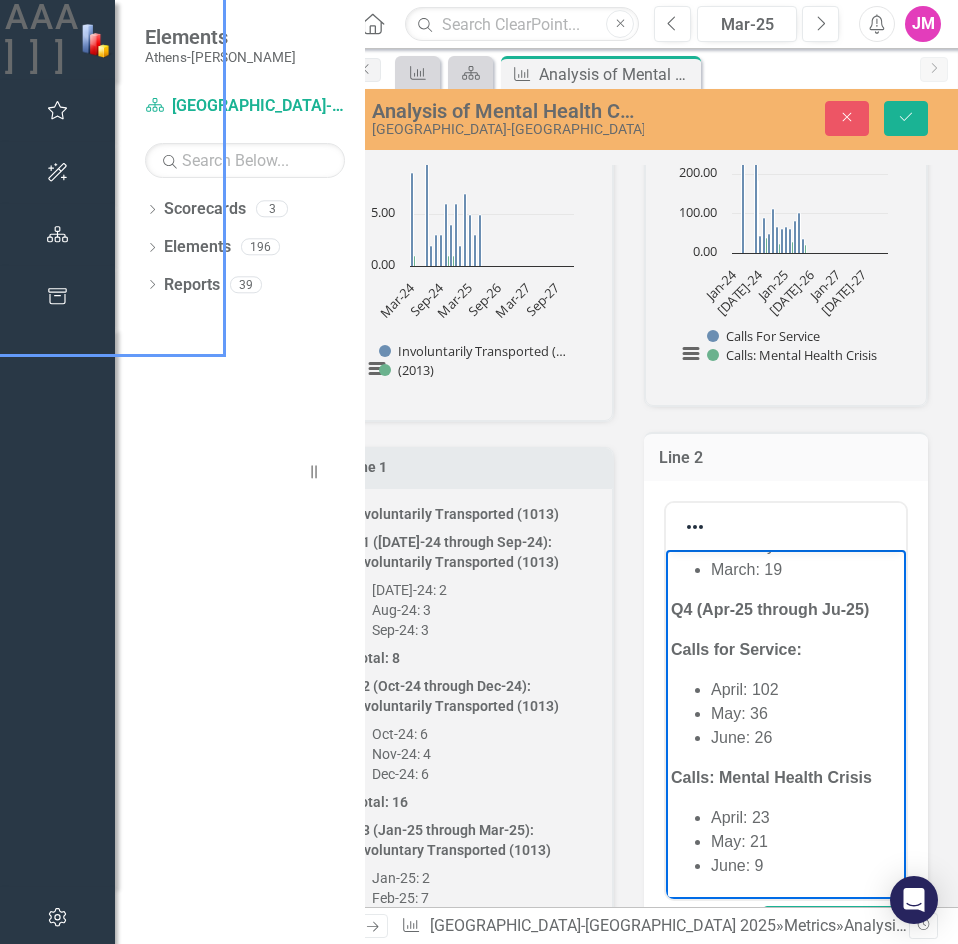 click on "Q4 (Apr-25 through Ju-25)" at bounding box center (770, 608) 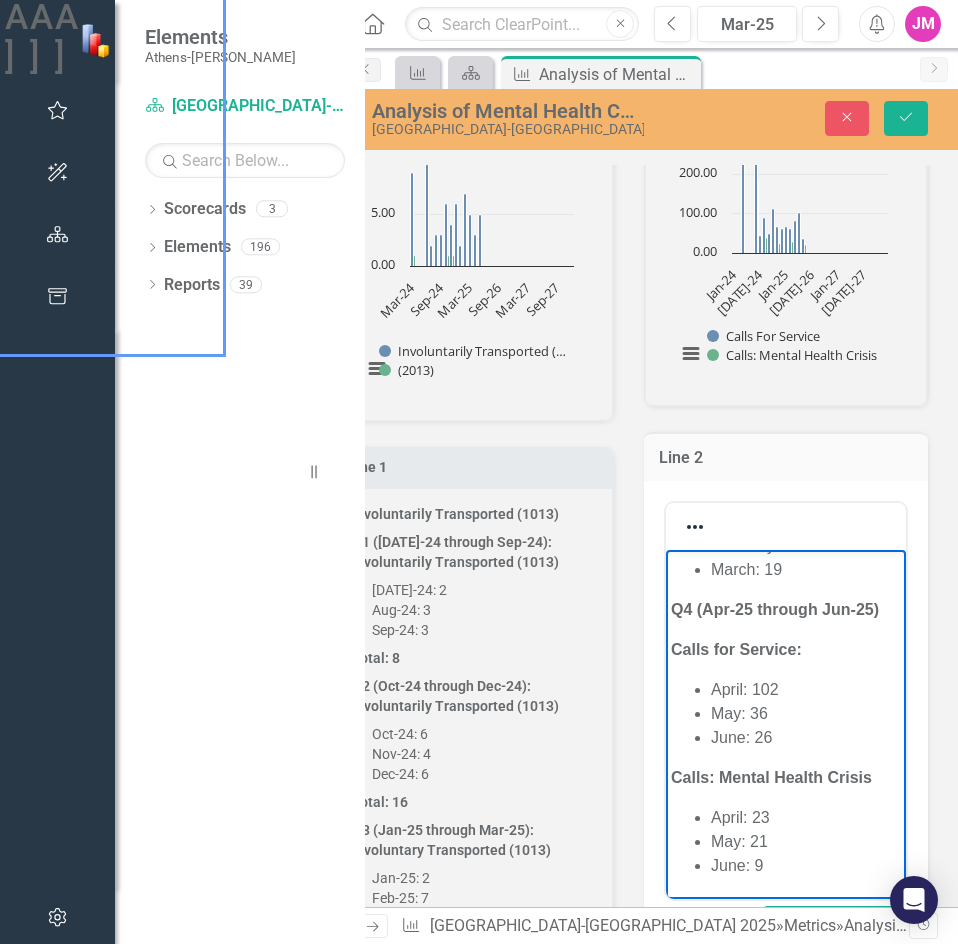 click on "Q4 (Apr-25 through Jun-25)" at bounding box center [775, 608] 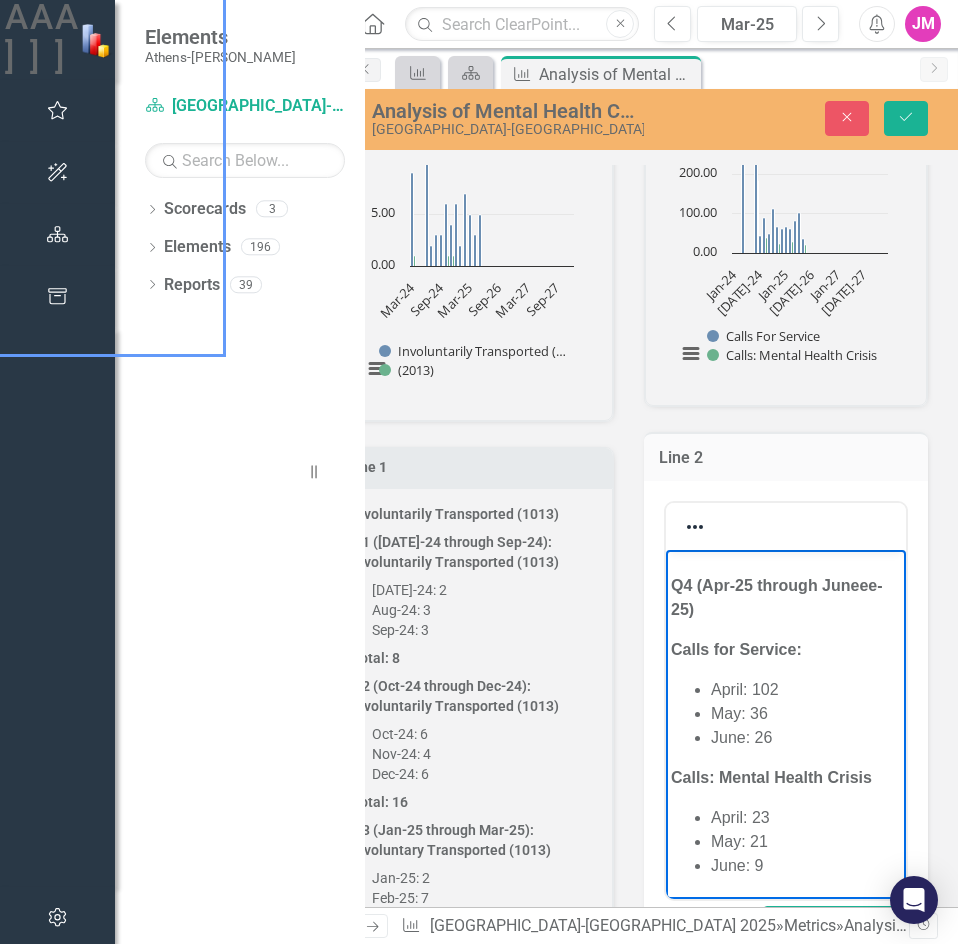 click on "Q4 (Apr-25 through Juneee-25)" at bounding box center [786, 597] 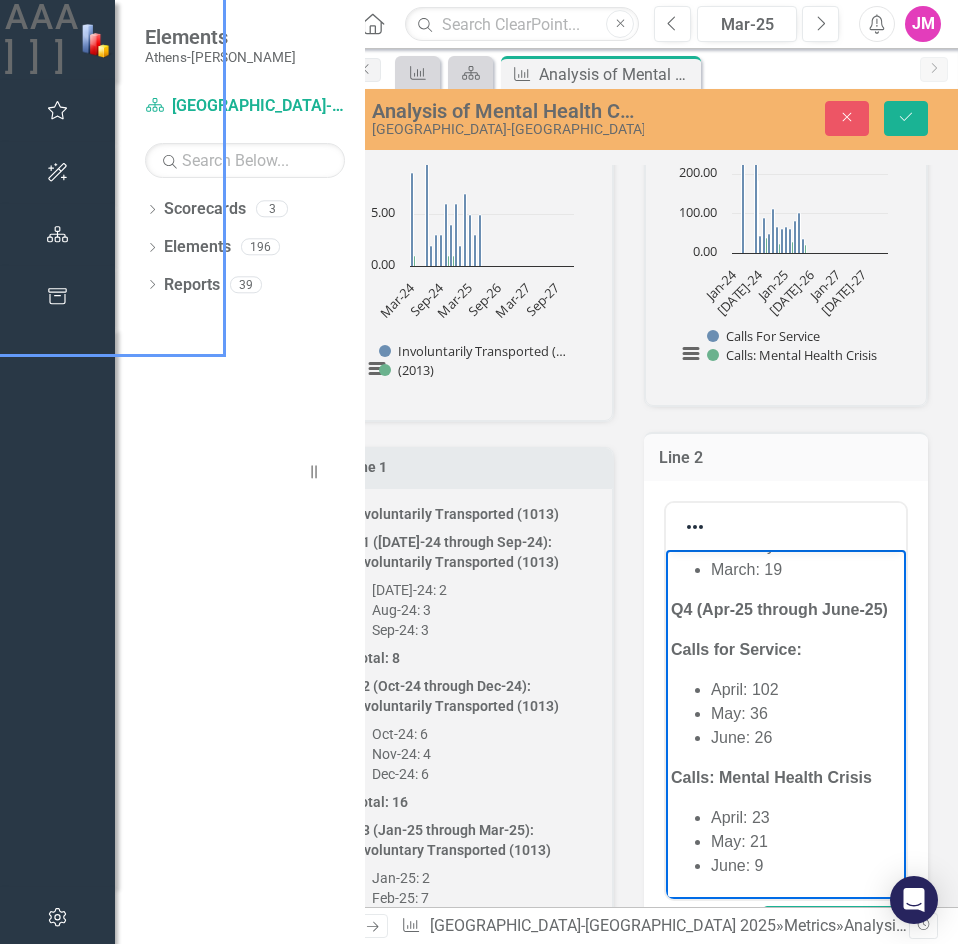 click on "Q2 (Oct-24 through Dec-24): Involuntarily Transported (1013)" at bounding box center [472, 696] 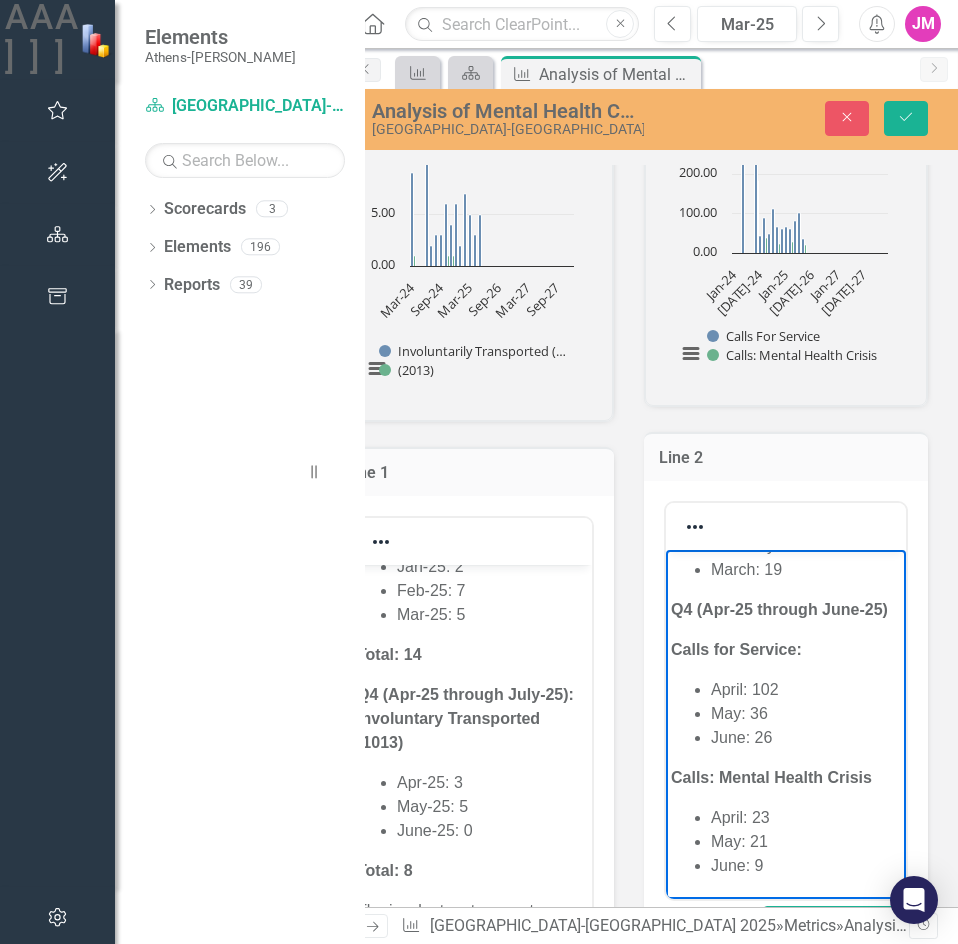 scroll, scrollTop: 549, scrollLeft: 0, axis: vertical 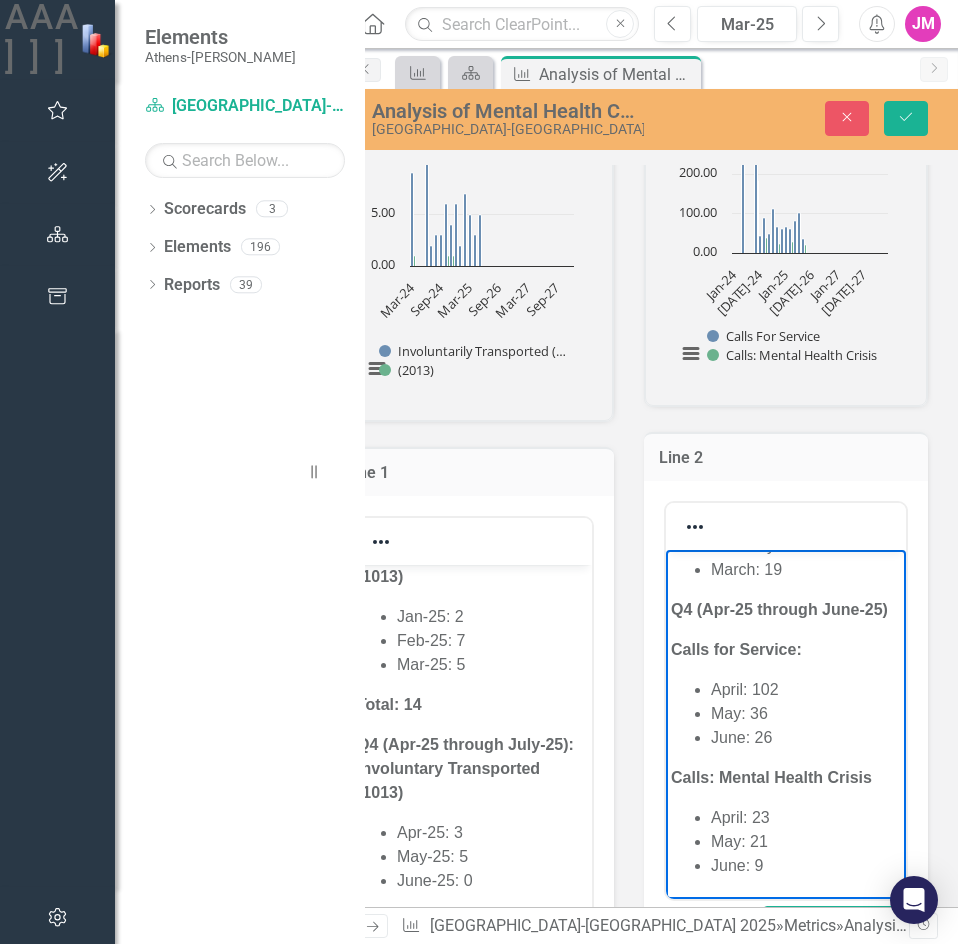 click on "Q4 (Apr-25 through July-25): Involuntary Transported (1013)" at bounding box center [465, 767] 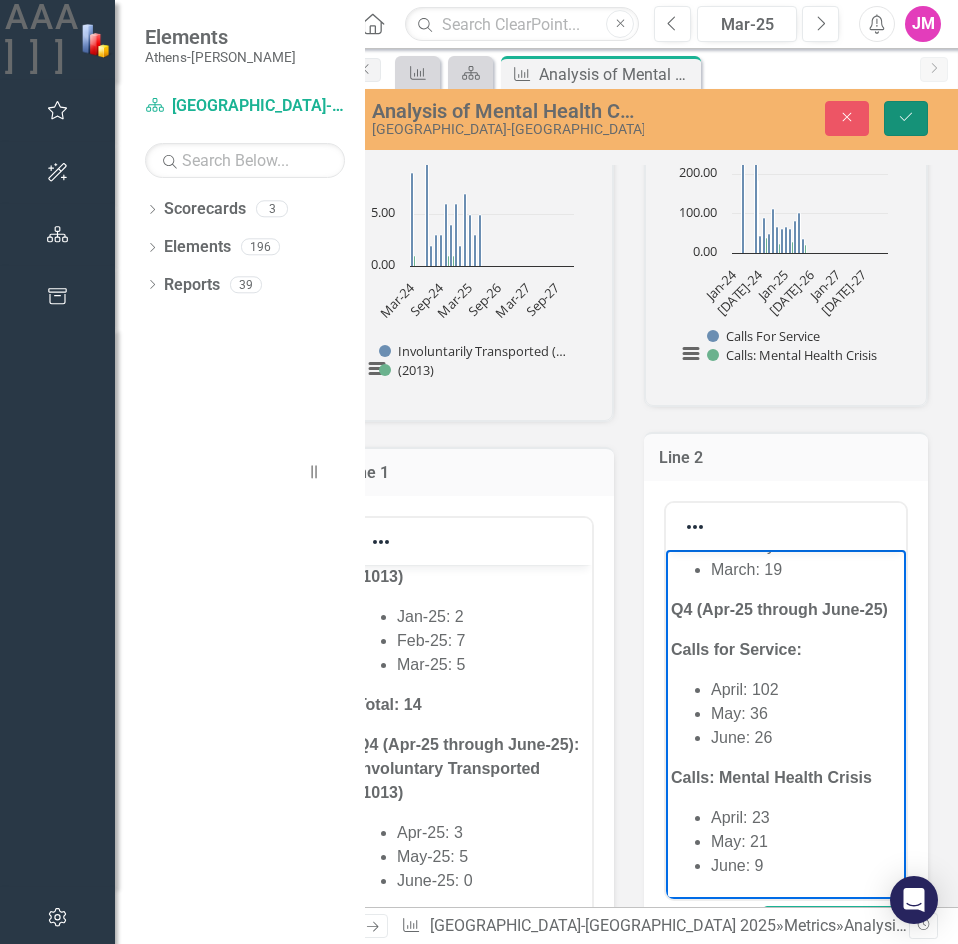 click on "Save" 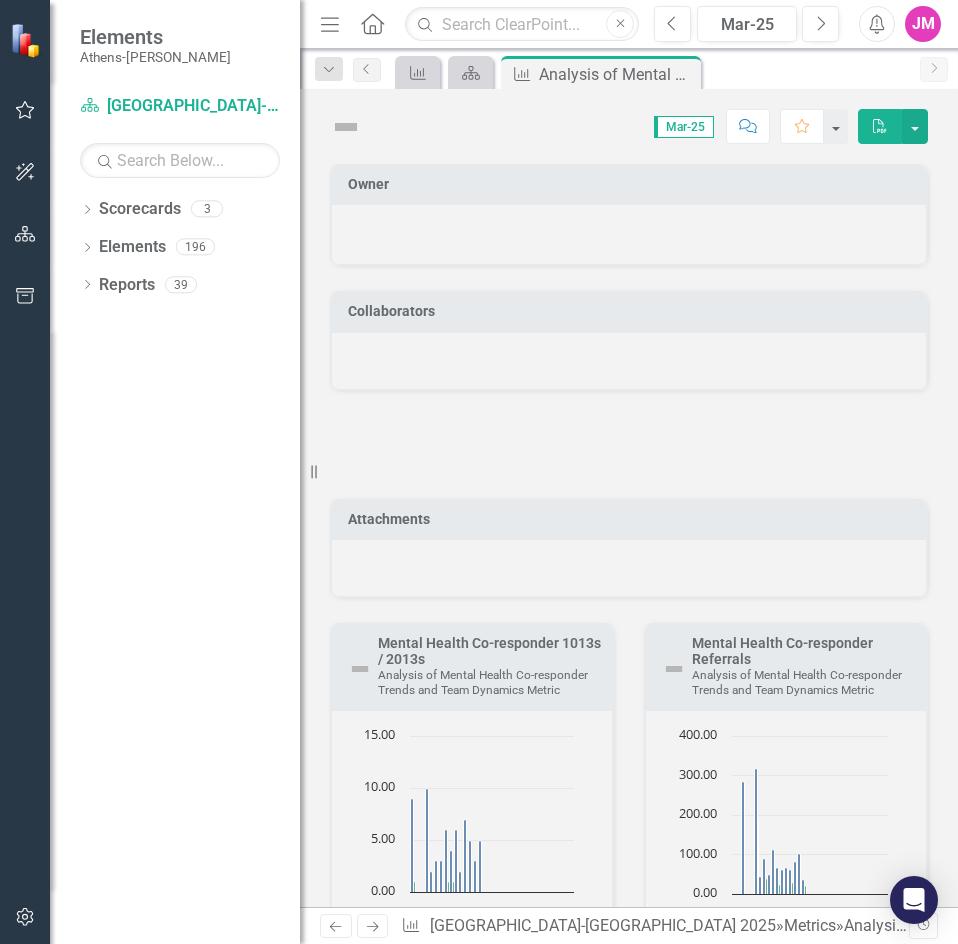 scroll, scrollTop: 0, scrollLeft: 0, axis: both 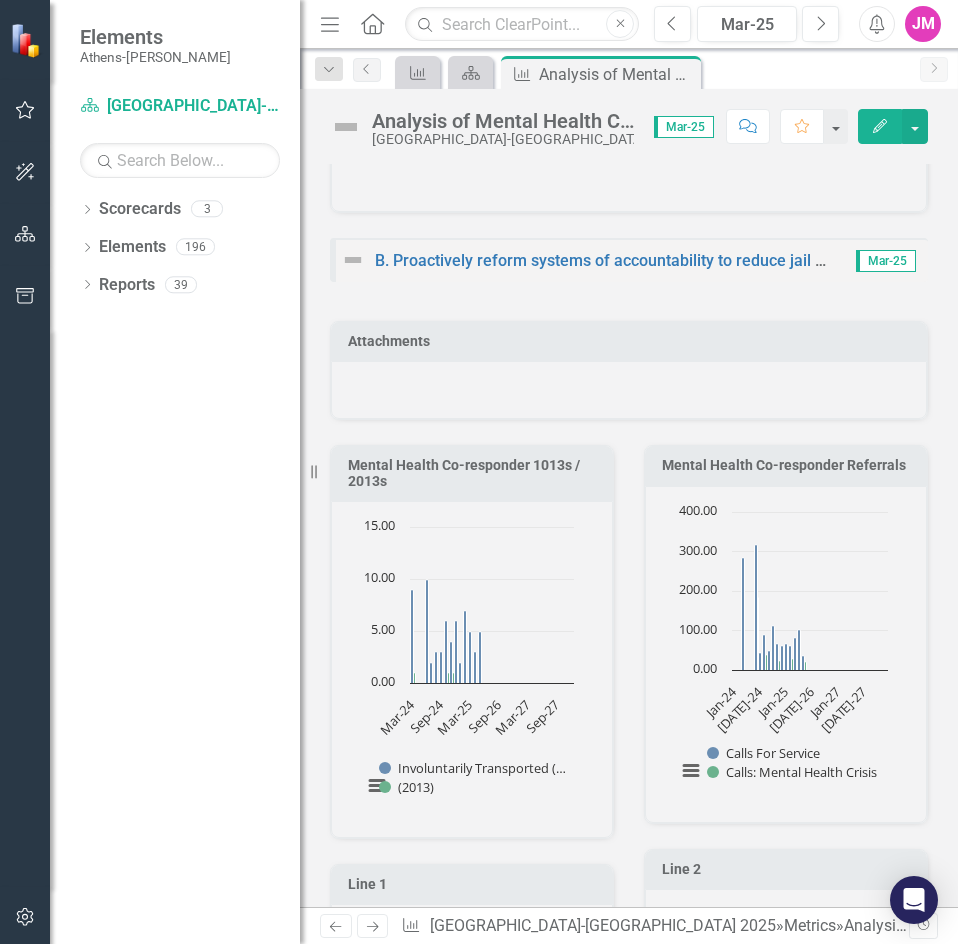 click on "February:  4" at bounding box center [796, 2665] 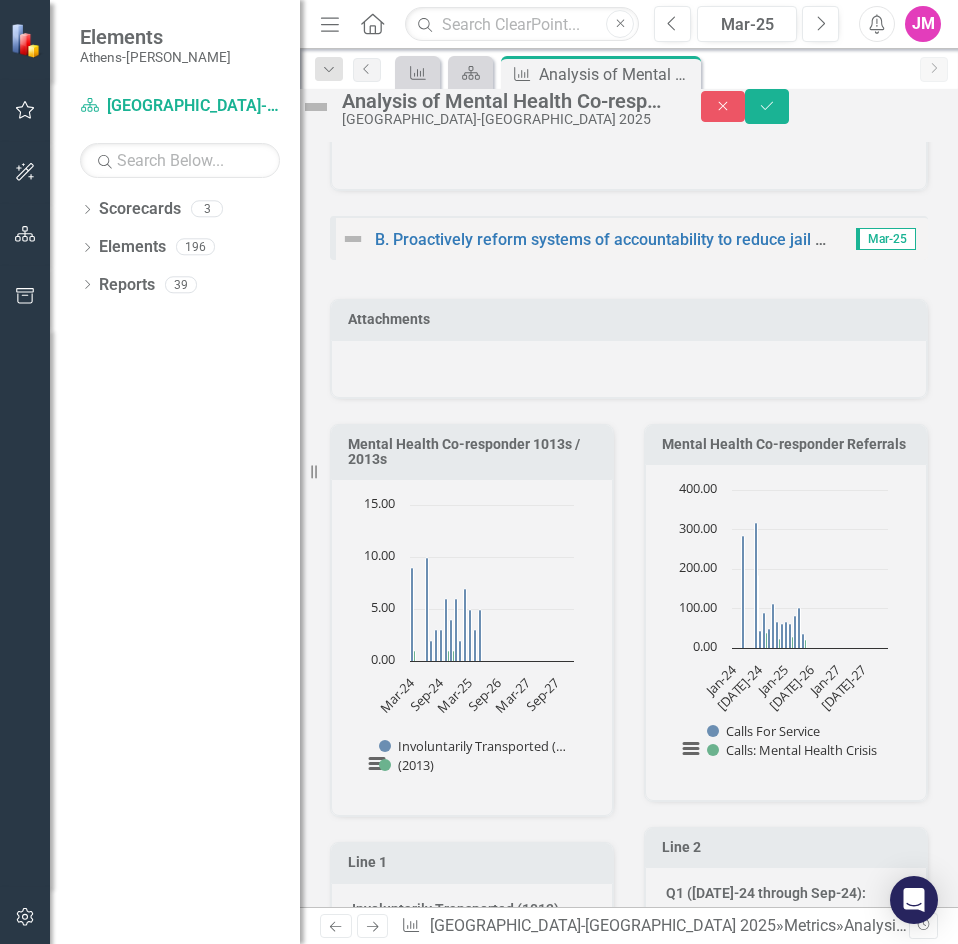 scroll, scrollTop: 2100, scrollLeft: 0, axis: vertical 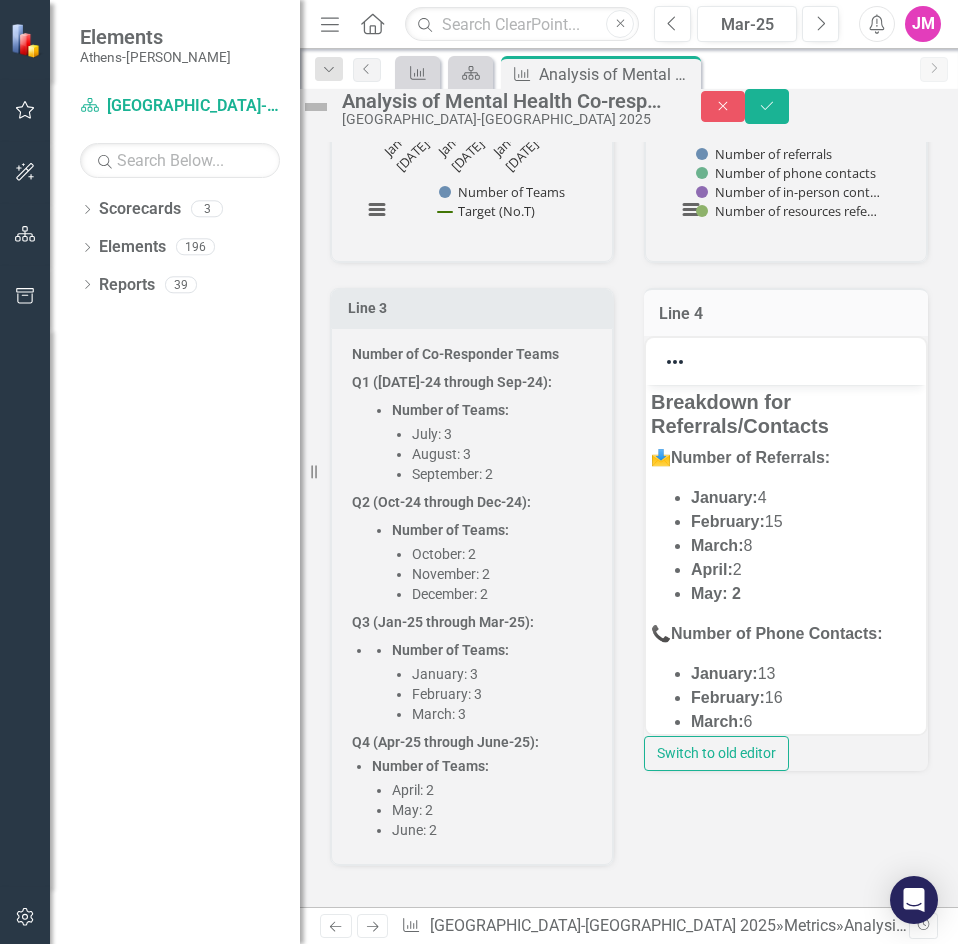 click on "May: 2" at bounding box center [806, 594] 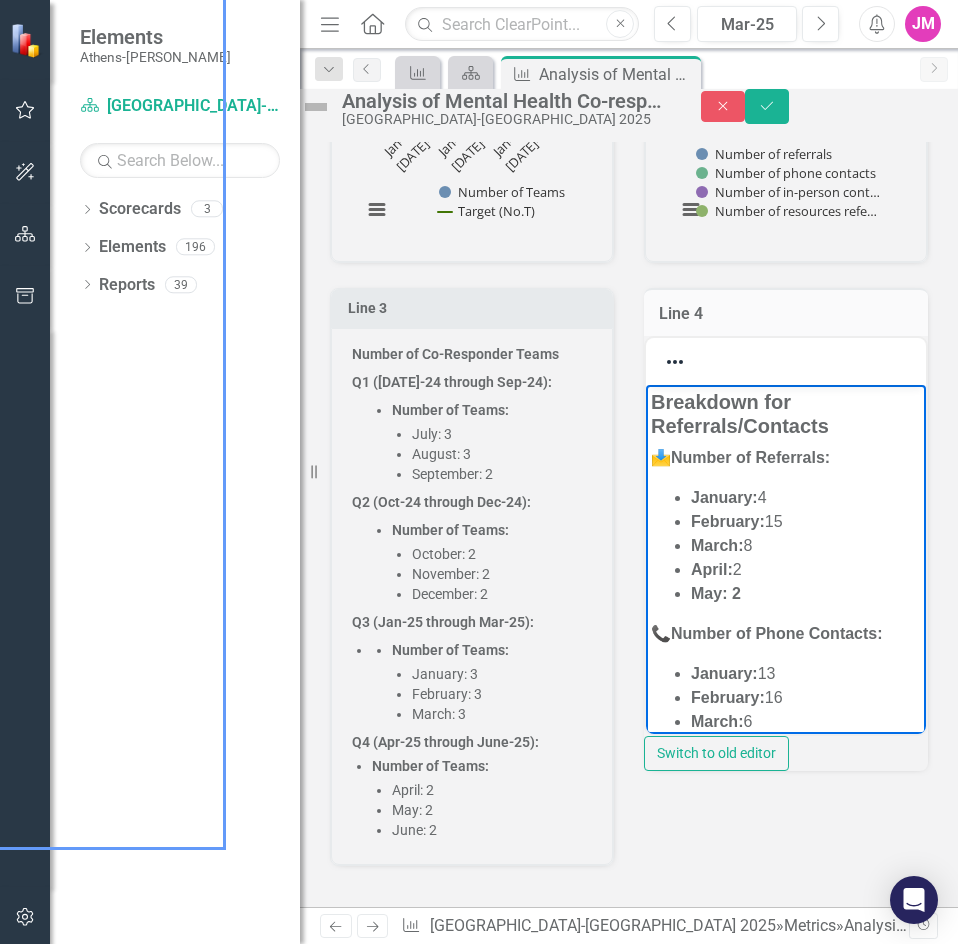 type 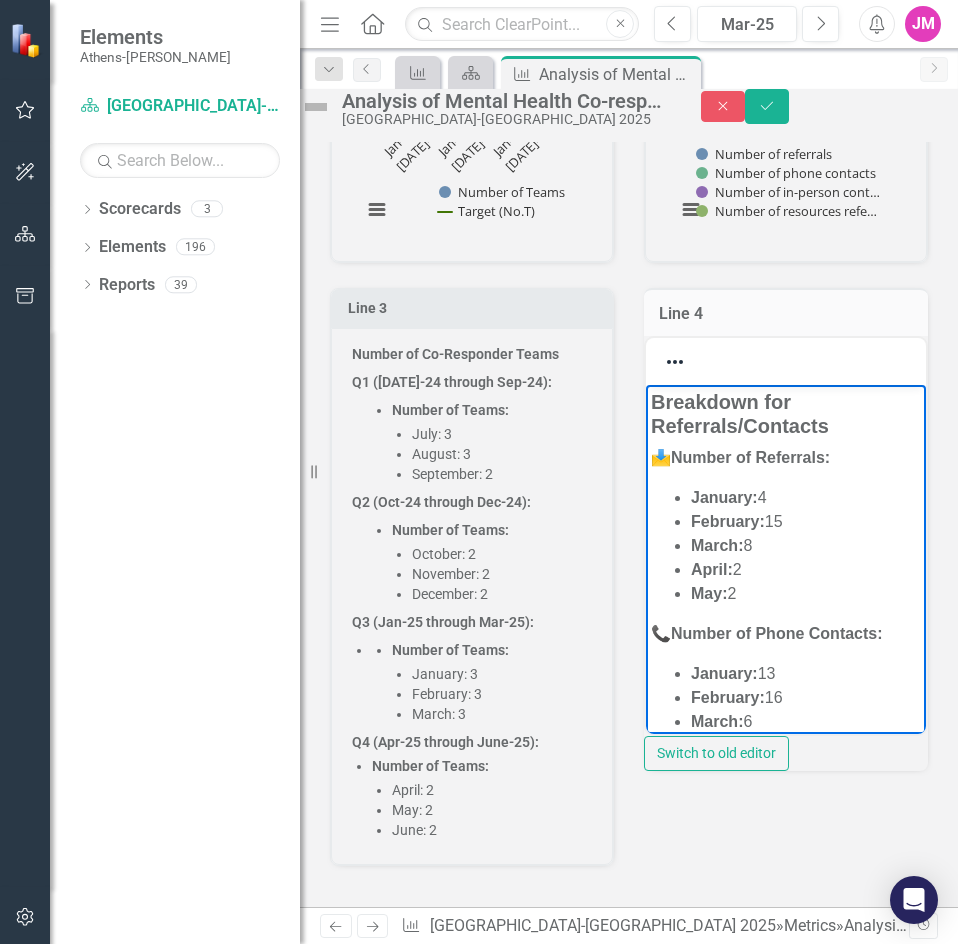 click on "May:  ﻿2" at bounding box center (806, 594) 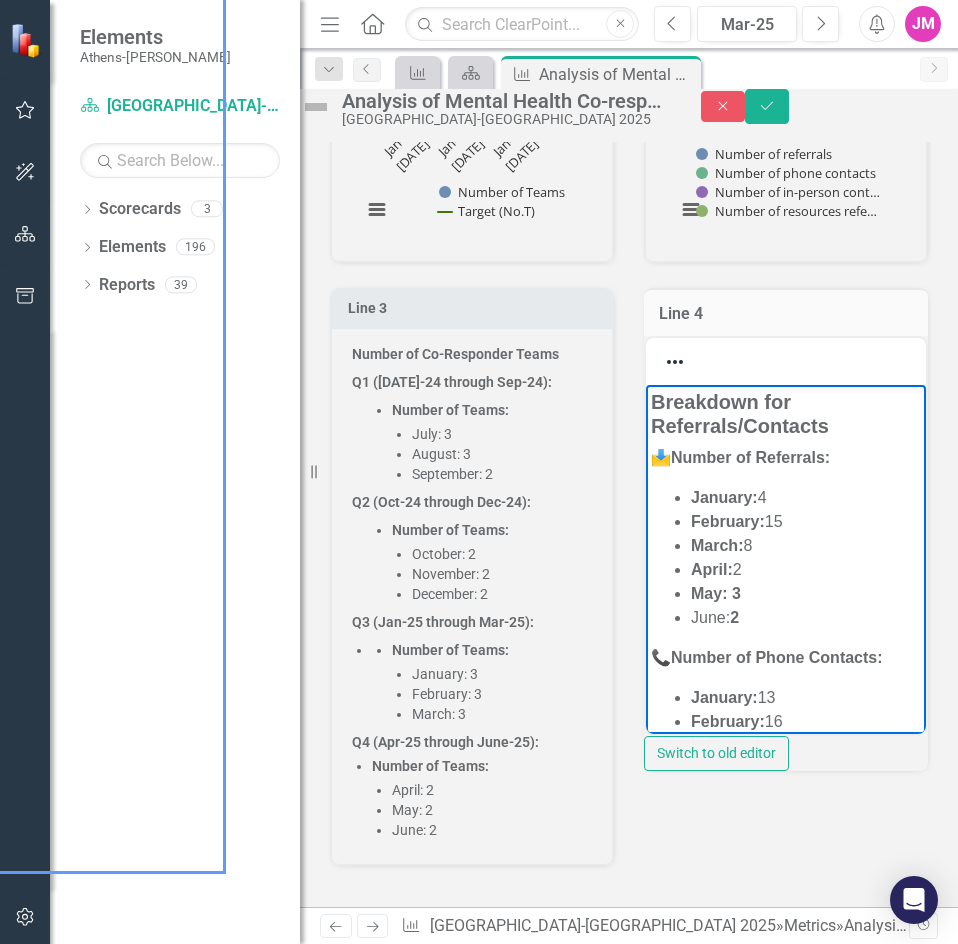 click on "﻿June:  ﻿2" at bounding box center (806, 618) 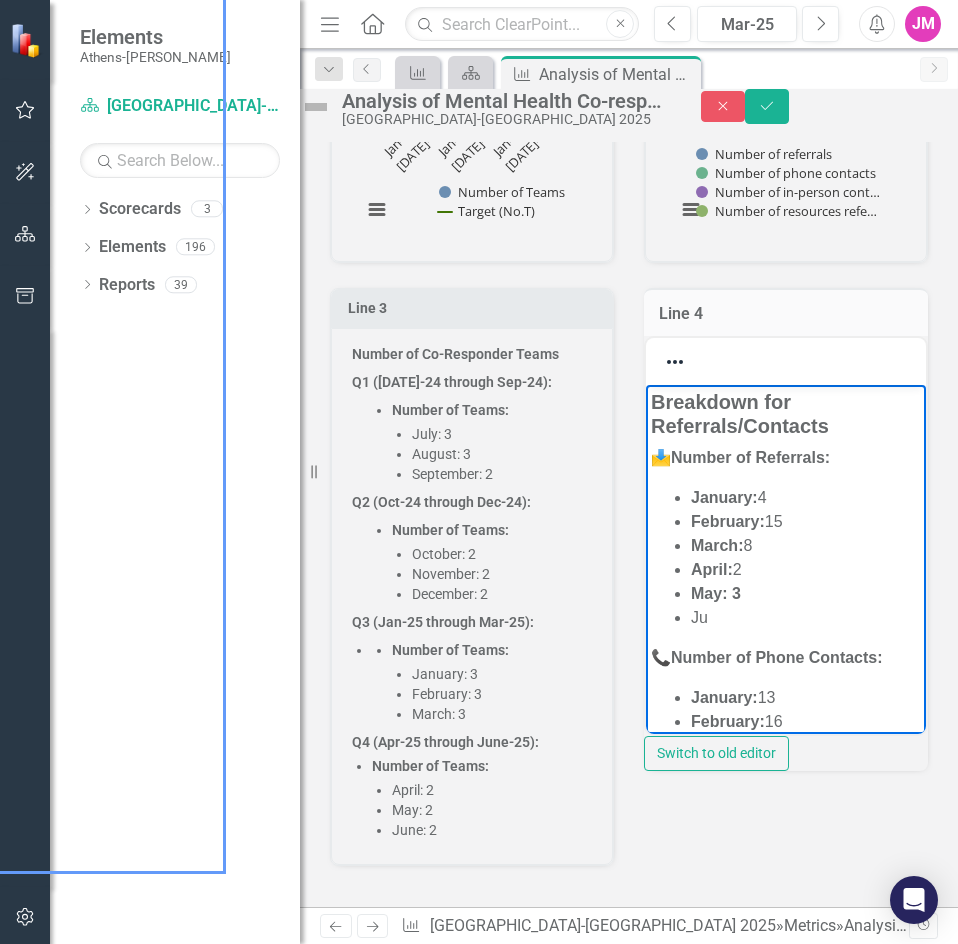 drag, startPoint x: 760, startPoint y: 587, endPoint x: 768, endPoint y: 613, distance: 27.202942 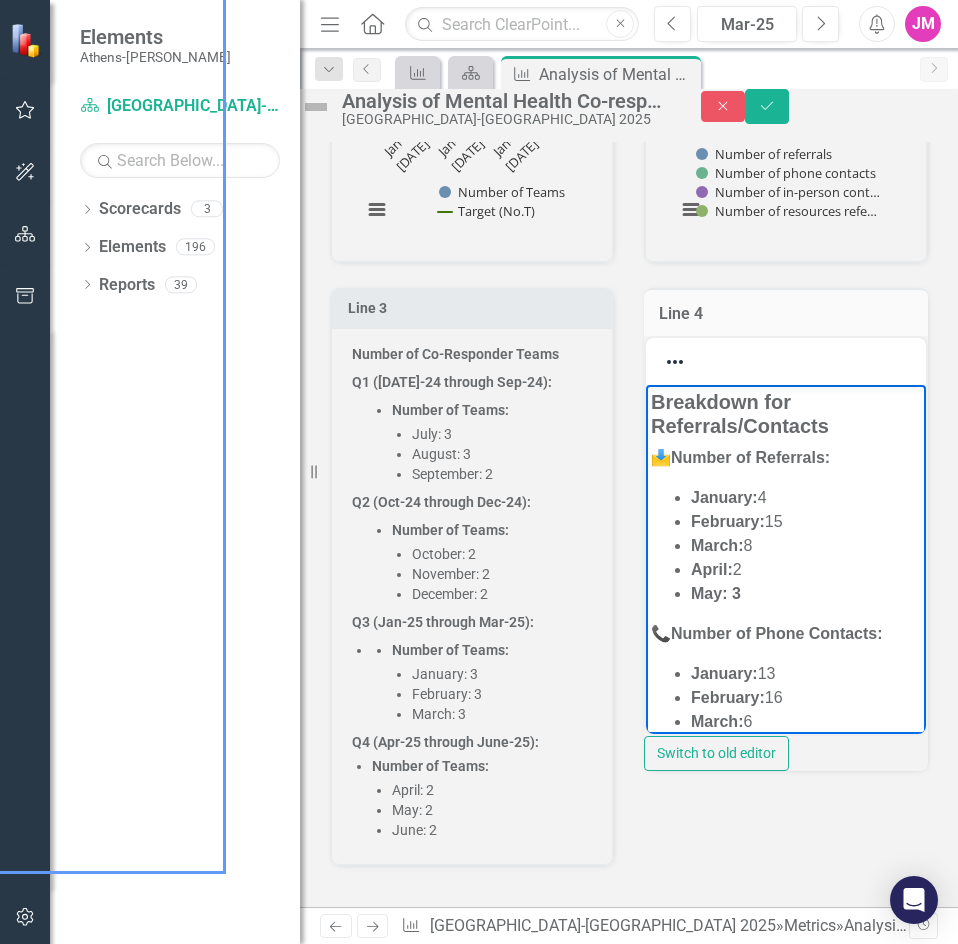 click on "May: 3" at bounding box center (806, 594) 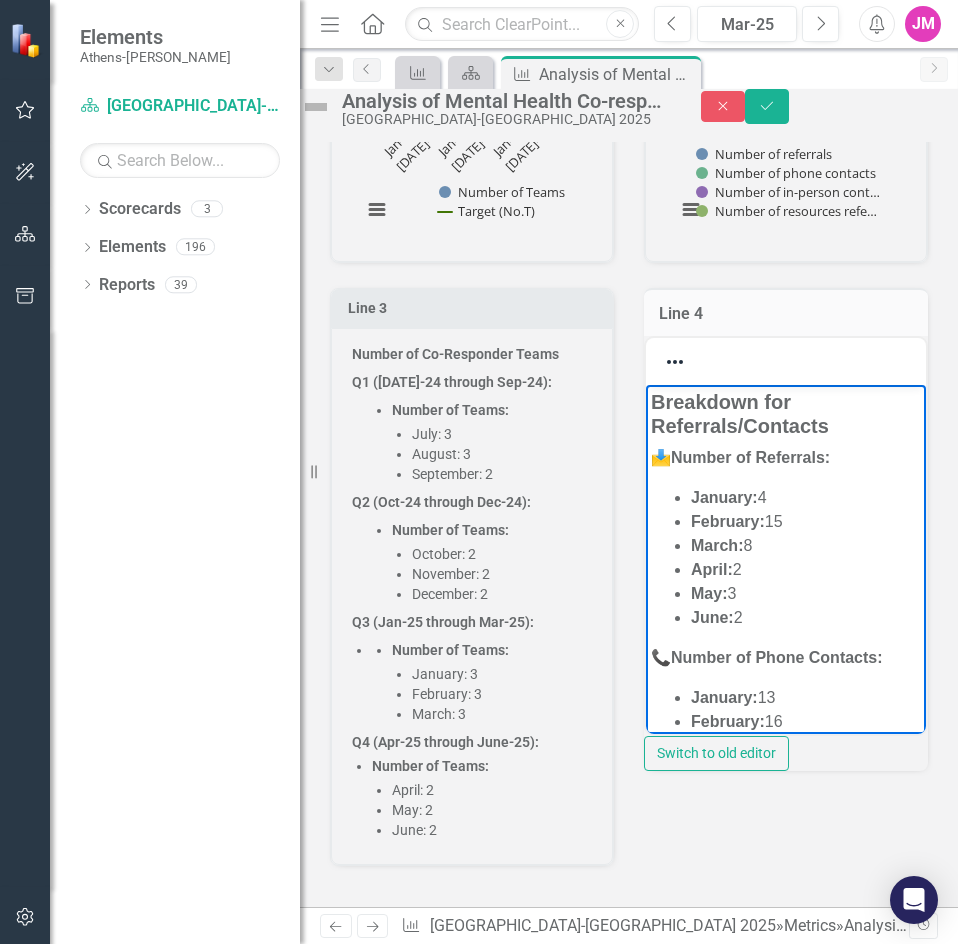 click on "March:  8" at bounding box center [806, 546] 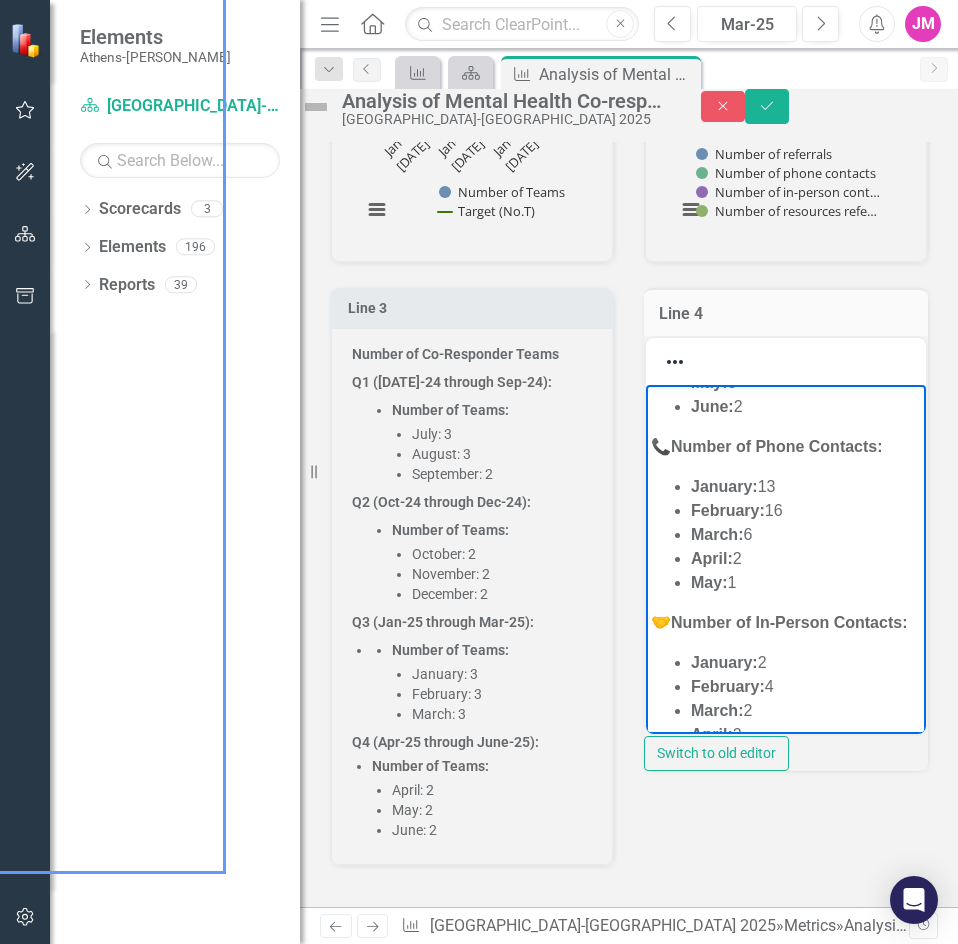scroll, scrollTop: 317, scrollLeft: 0, axis: vertical 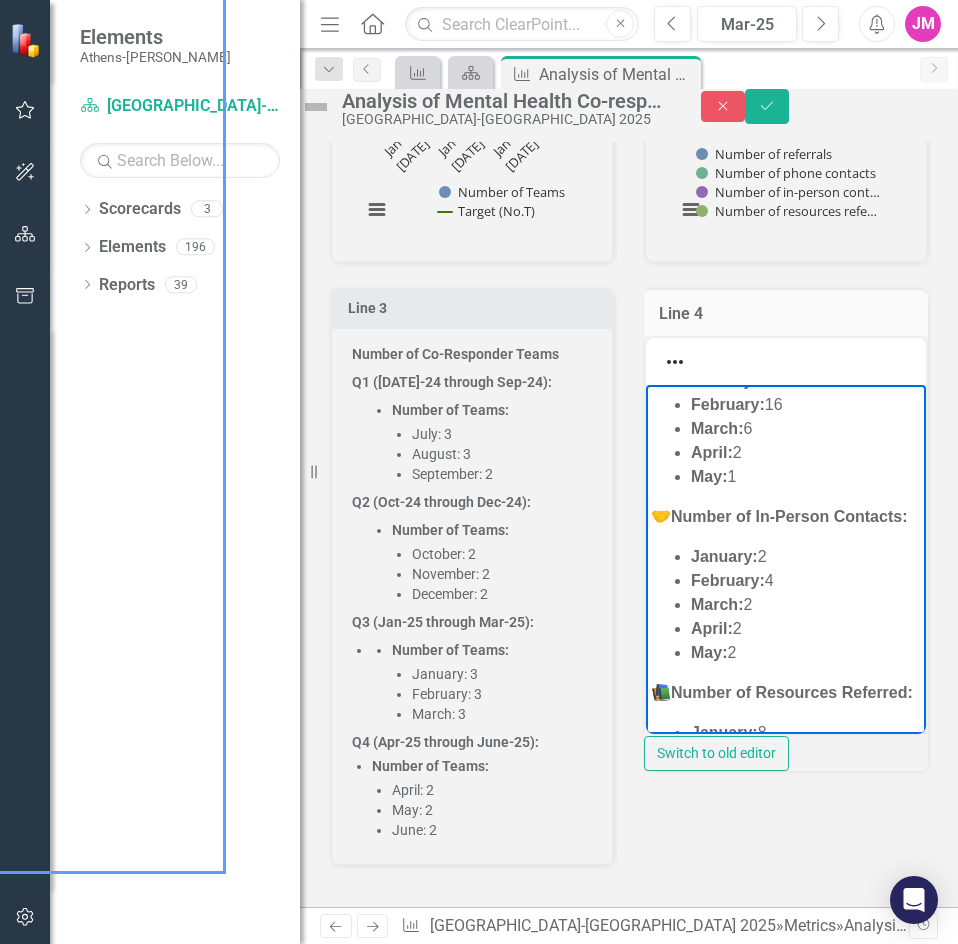 click on "May:  1" at bounding box center [806, 477] 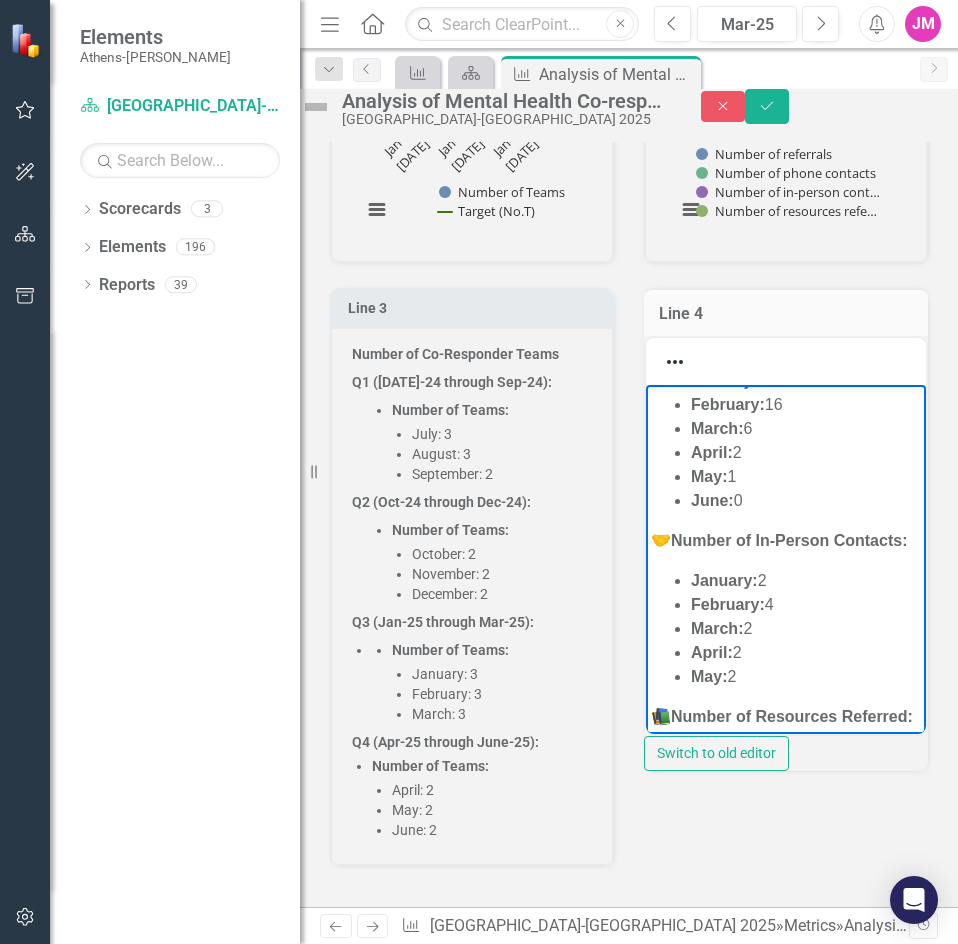 click on "January:  2" at bounding box center [806, 581] 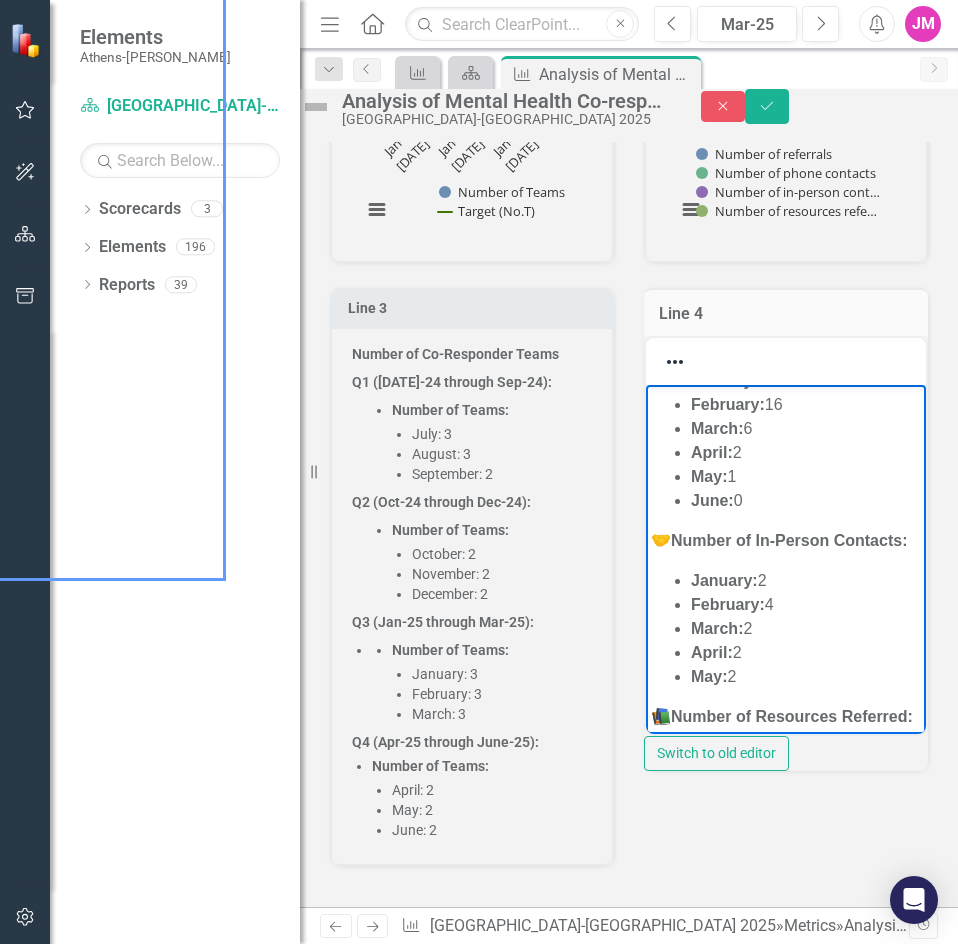 scroll, scrollTop: 541, scrollLeft: 0, axis: vertical 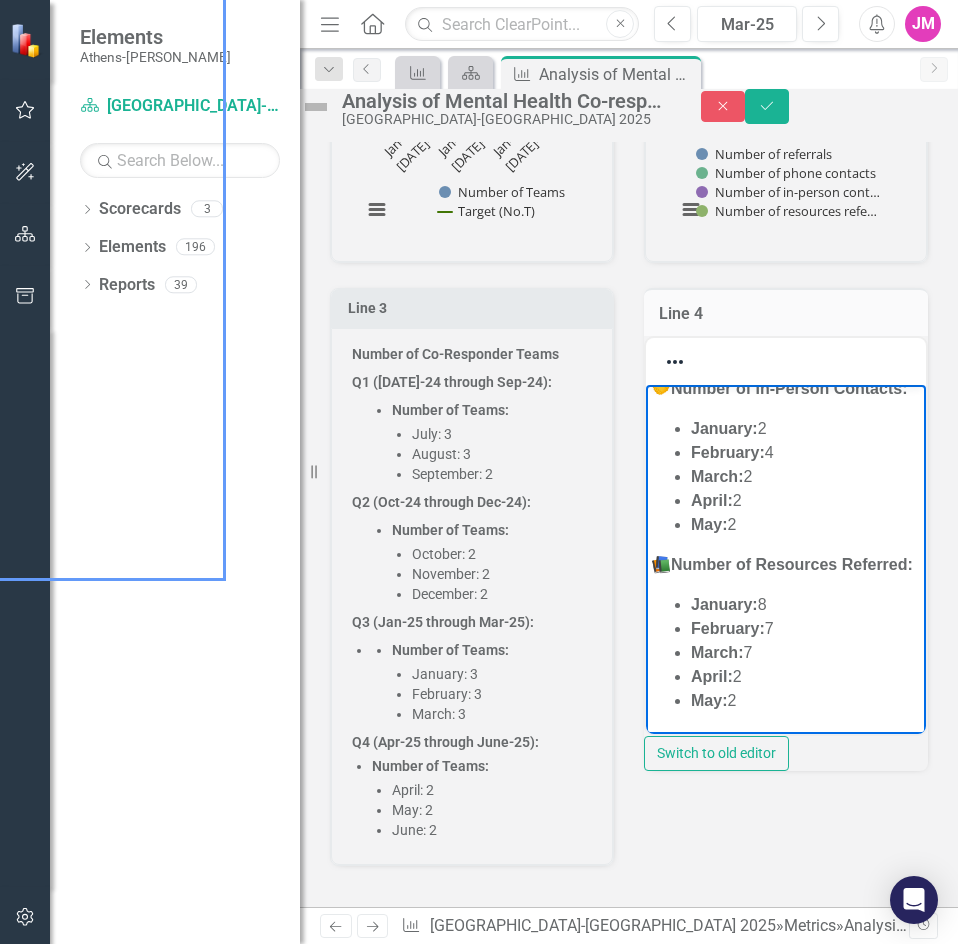 click on "May:  2" at bounding box center (806, 701) 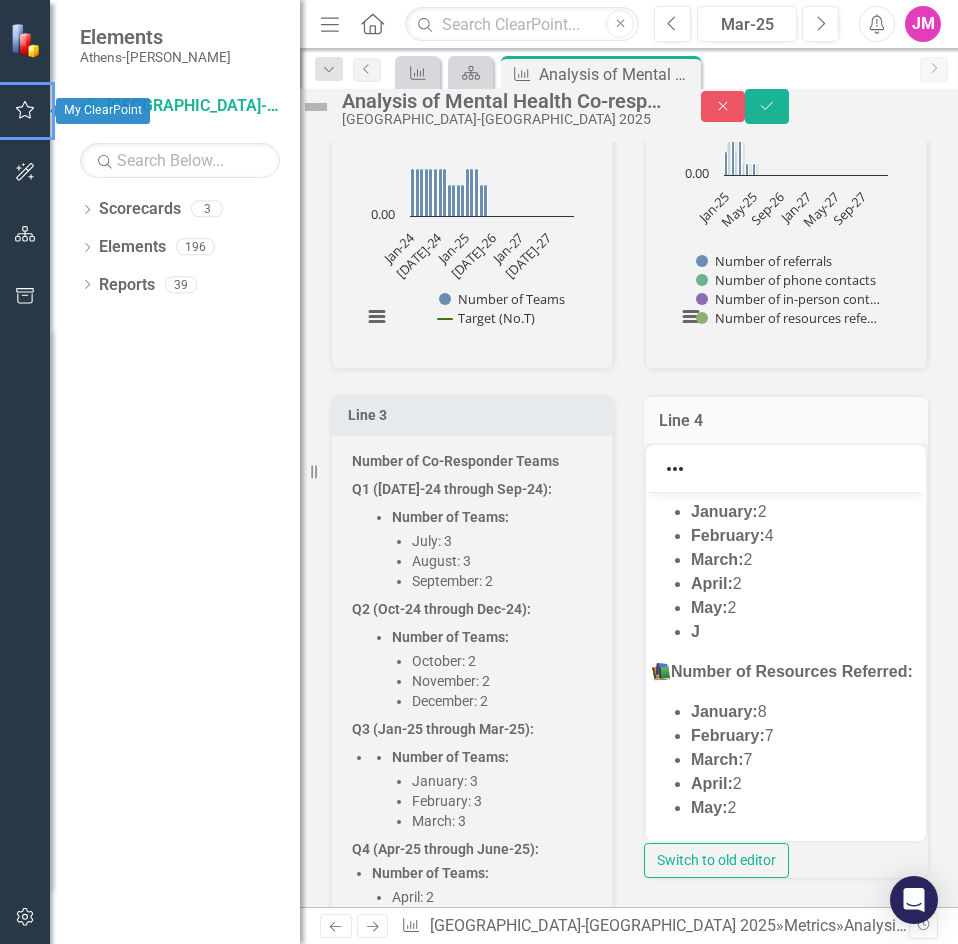 scroll, scrollTop: 2106, scrollLeft: 0, axis: vertical 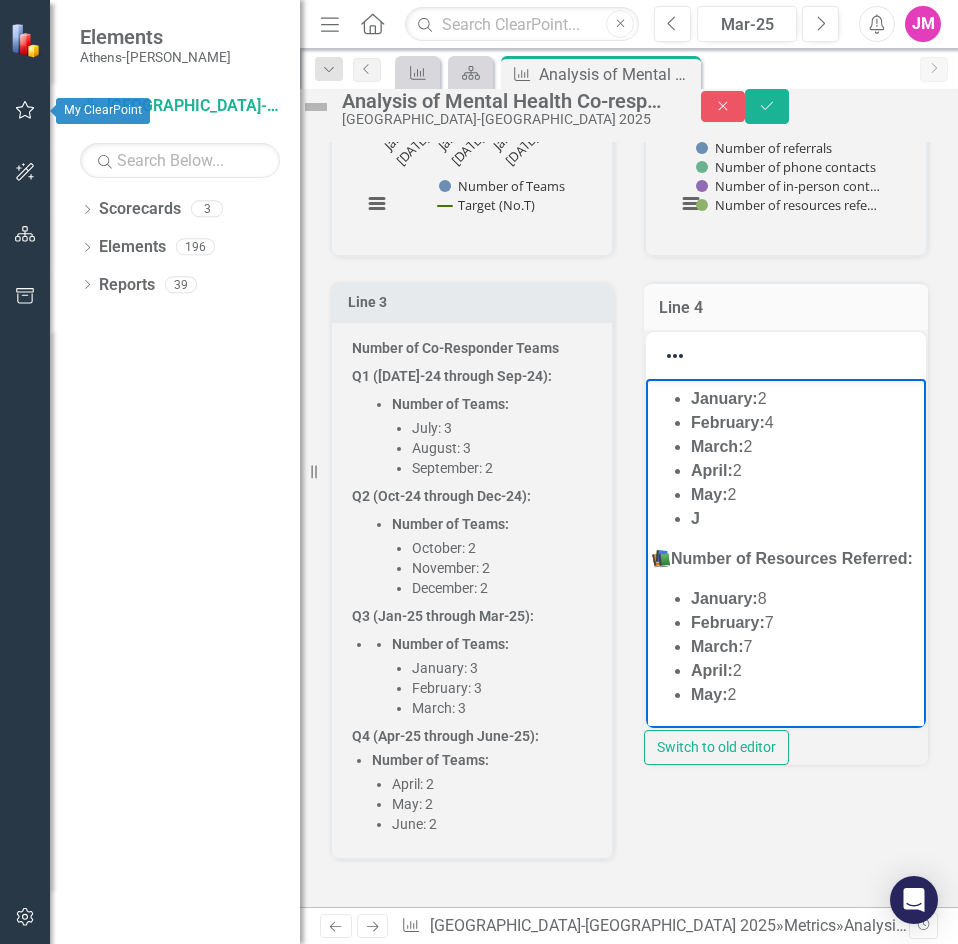 click on "﻿J" at bounding box center (806, 519) 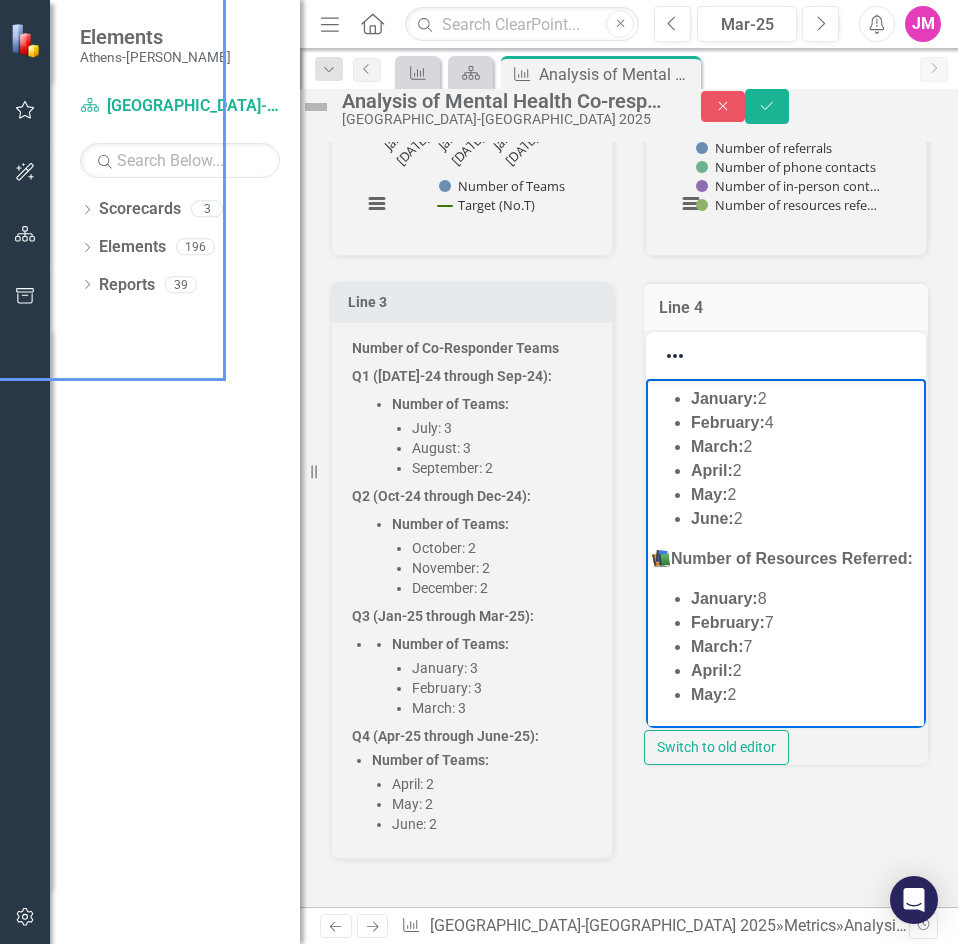 click on "May:  2" at bounding box center [806, 695] 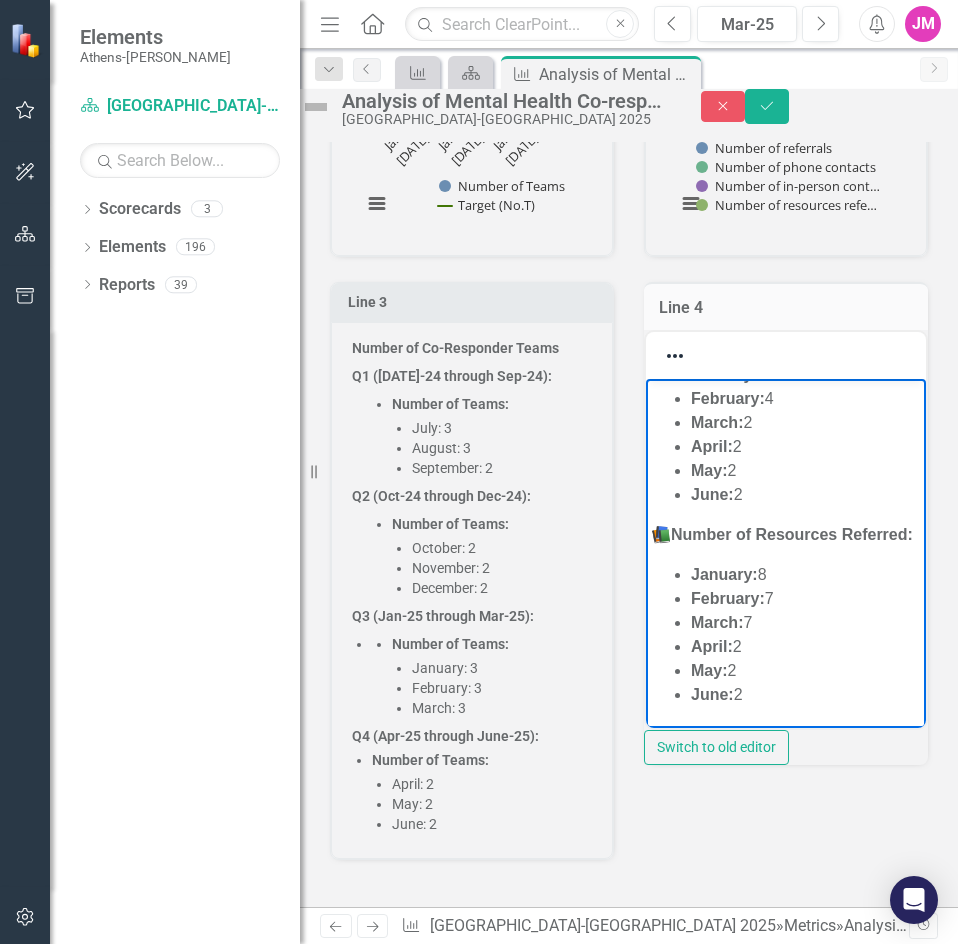 scroll, scrollTop: 568, scrollLeft: 0, axis: vertical 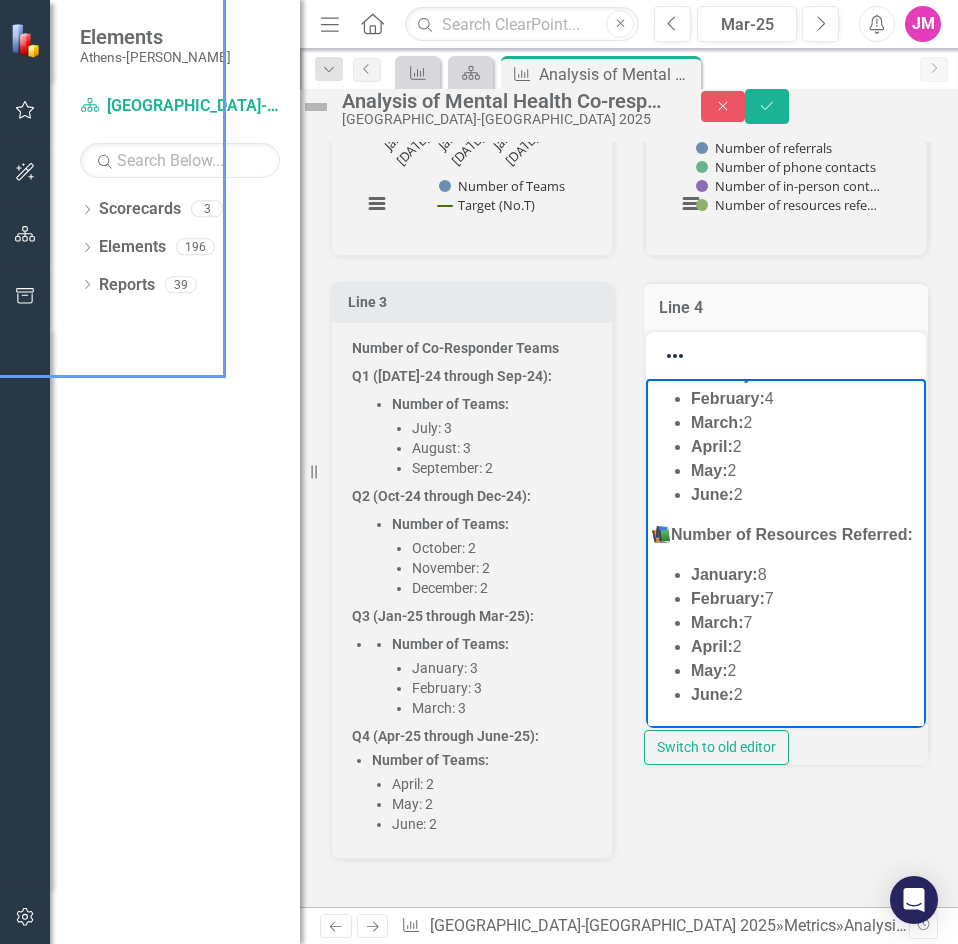 click on "February: 3" at bounding box center [502, 688] 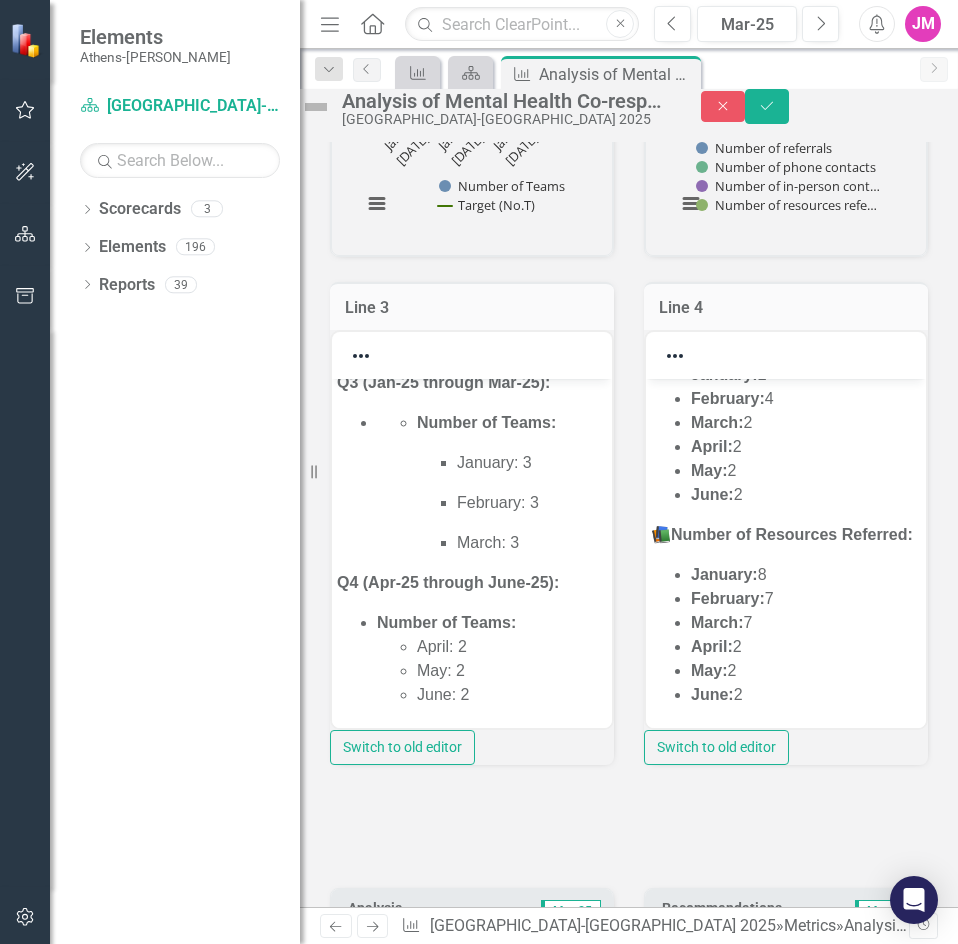 scroll, scrollTop: 617, scrollLeft: 0, axis: vertical 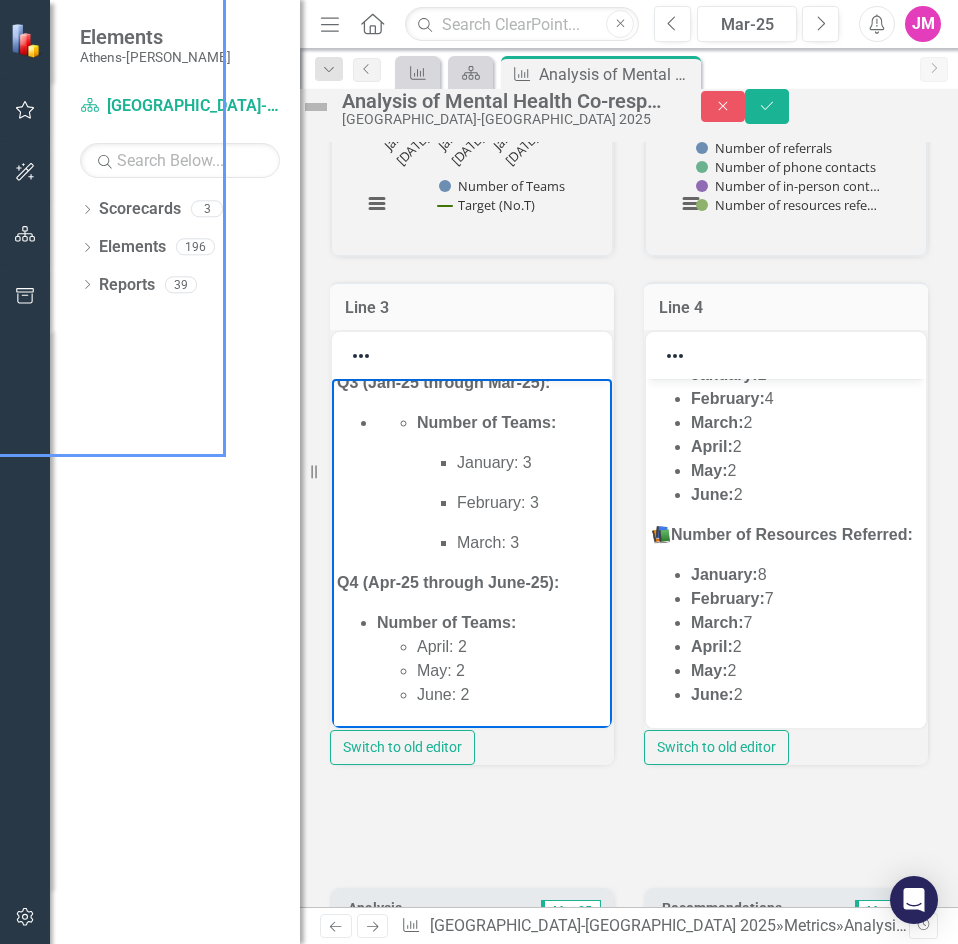 type 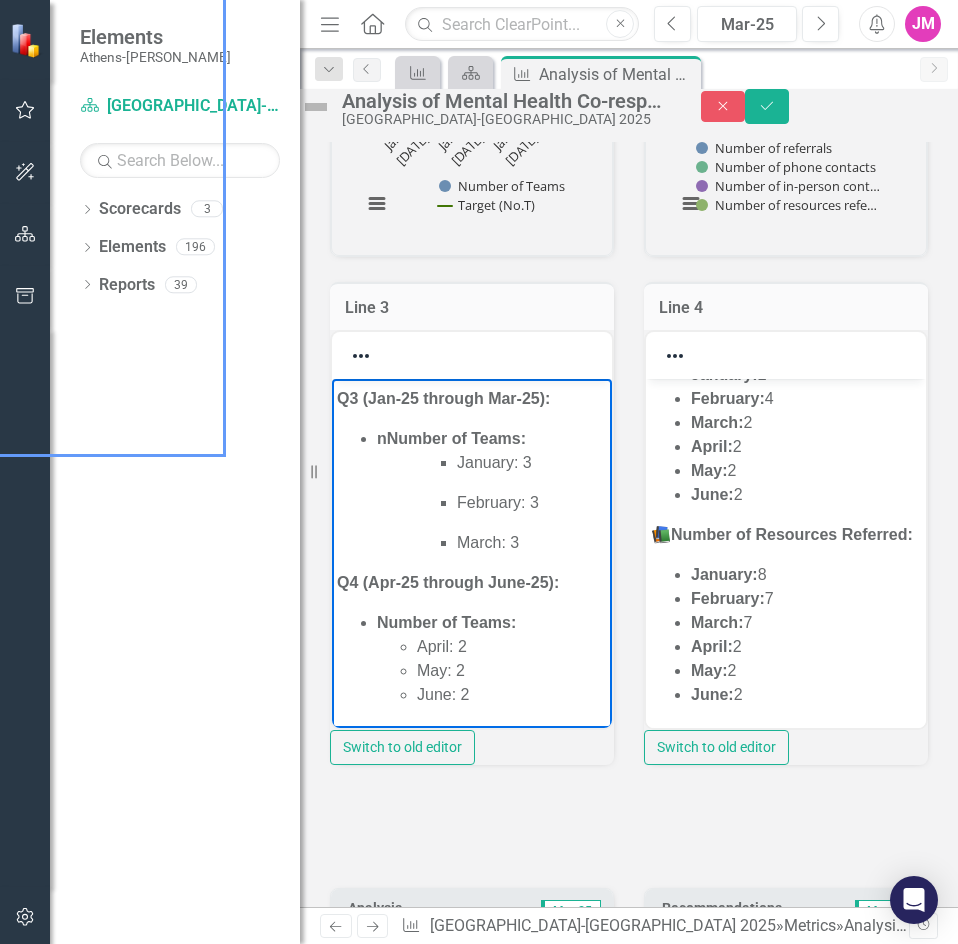 click on "nNumber of Teams:" at bounding box center (451, 438) 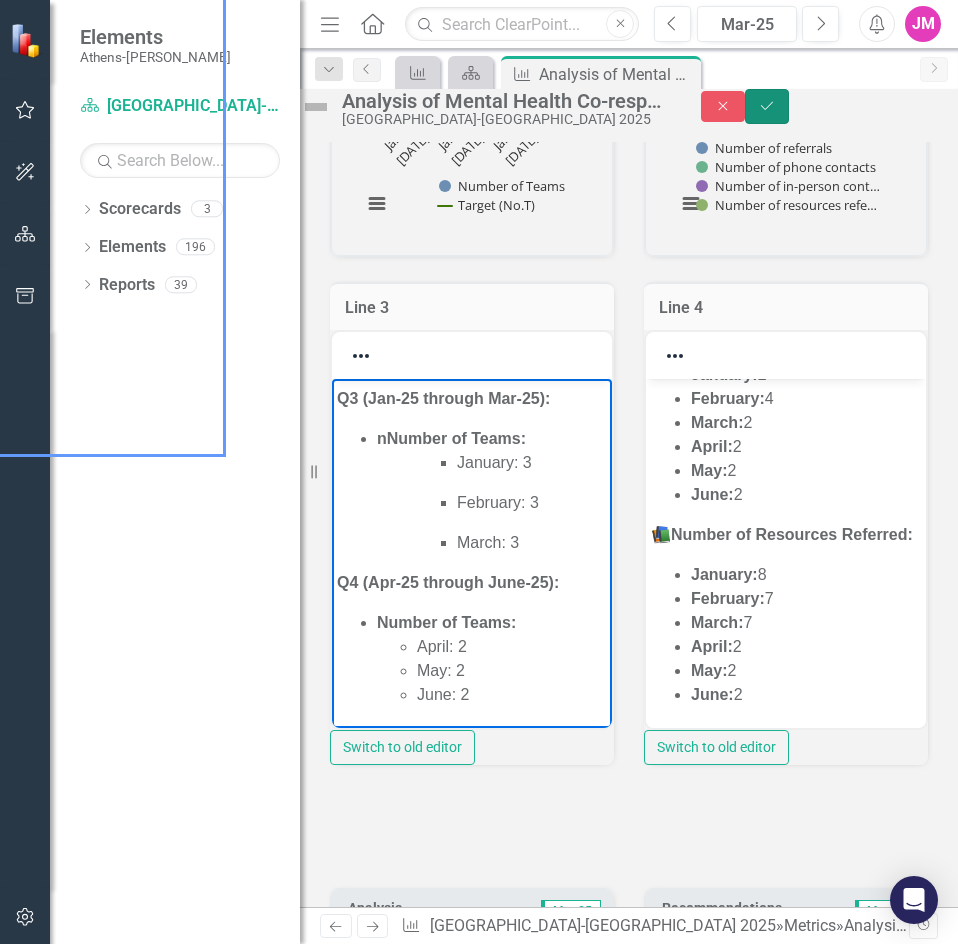 click on "Save" at bounding box center [767, 106] 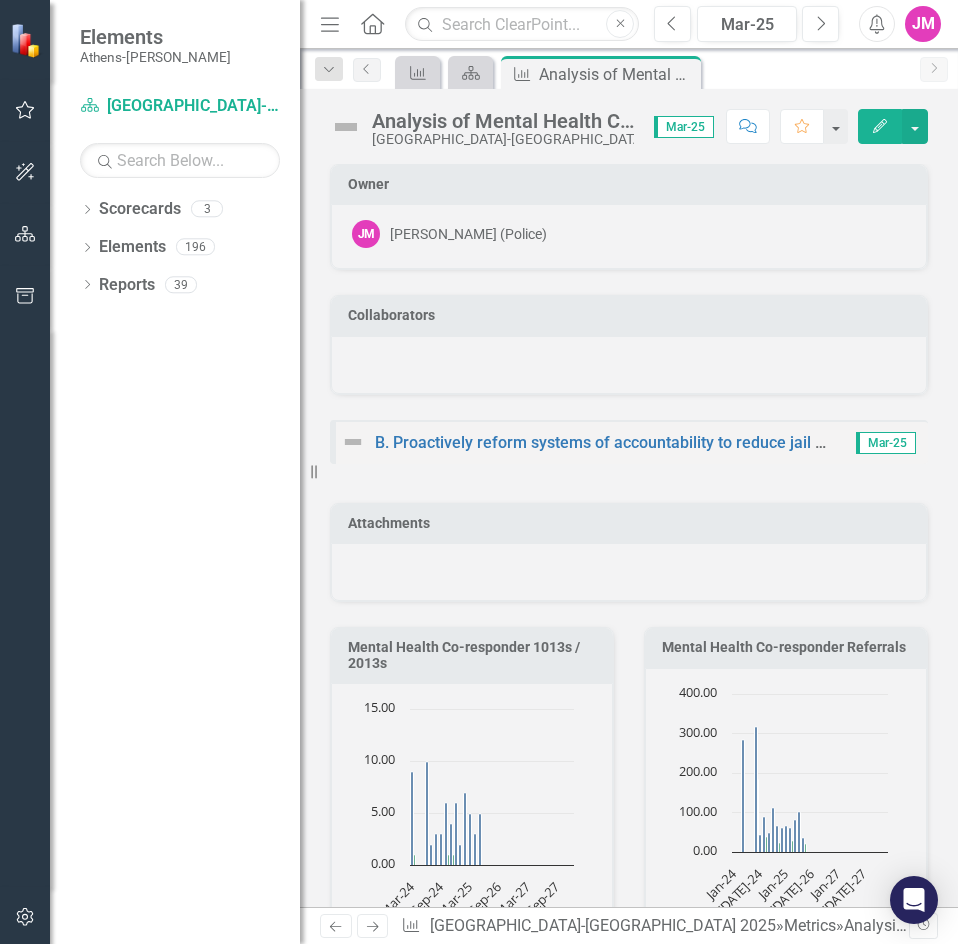 scroll, scrollTop: 700, scrollLeft: 0, axis: vertical 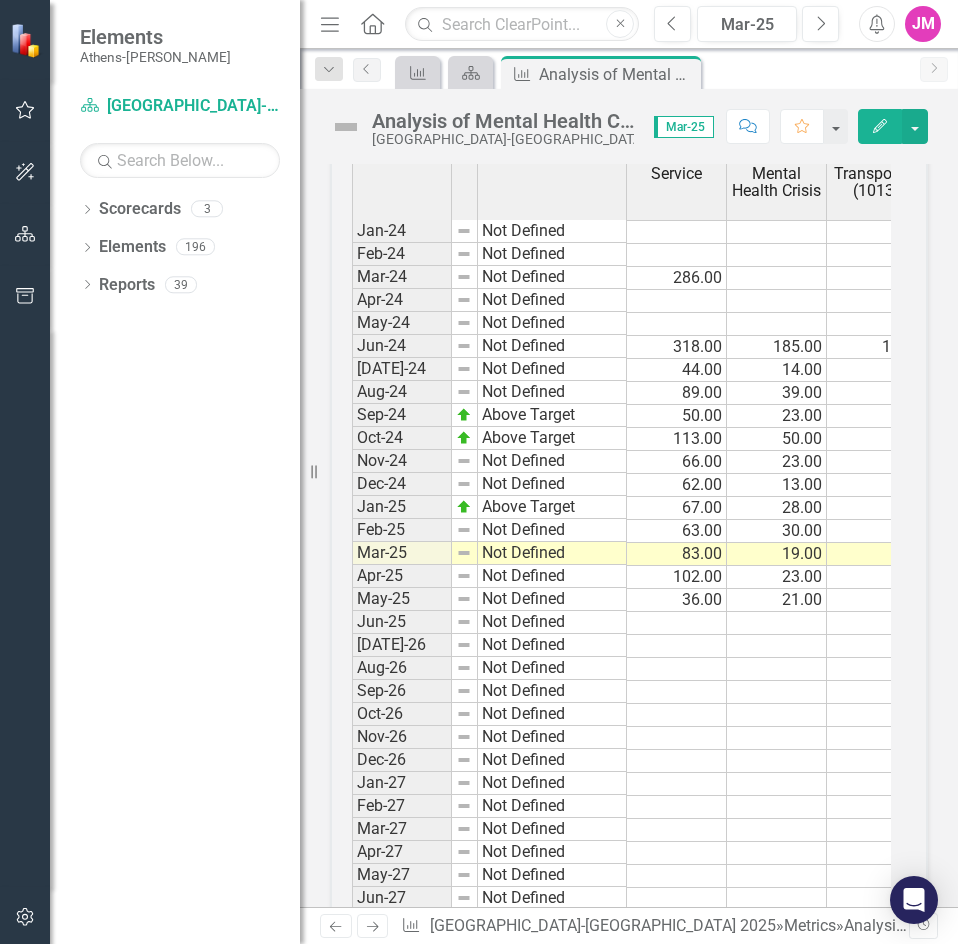 click on "102.00" at bounding box center [677, 577] 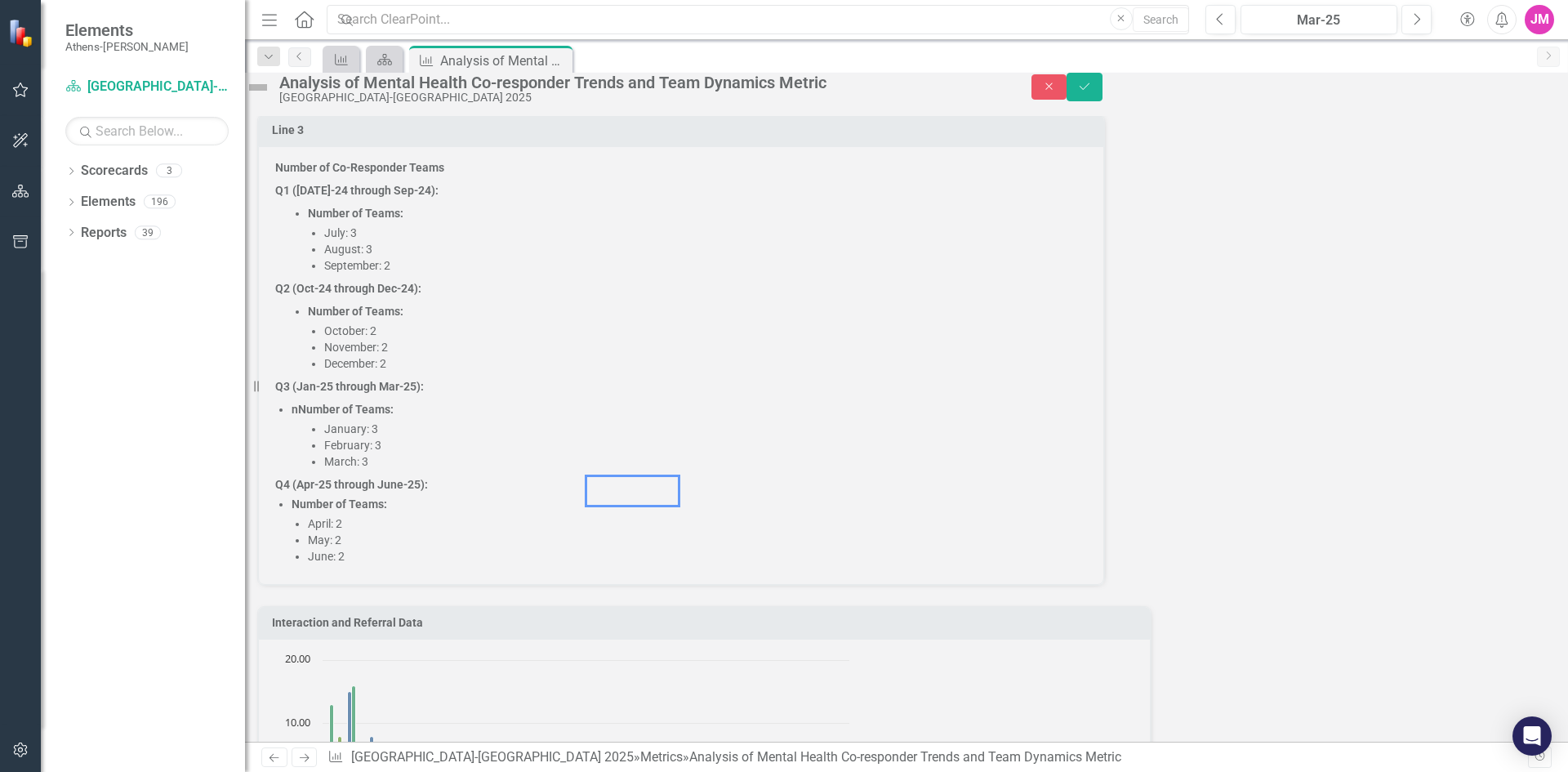 scroll, scrollTop: 2686, scrollLeft: 0, axis: vertical 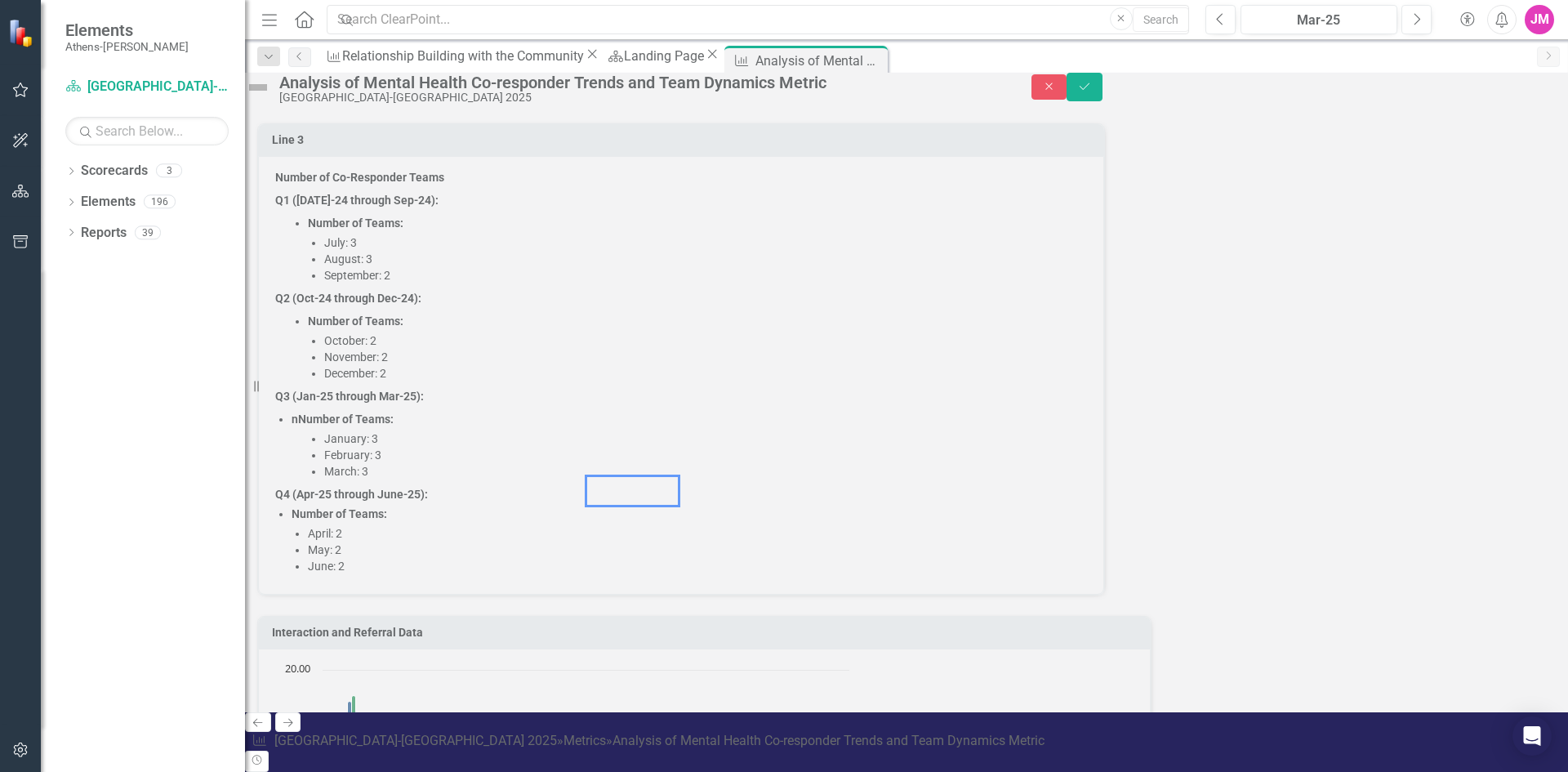 click at bounding box center [539, 2159] 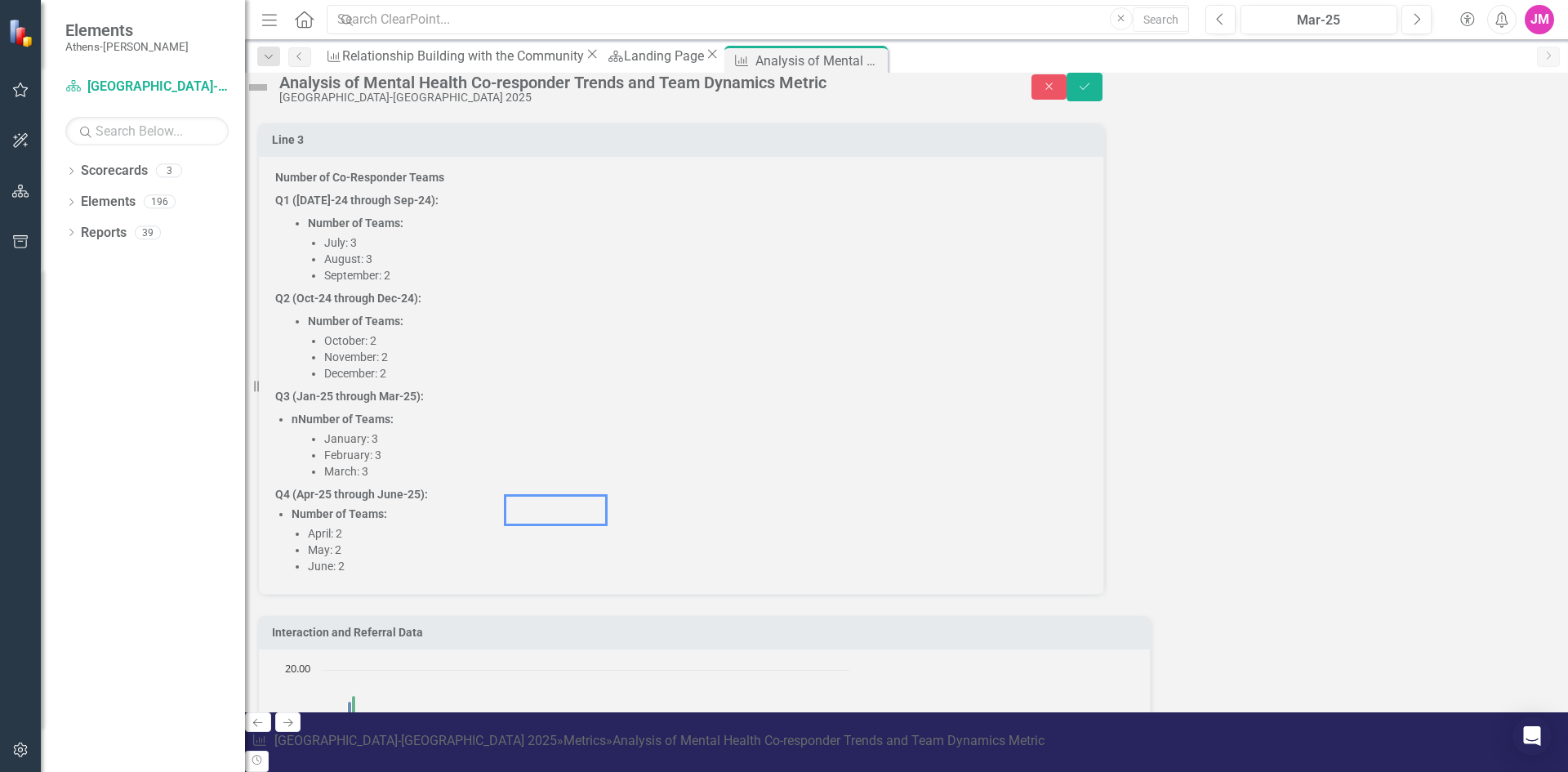 click at bounding box center (539, 2159) 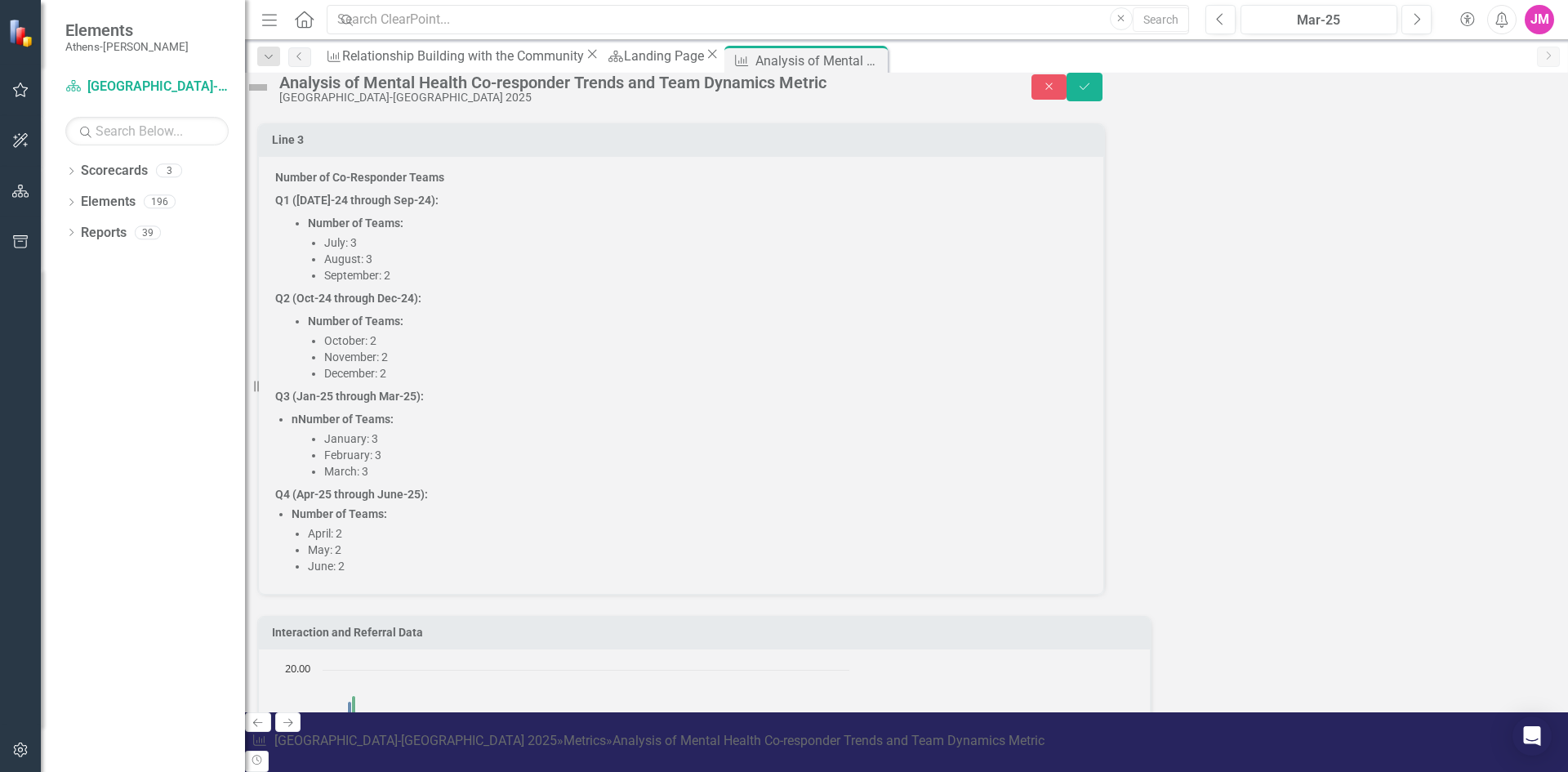 scroll, scrollTop: 2686, scrollLeft: 0, axis: vertical 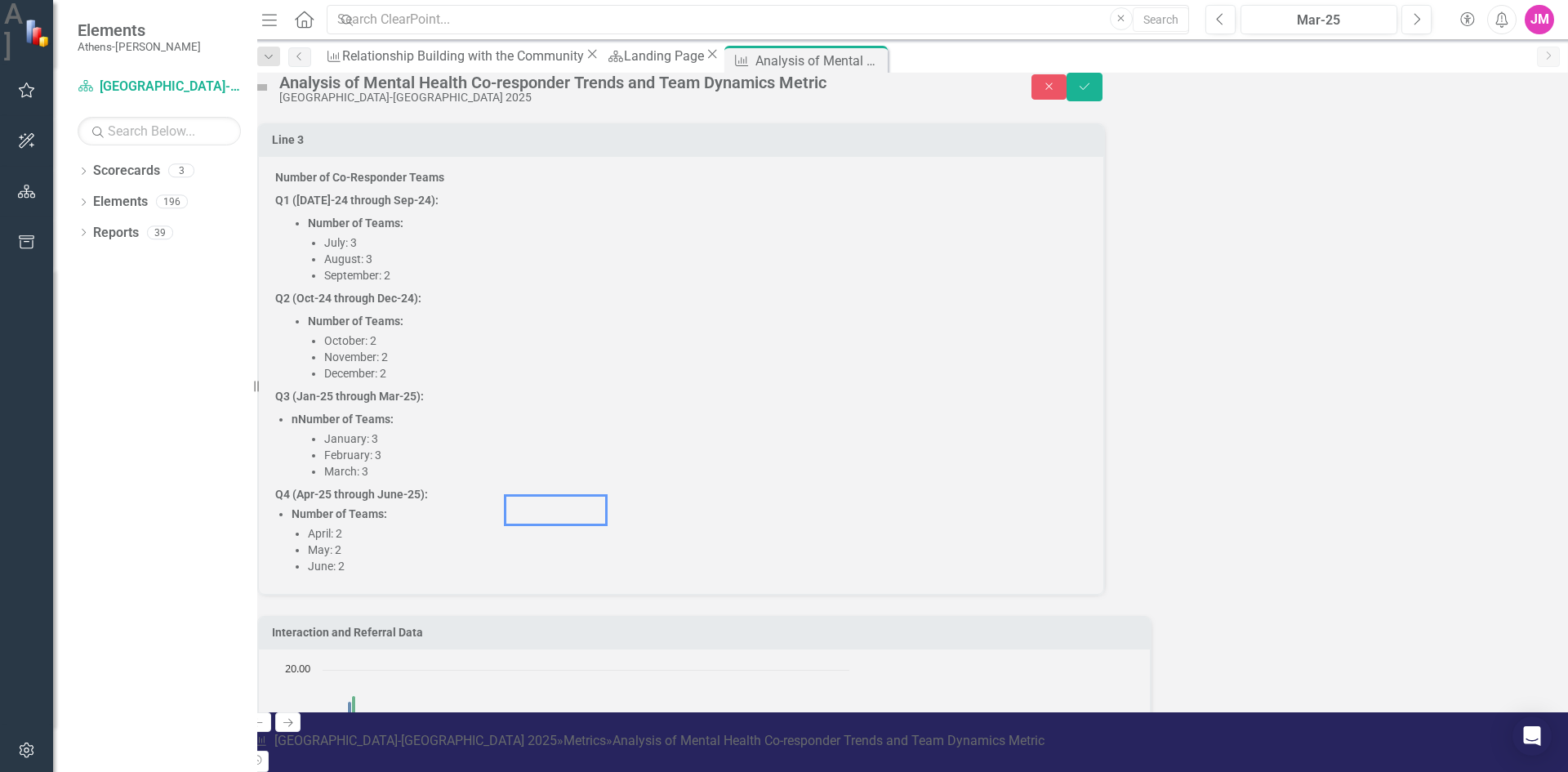 click at bounding box center (539, 2159) 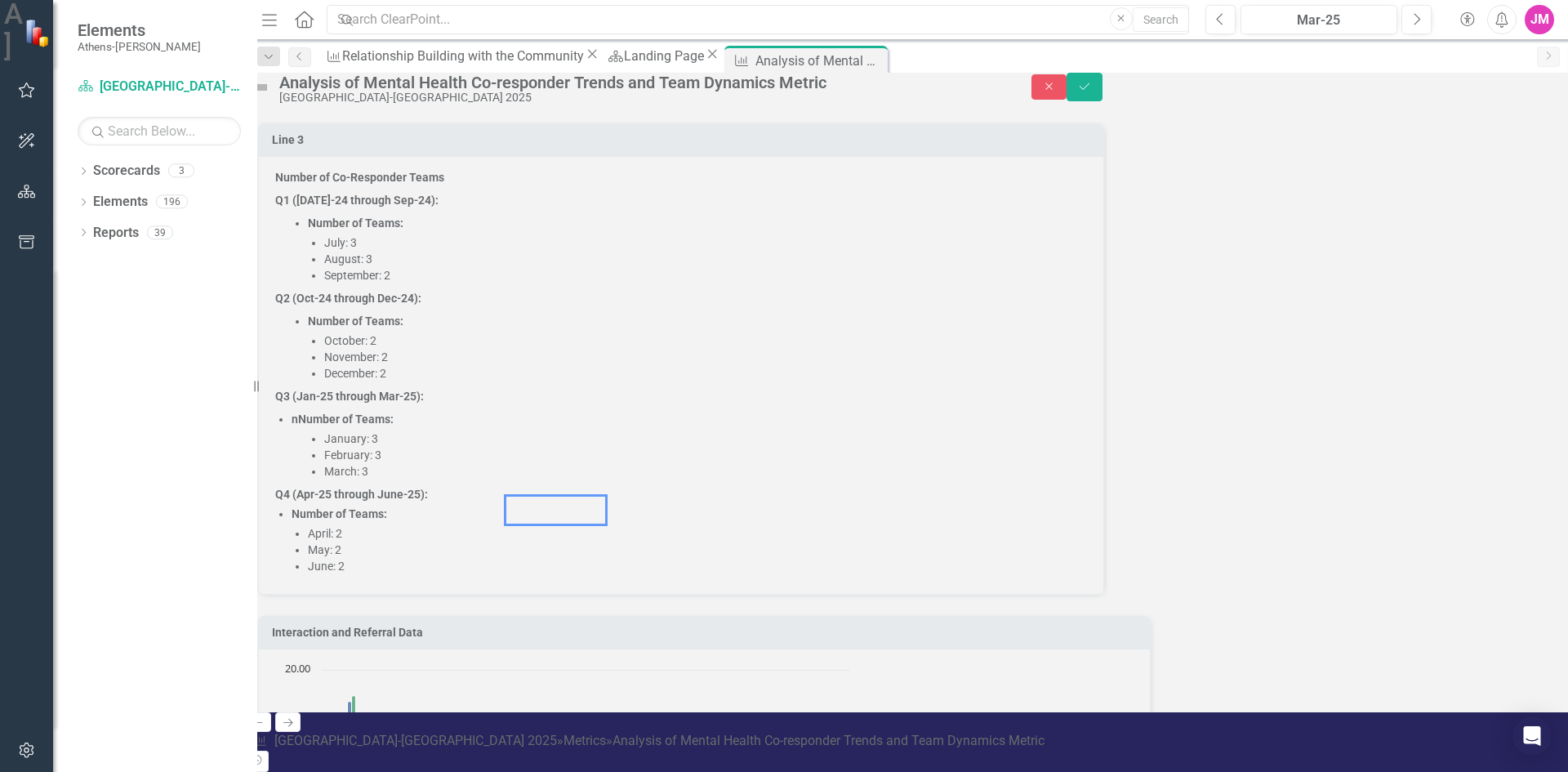 click at bounding box center (539, 2159) 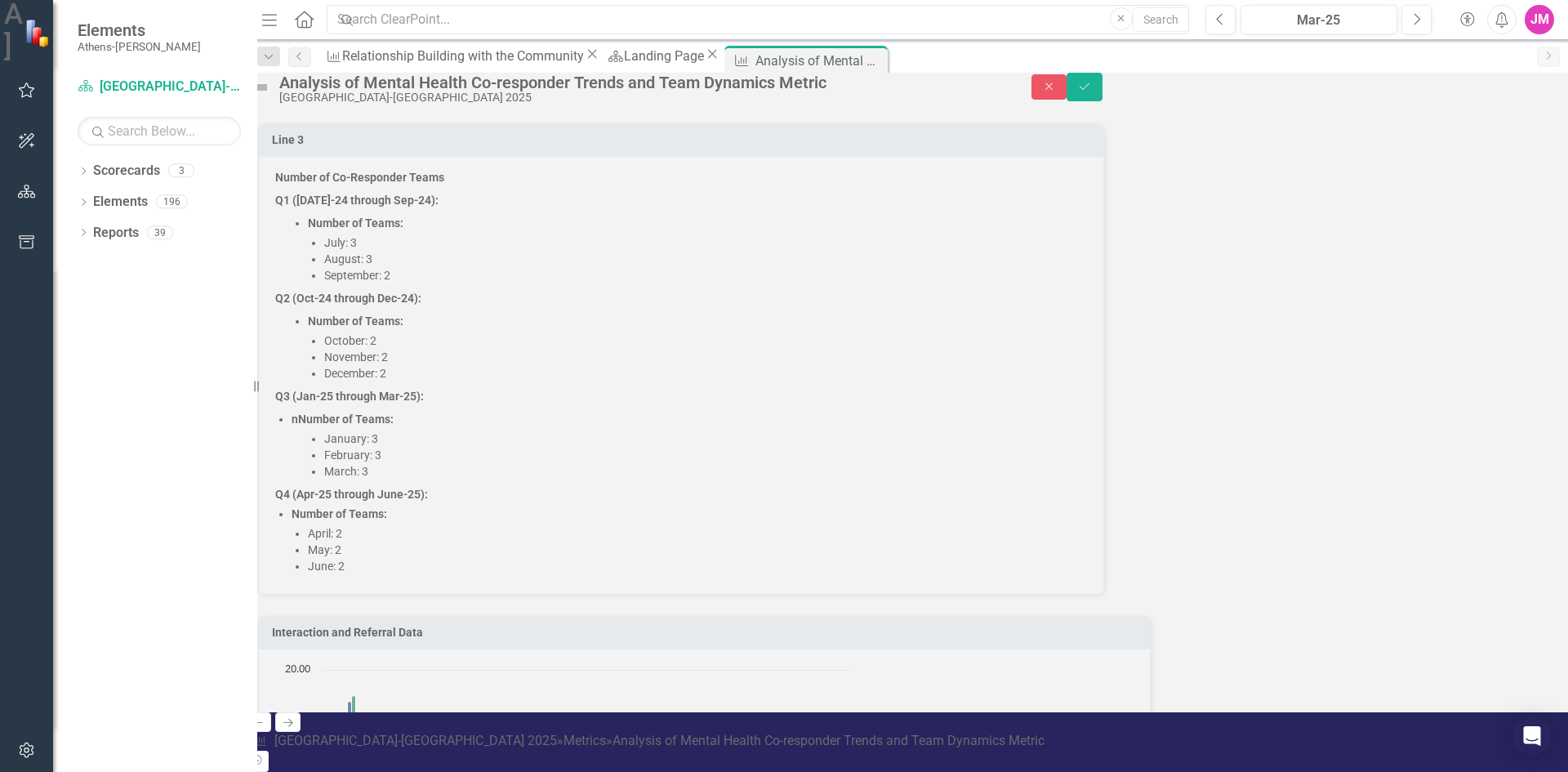 click at bounding box center (539, 2159) 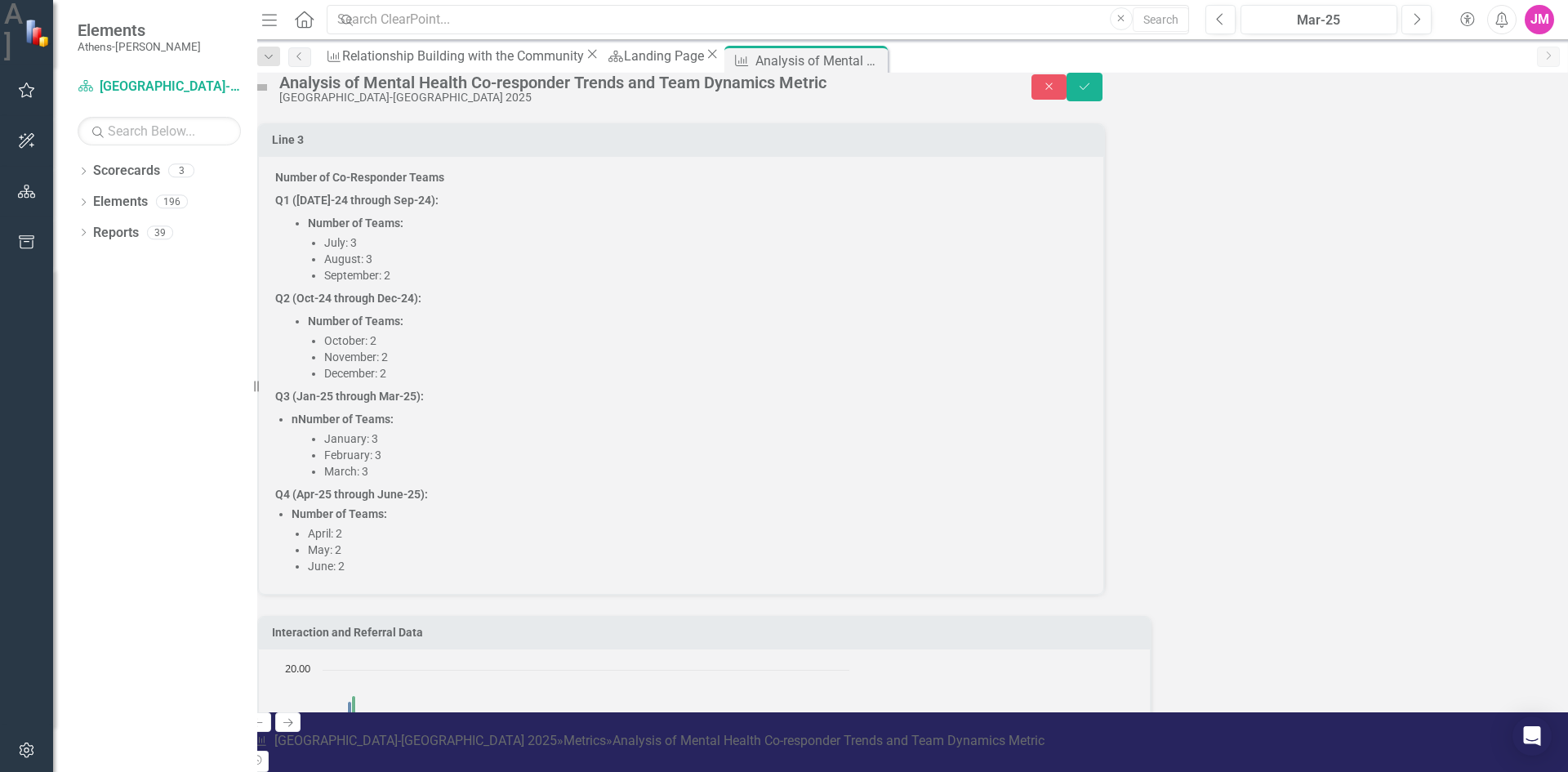 click at bounding box center (539, 2178) 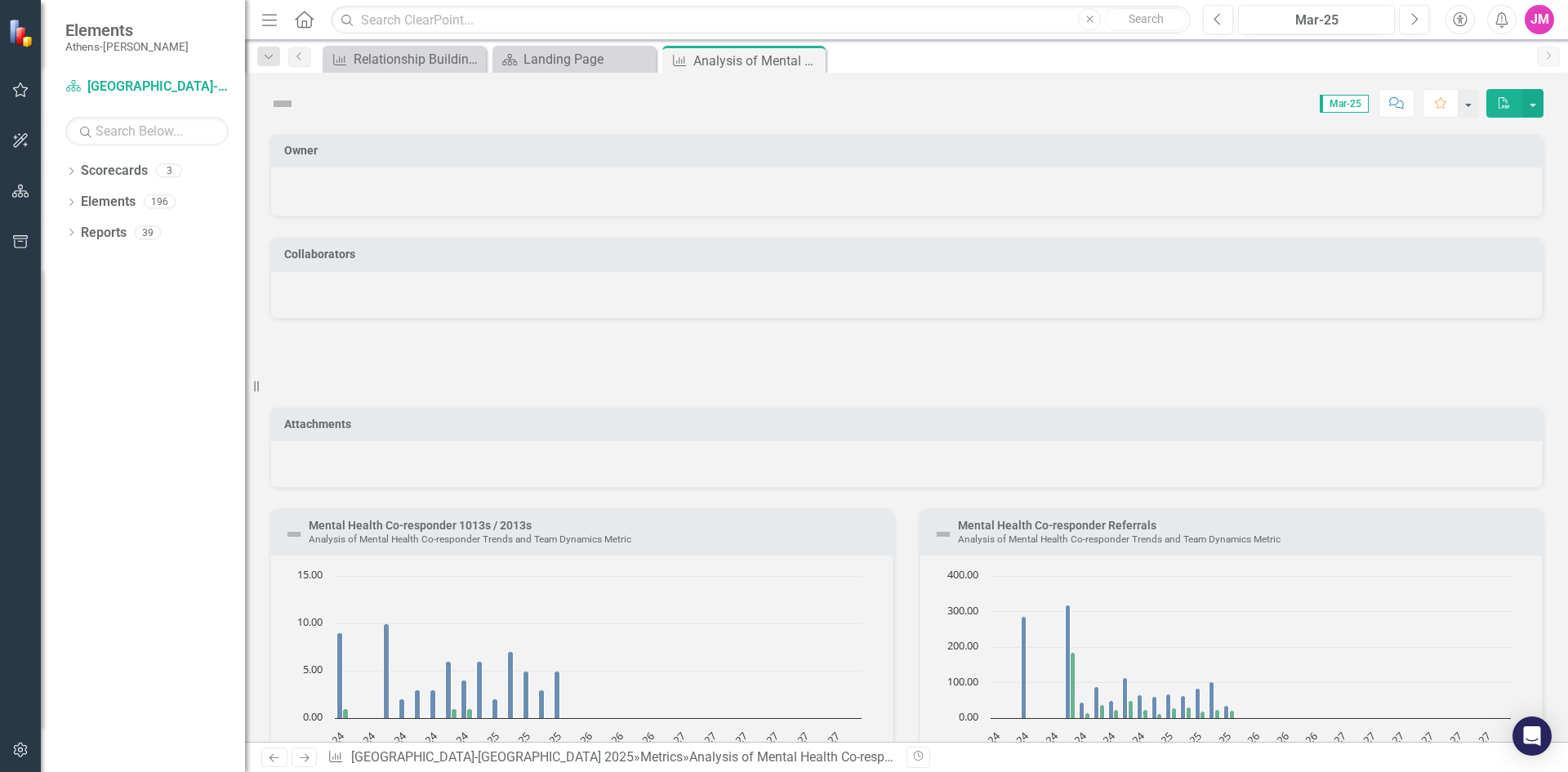 scroll, scrollTop: 0, scrollLeft: 0, axis: both 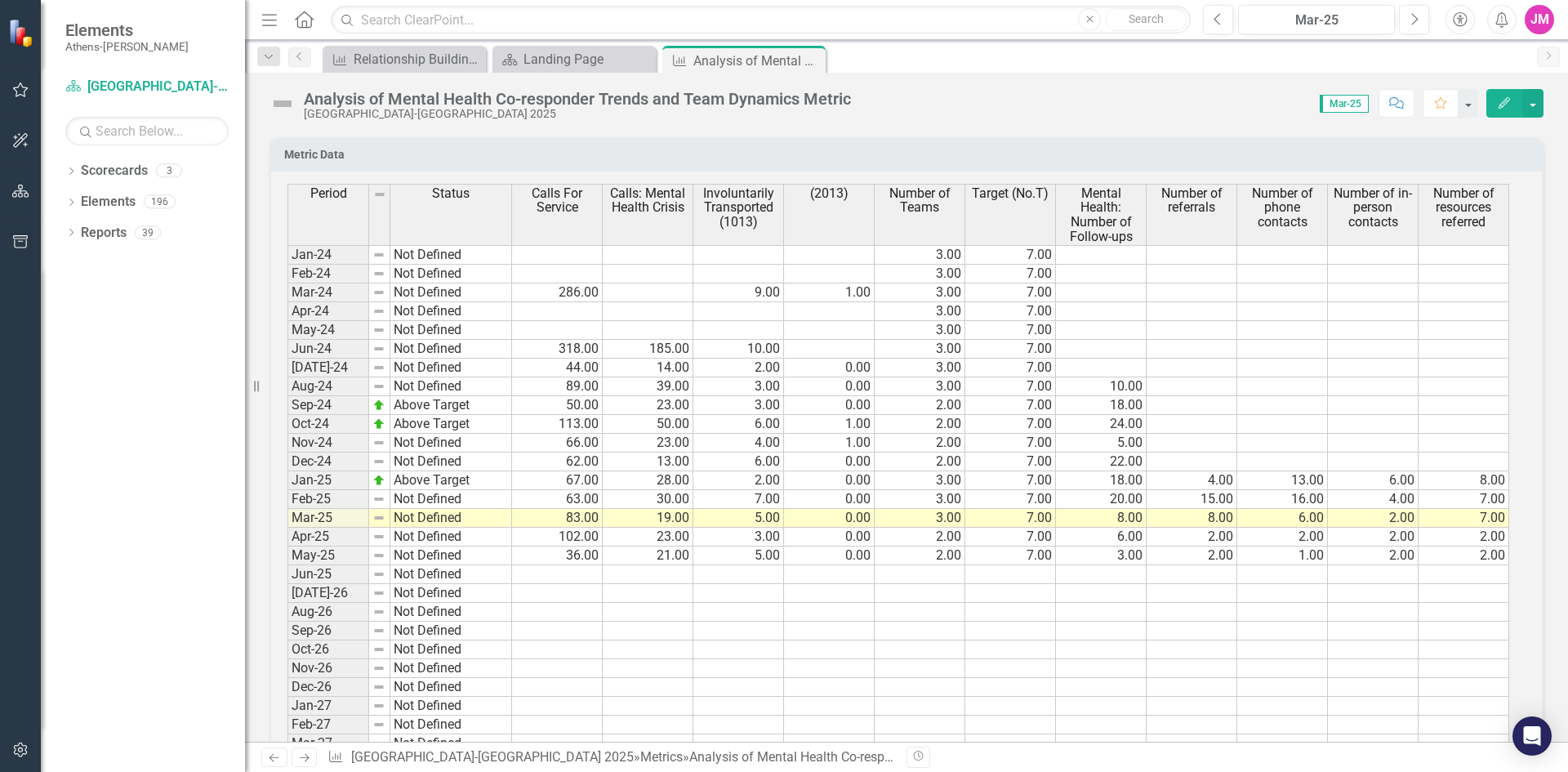 click at bounding box center [557, 574] 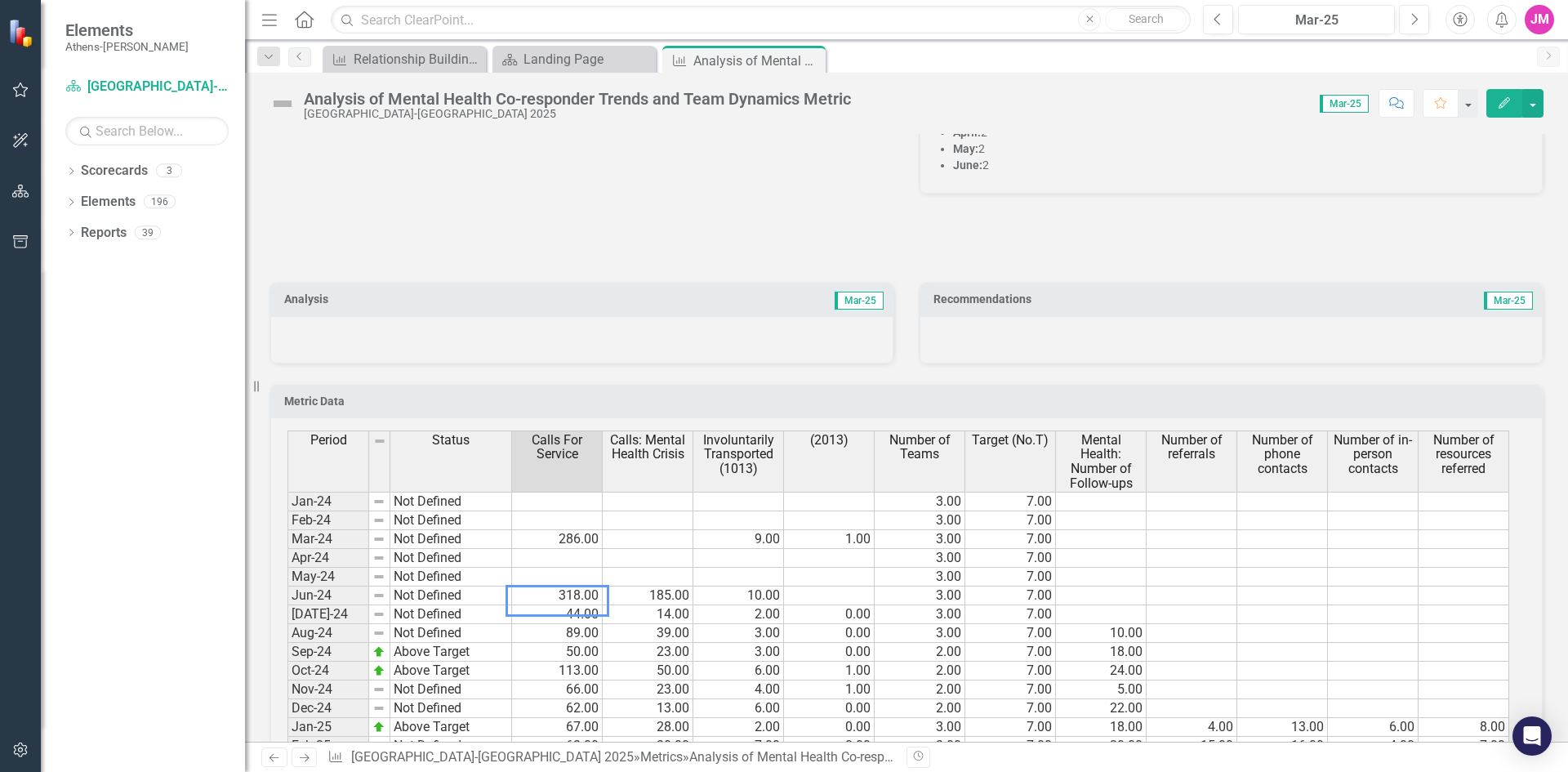 scroll, scrollTop: 2614, scrollLeft: 0, axis: vertical 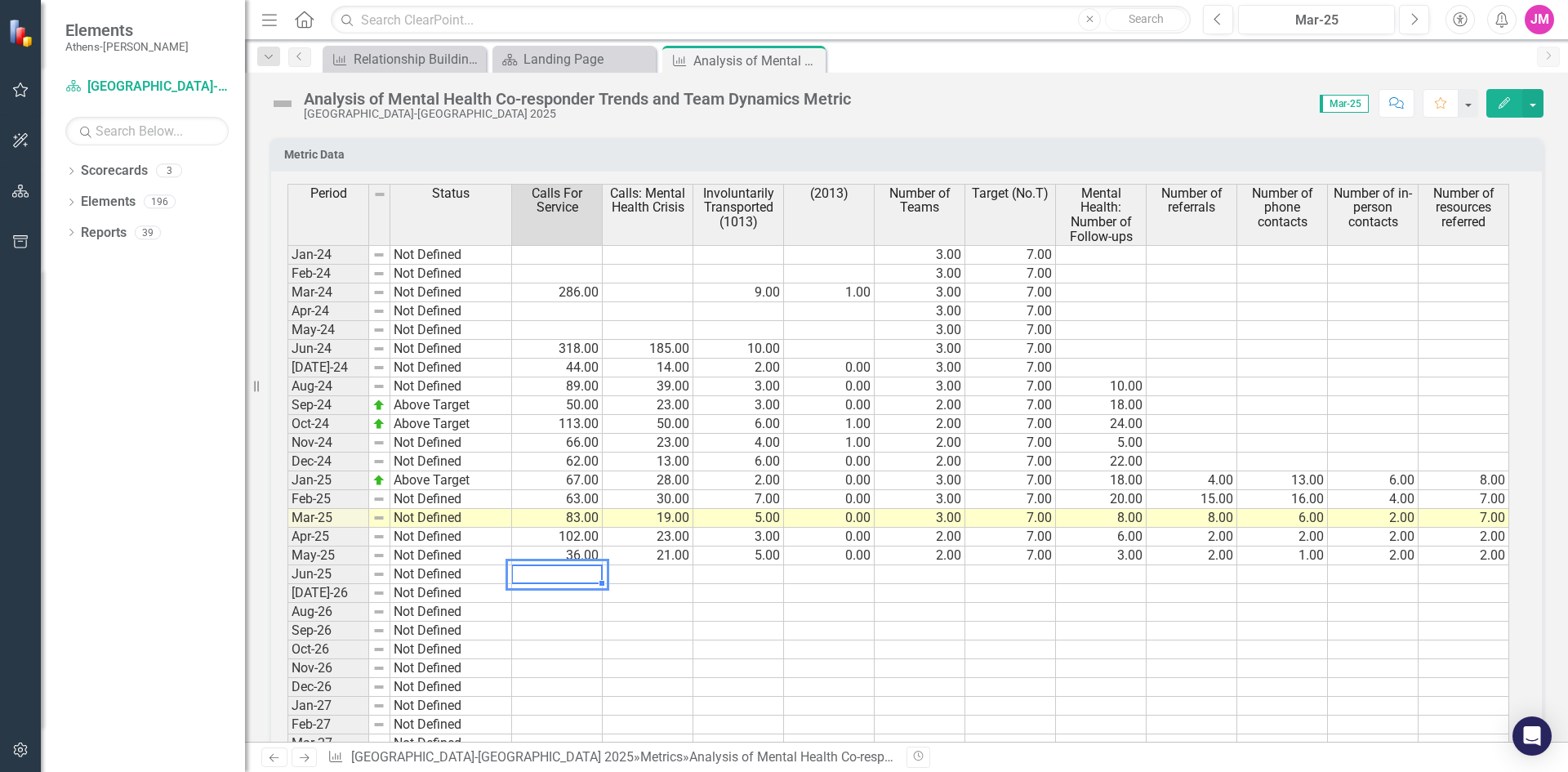 click at bounding box center [557, 574] 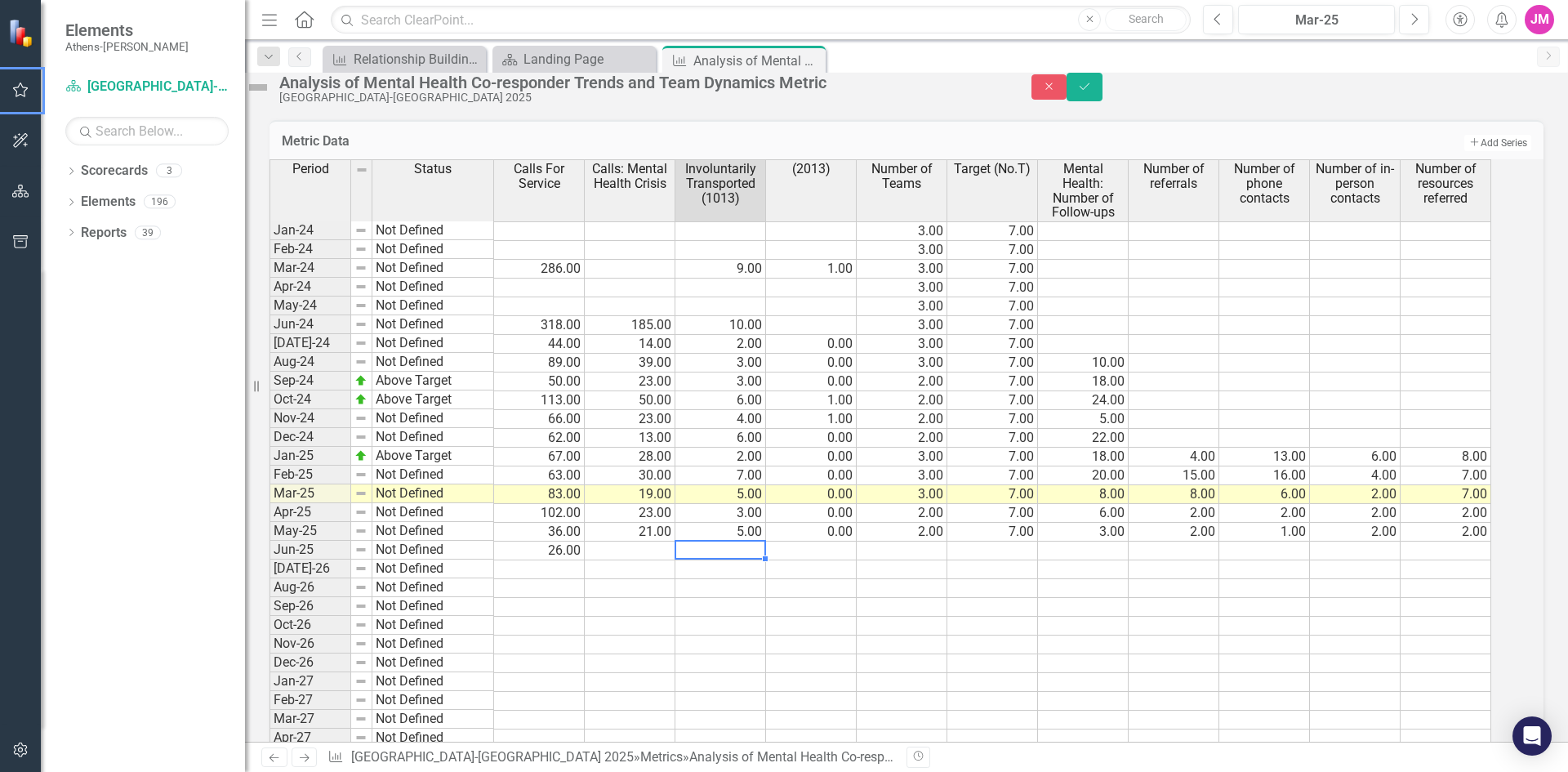 click at bounding box center (630, 551) 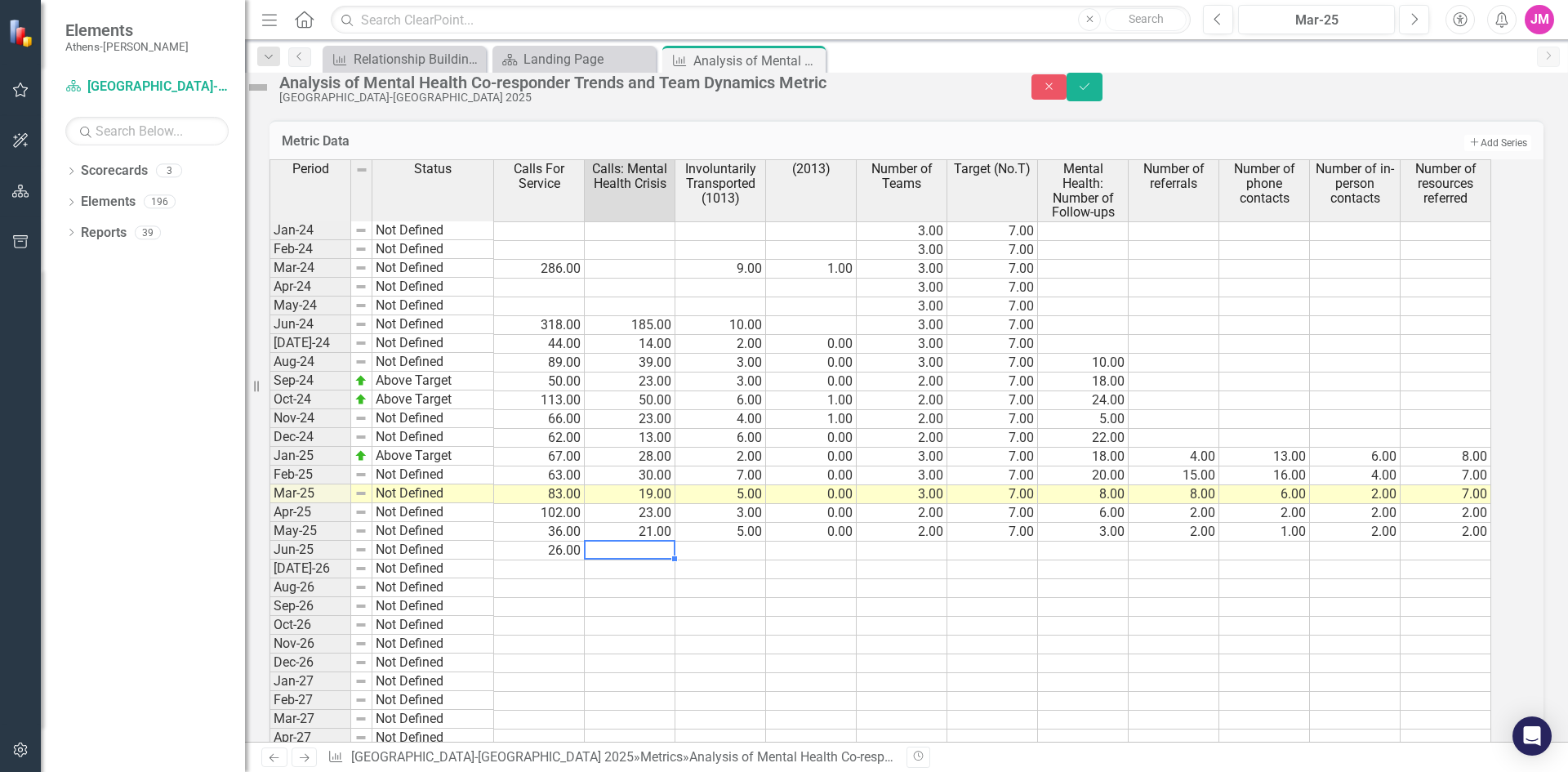 click at bounding box center [720, 551] 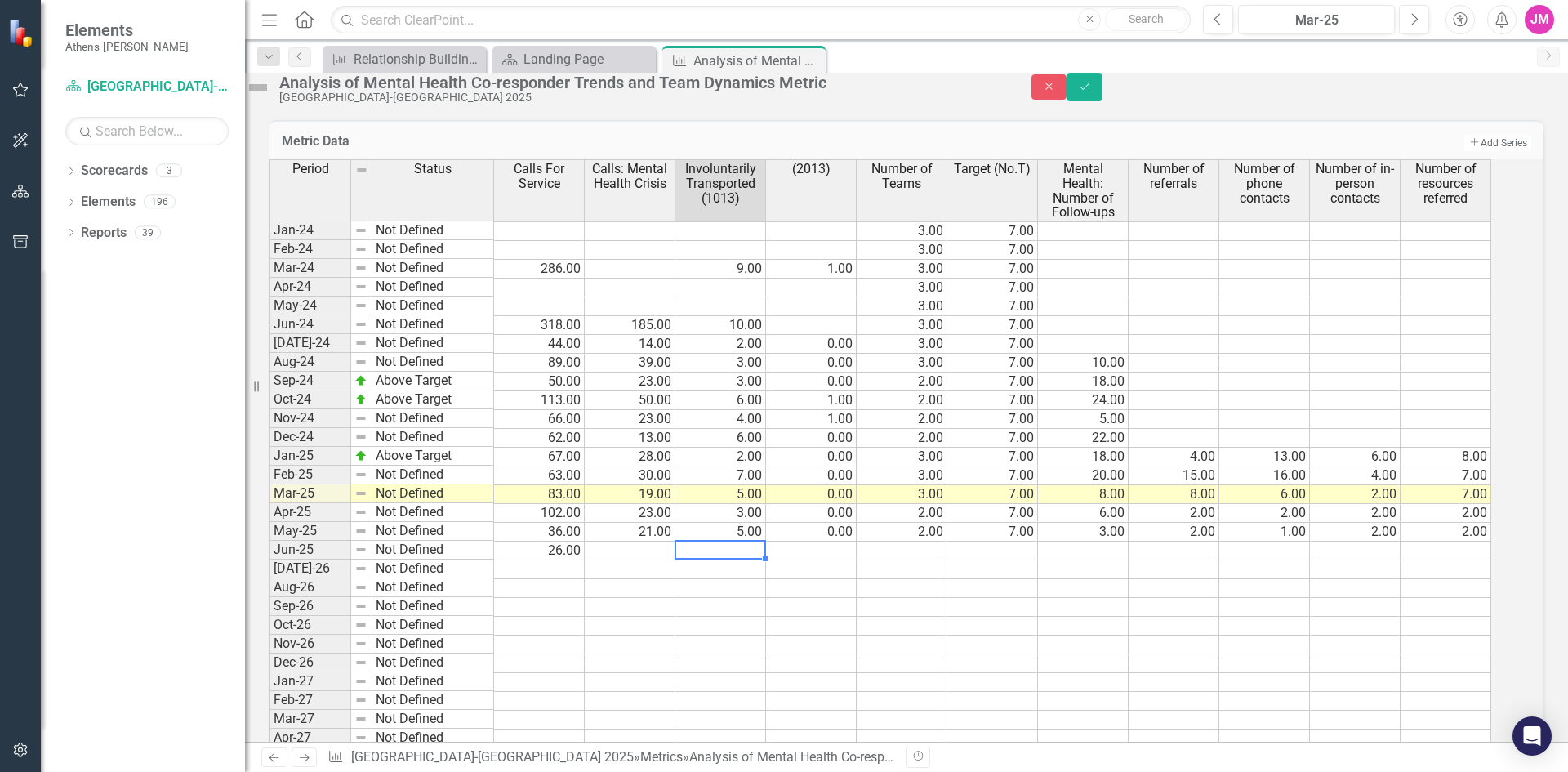 click at bounding box center (720, 551) 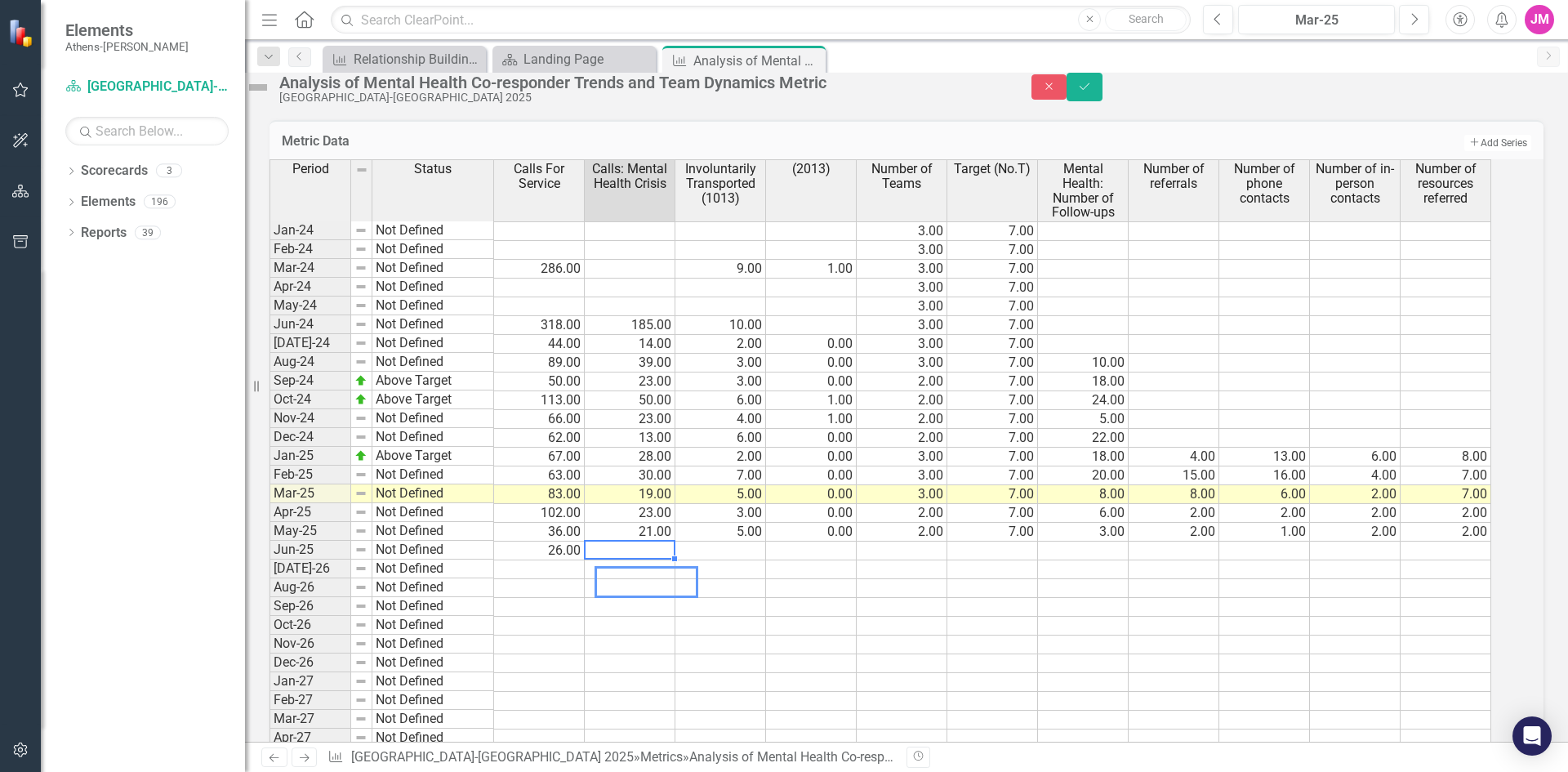 click at bounding box center [630, 551] 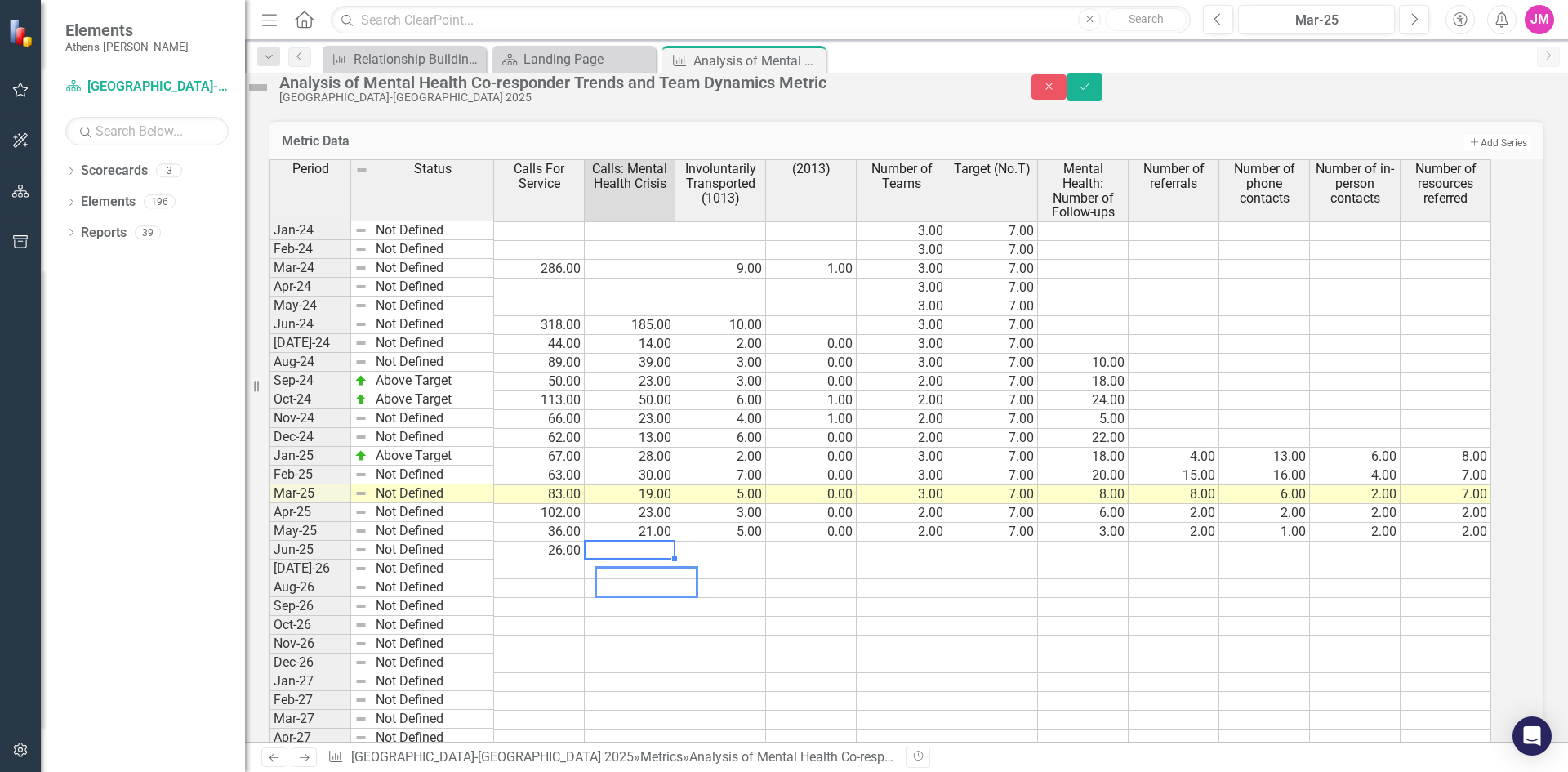 click at bounding box center (630, 551) 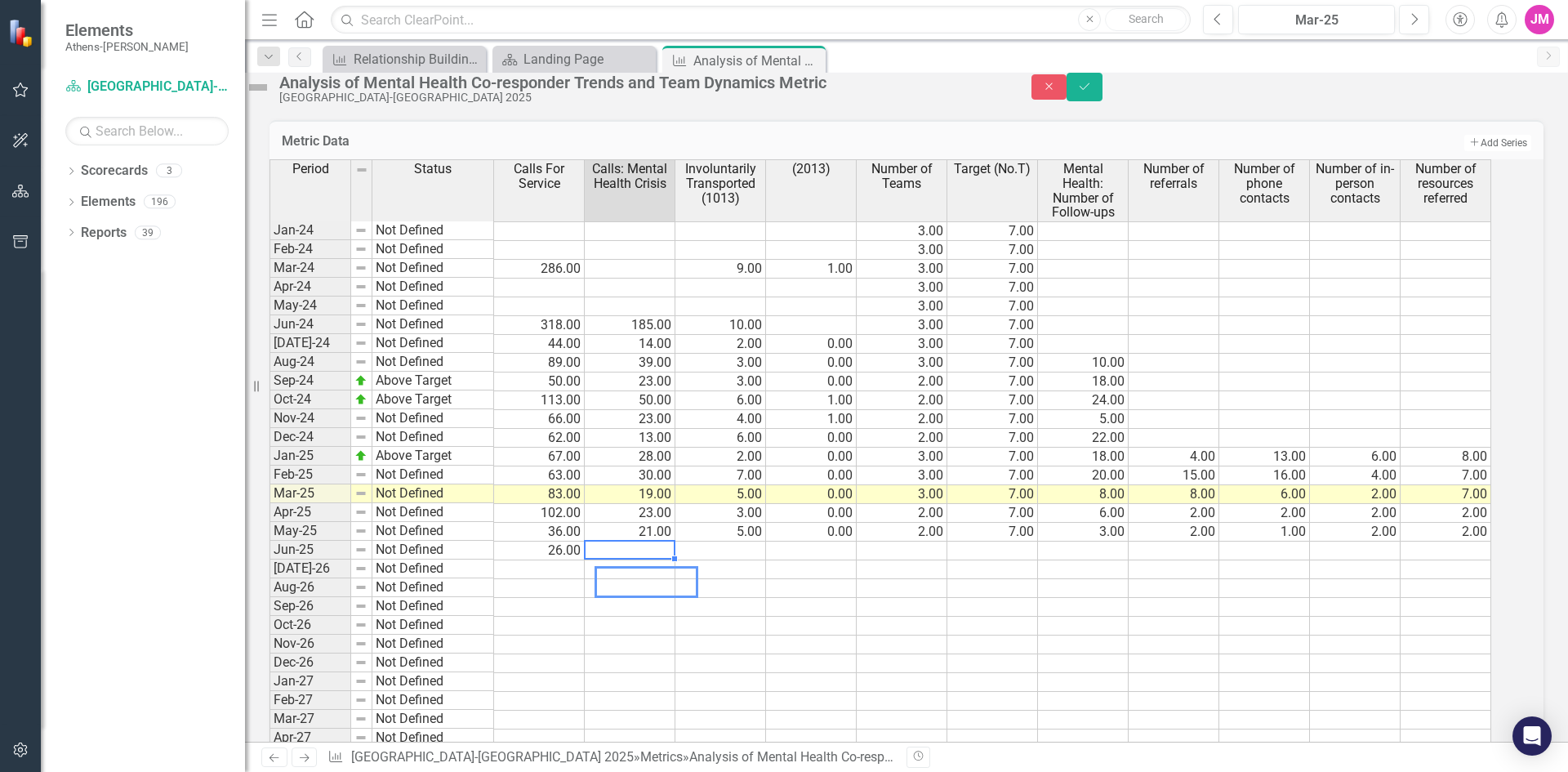 click on "269" at bounding box center [720, 550] 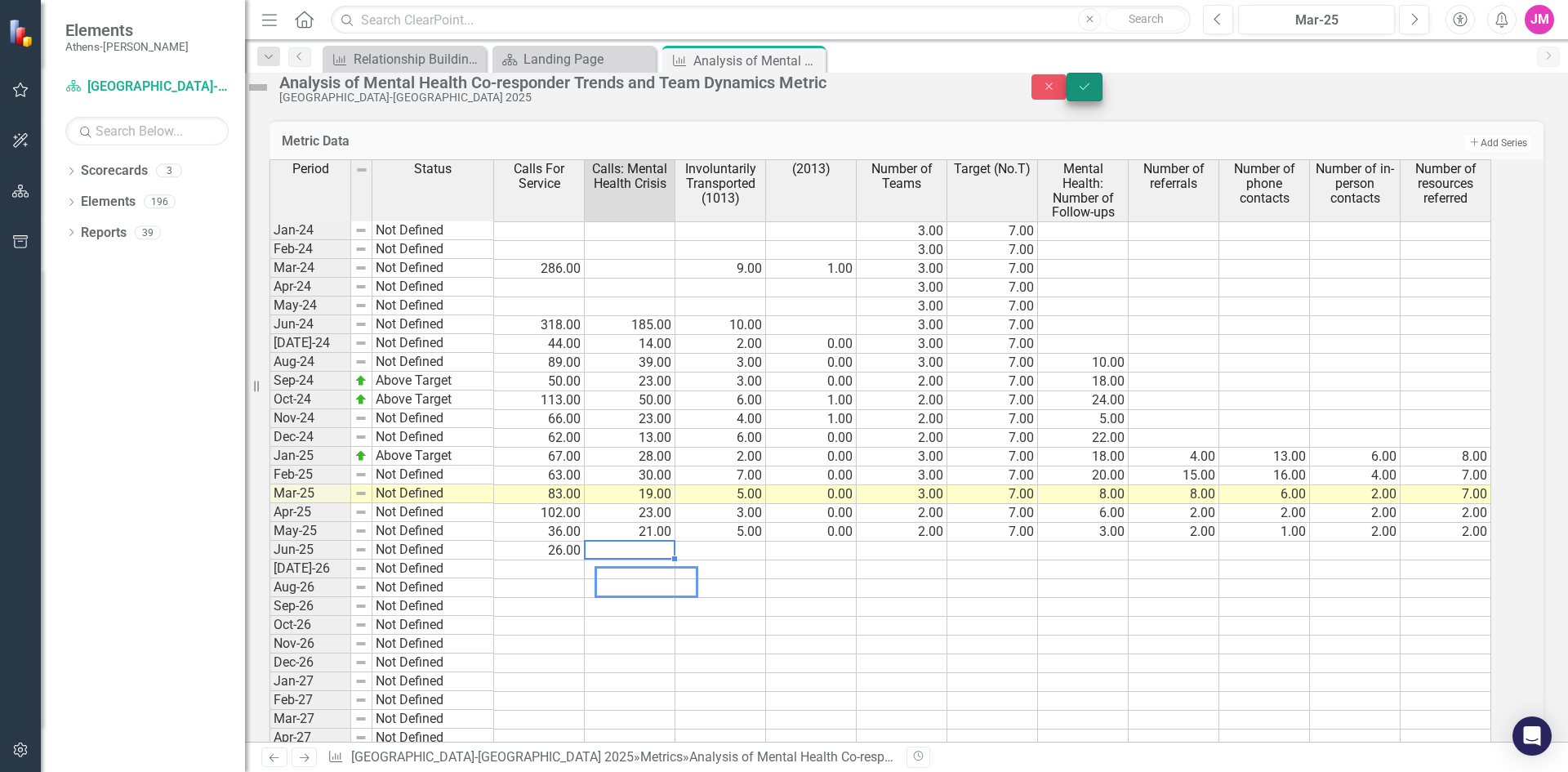 click on "Period Status Calls For Service Calls: Mental Health Crisis Involuntarily Transported (1013) (2013) Number of Teams Target (No.T) Mental Health: Number of Follow-ups Number of referrals Number of phone contacts Number of in-person contacts Number of resources referred Jan-24 Not Defined 3.00 7.00 Feb-24 Not Defined 3.00 7.00 Mar-24 Not Defined 286.00 9.00 1.00 3.00 7.00 Apr-24 Not Defined 3.00 7.00 May-24 Not Defined 3.00 7.00 Jun-24 Not Defined 318.00 185.00 10.00 3.00 7.00 Jul-24 Not Defined 44.00 14.00 2.00 0.00 3.00 7.00 Aug-24 Not Defined 89.00 39.00 3.00 0.00 3.00 7.00 10.00 Sep-24 Above Target 50.00 23.00 3.00 0.00 2.00 7.00 18.00 Oct-24 Above Target 113.00 50.00 6.00 1.00 2.00 7.00 24.00 Nov-24 Not Defined 66.00 23.00 4.00 1.00 2.00 7.00 5.00 Dec-24 Not Defined 62.00 13.00 6.00 0.00 2.00 7.00 22.00 Jan-25 Above Target 67.00 28.00 2.00 0.00 3.00 7.00 18.00 4.00 13.00 6.00 8.00 Feb-25 Not Defined 63.00 30.00 7.00 0.00 3.00 7.00 20.00 15.00 16.00 4.00 7.00 Mar-25 Not Defined 83.00 19.00 5.00 0.00 3.00" at bounding box center (270, 529) 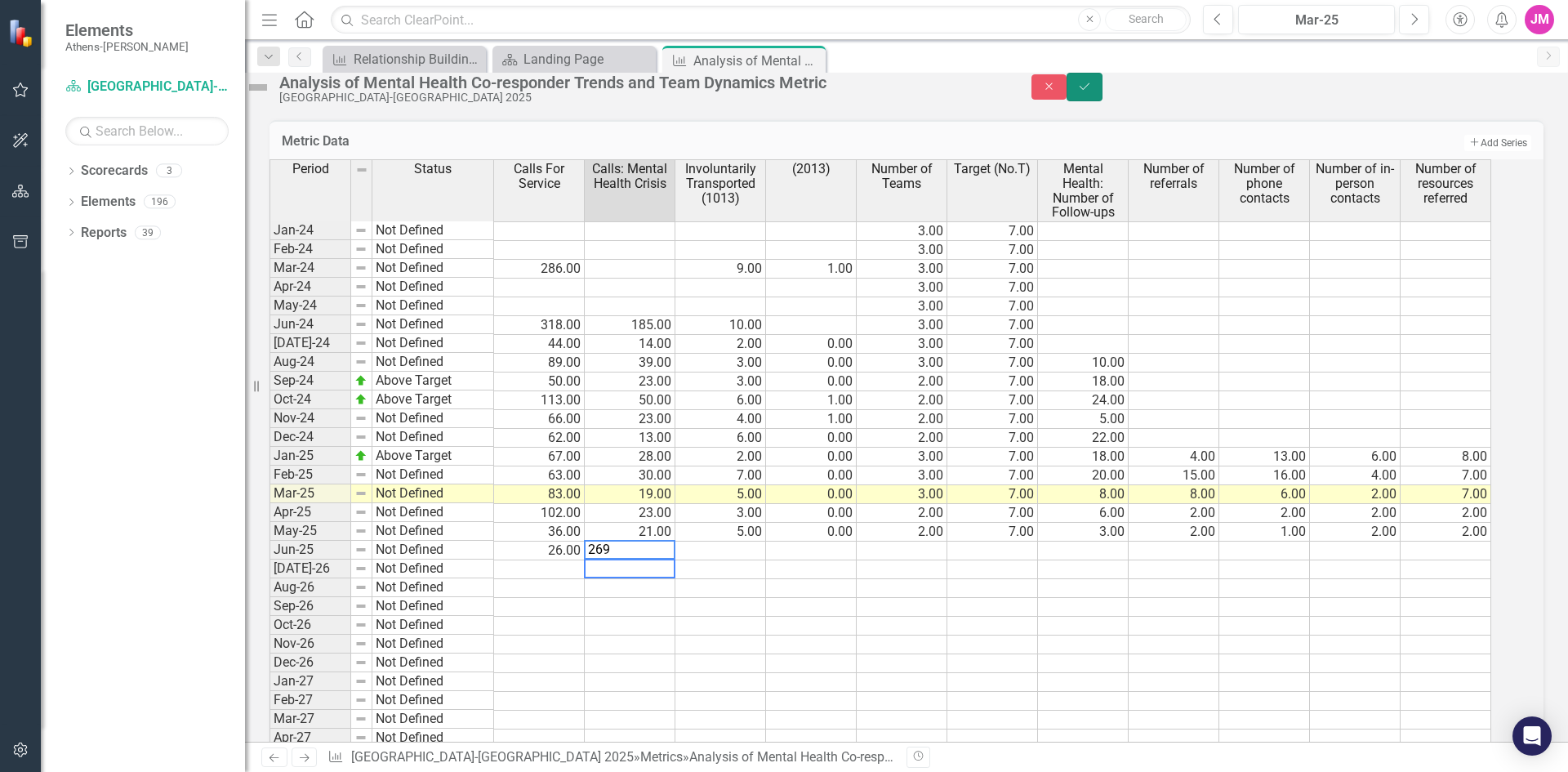 click on "Save" 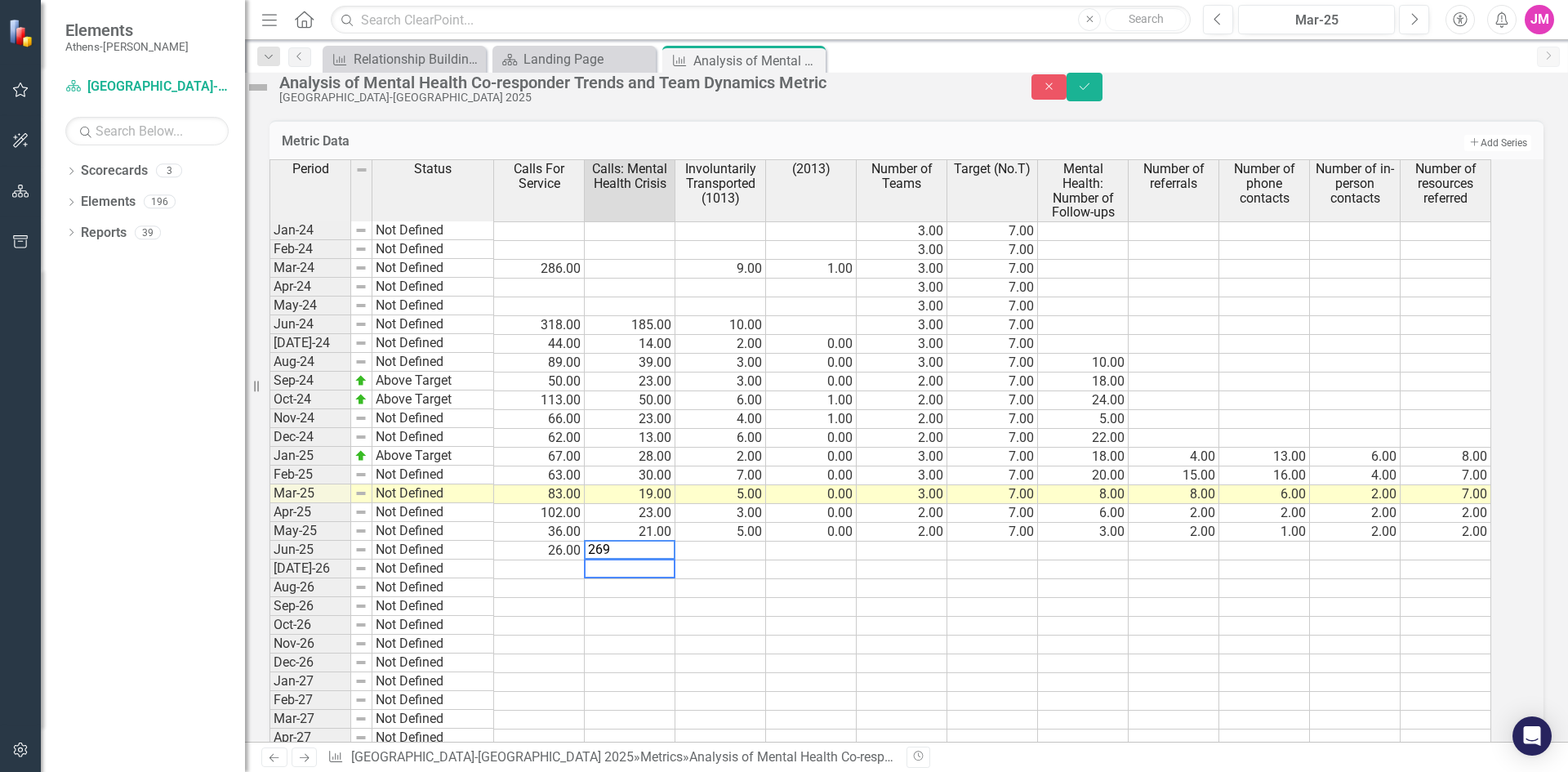 click on "269" at bounding box center (630, 550) 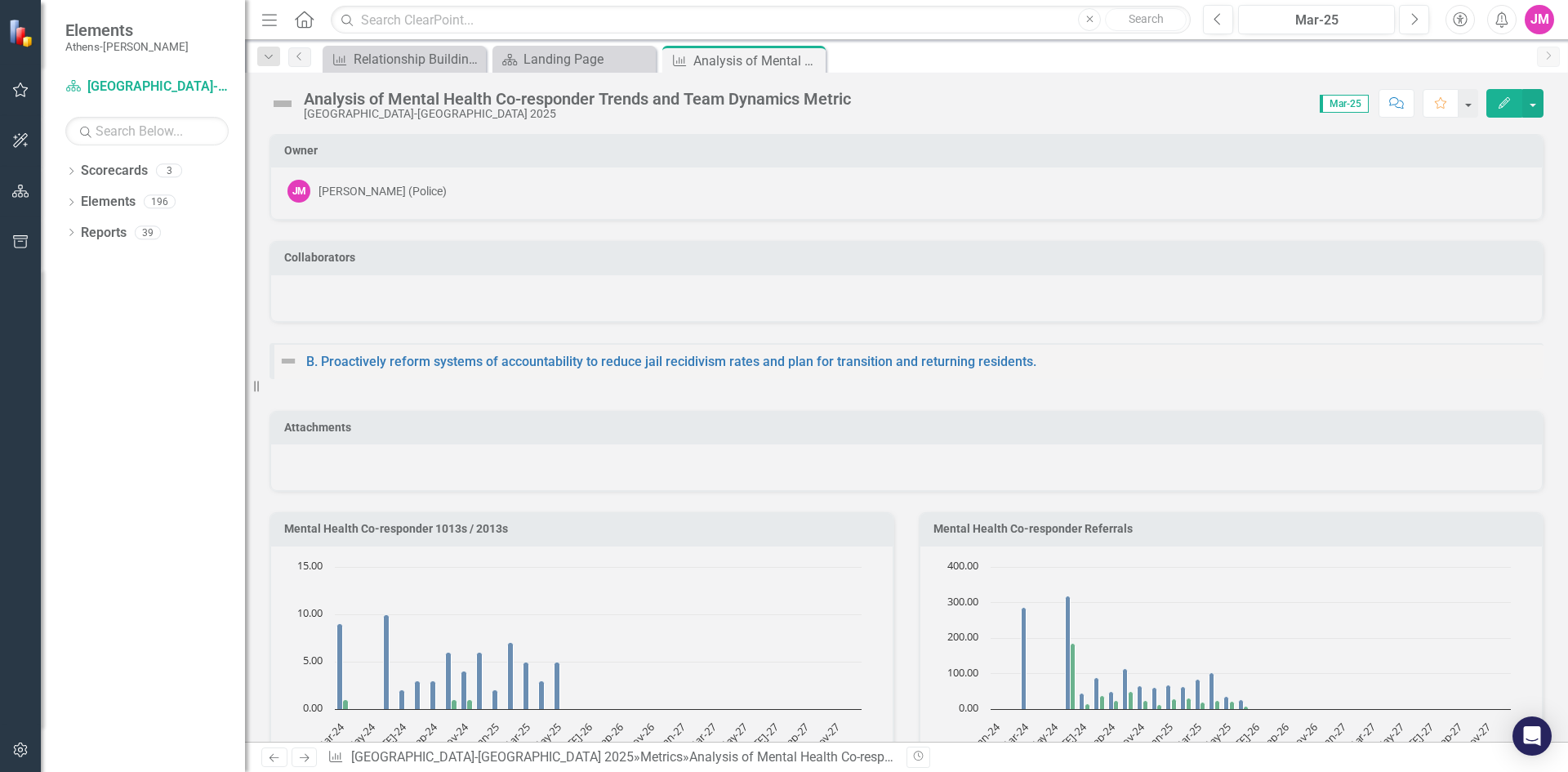 type 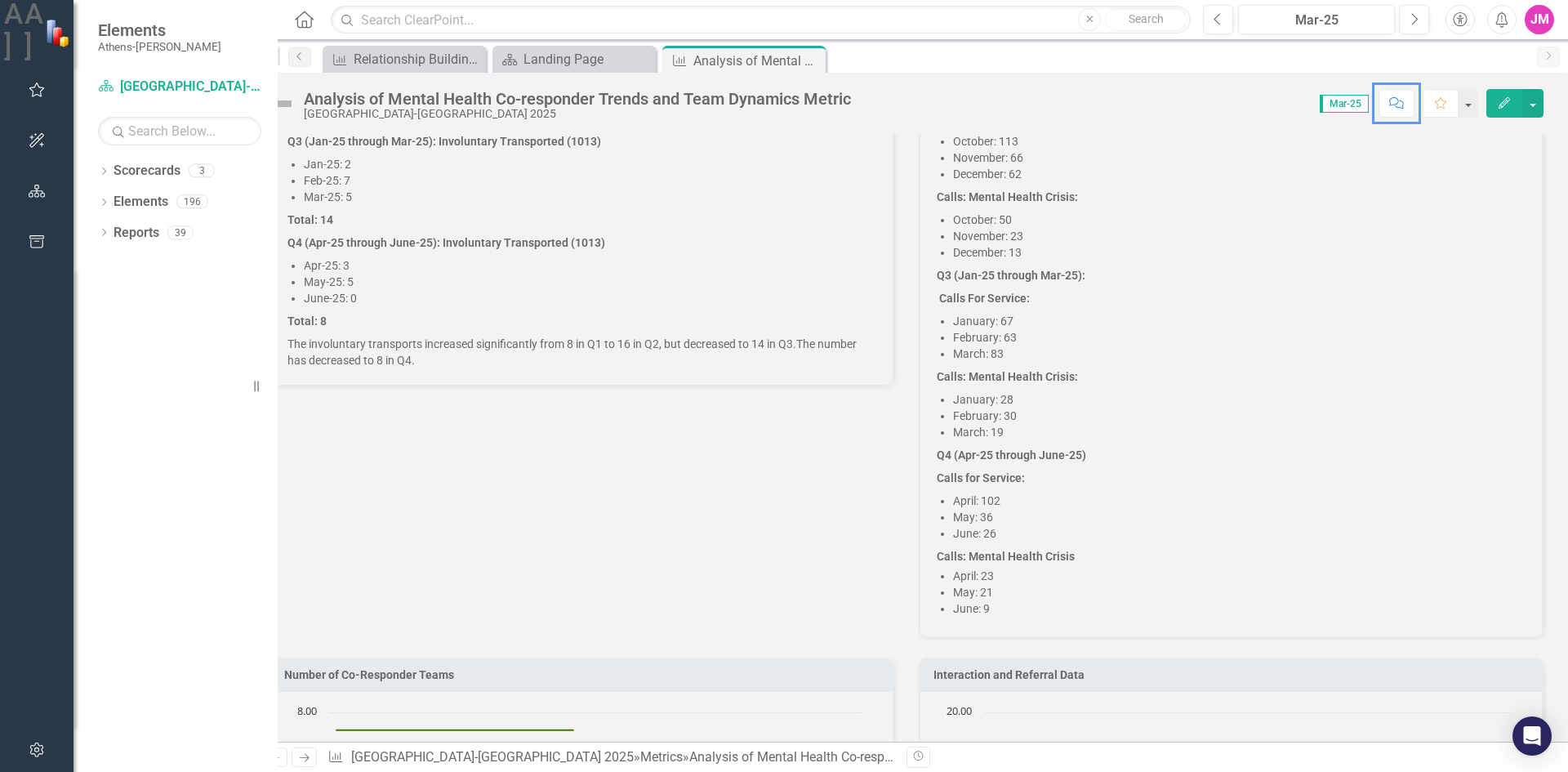 scroll, scrollTop: 2816, scrollLeft: 0, axis: vertical 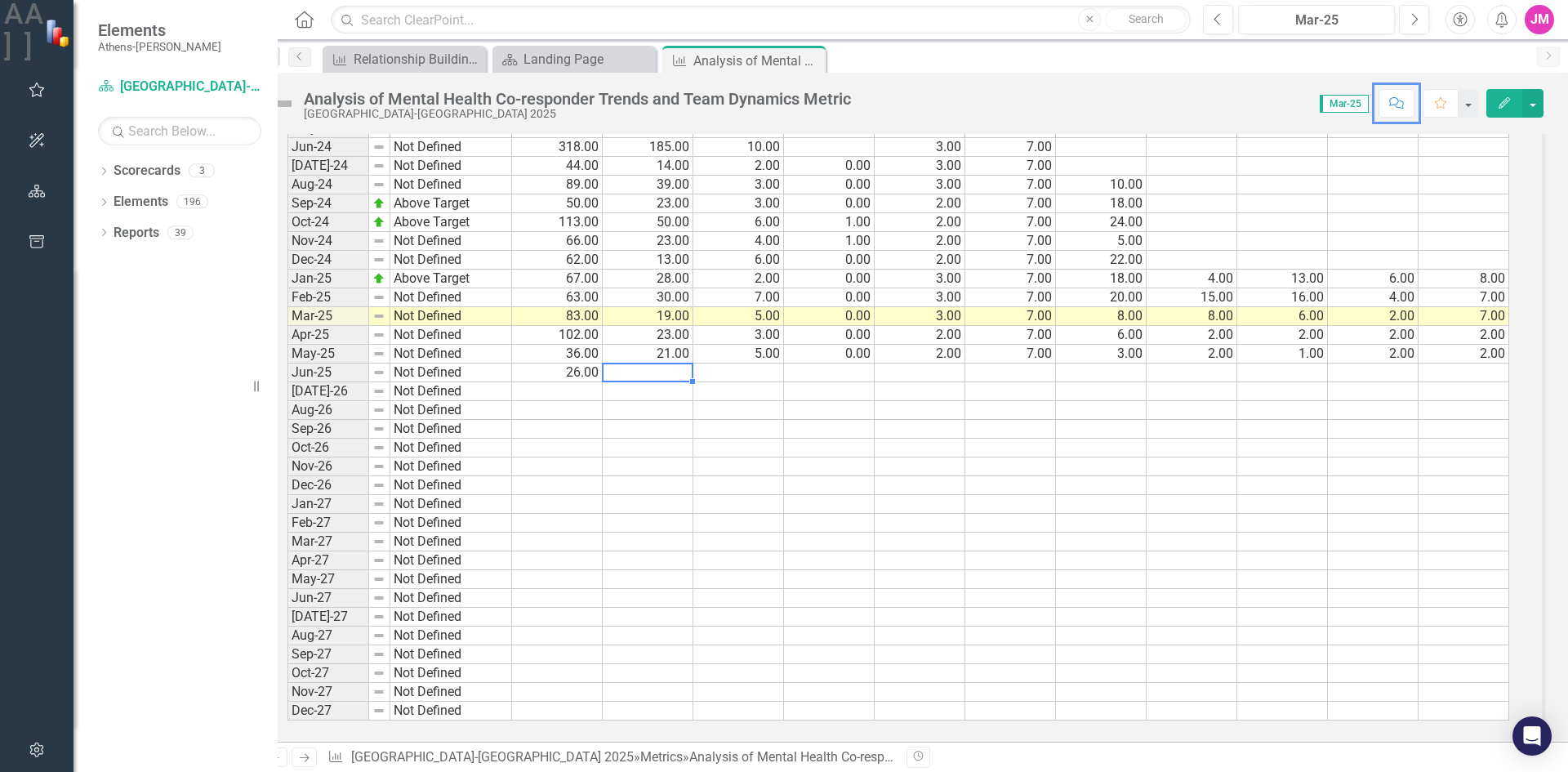 click at bounding box center (648, 373) 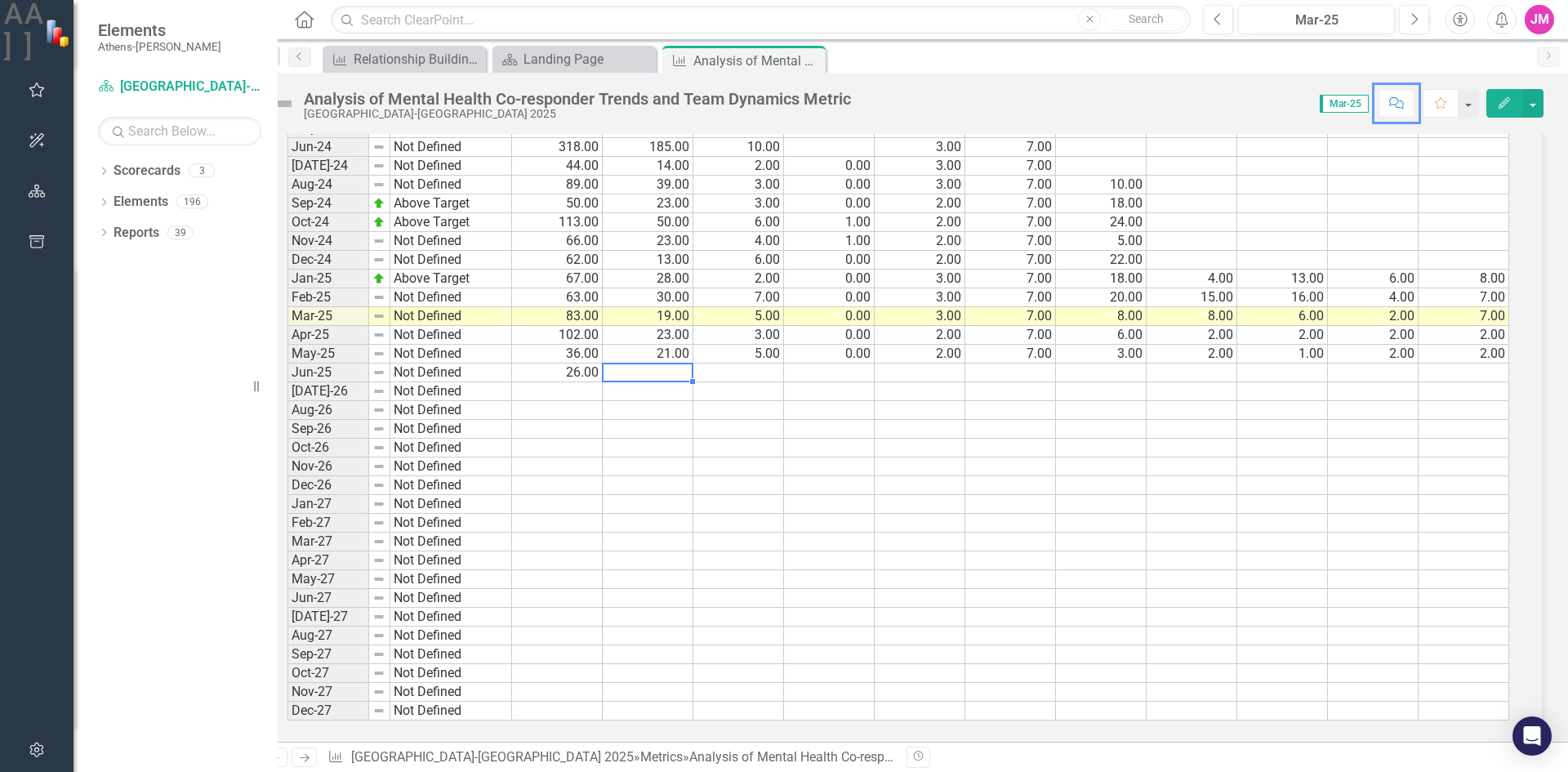 type on "90" 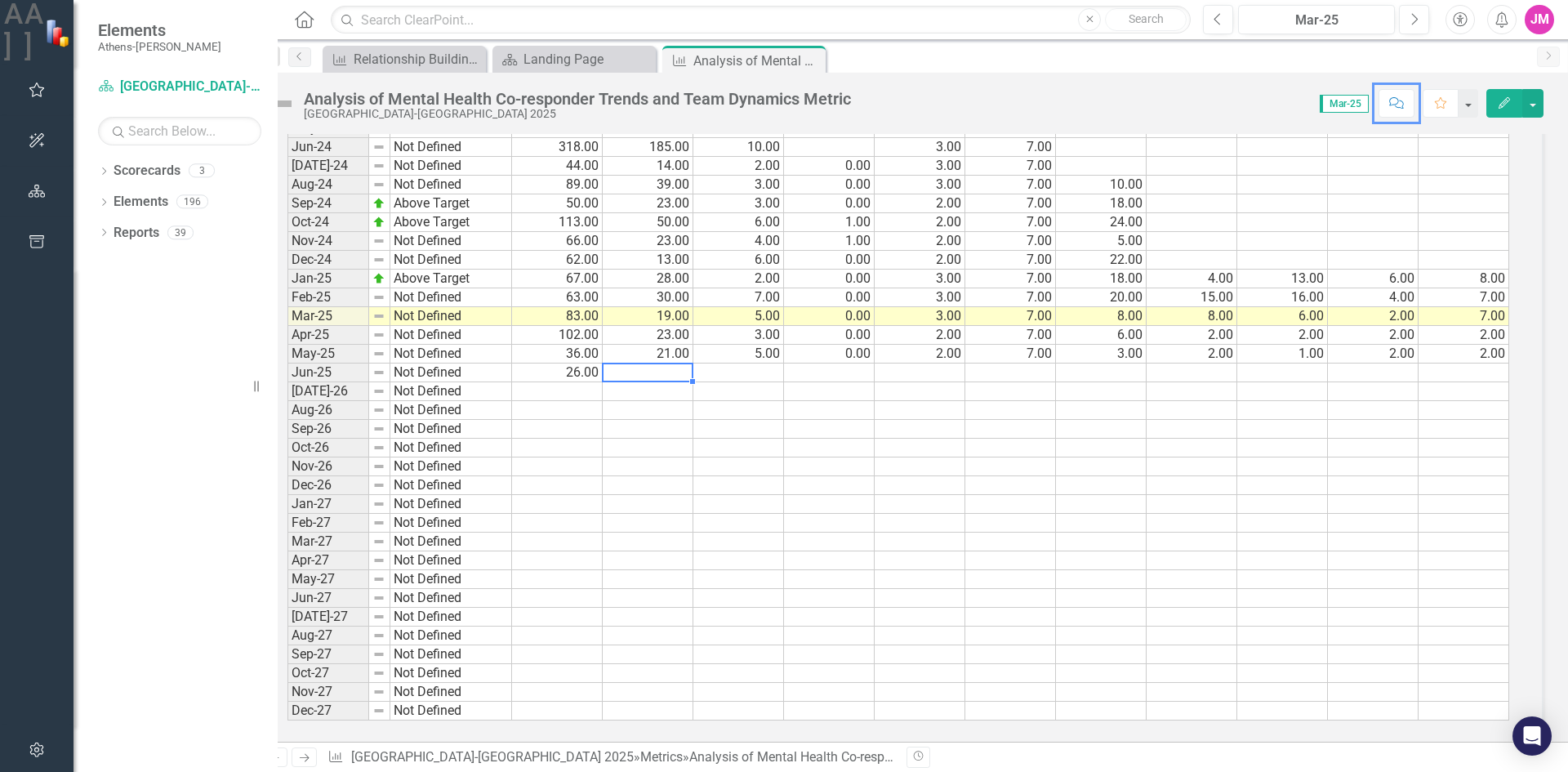type 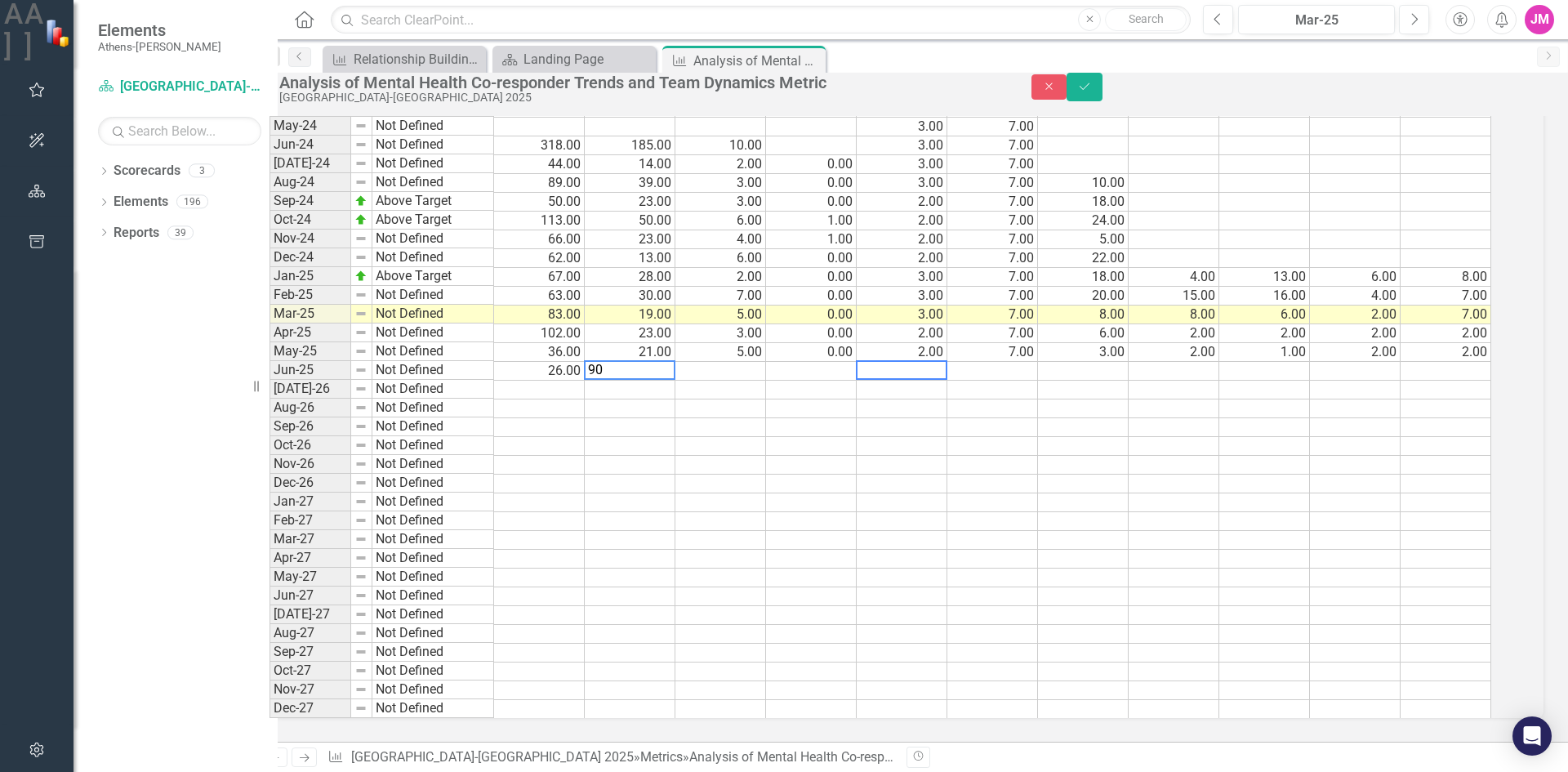 click on "90" at bounding box center [630, 370] 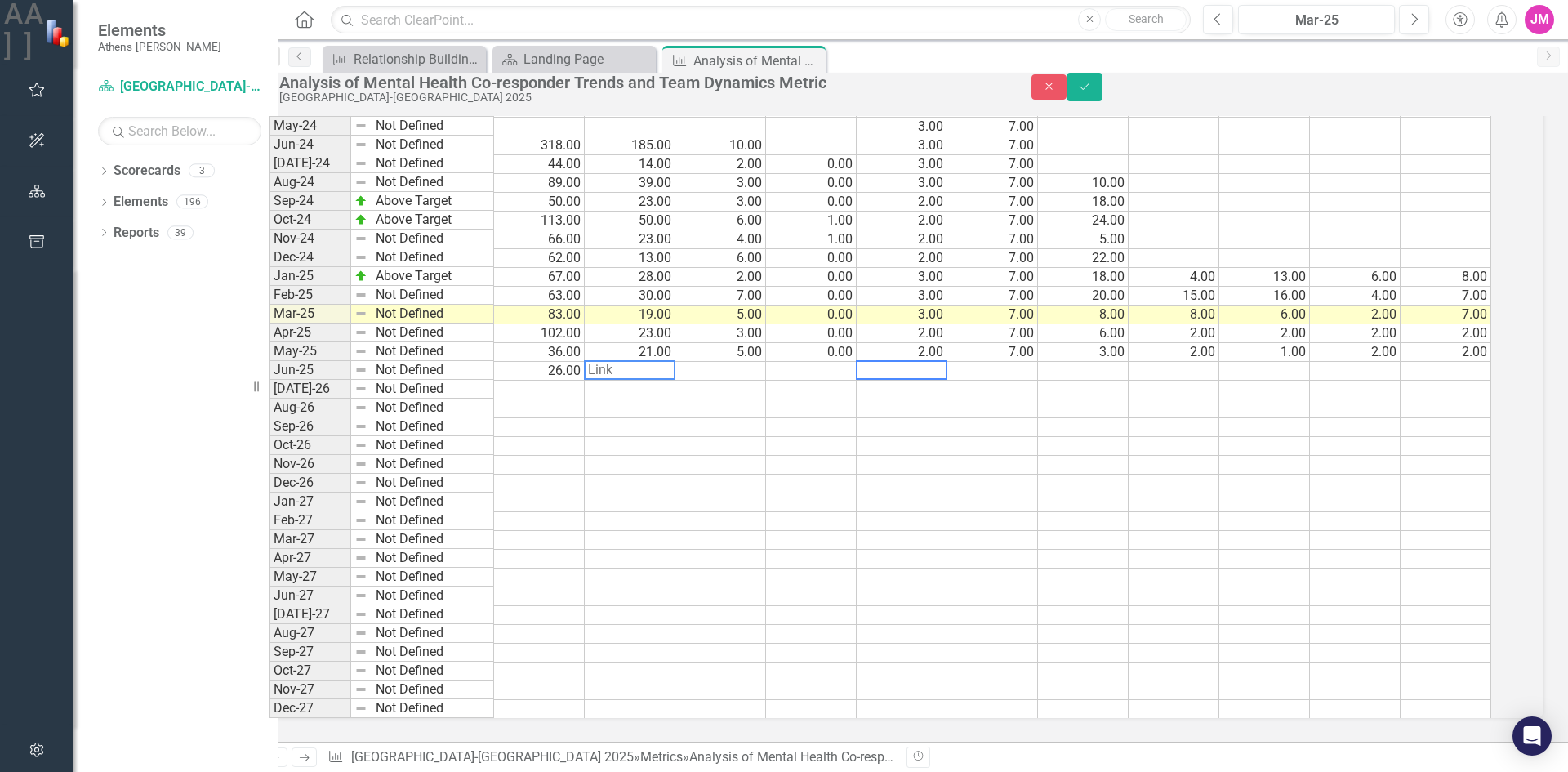 click at bounding box center (720, 371) 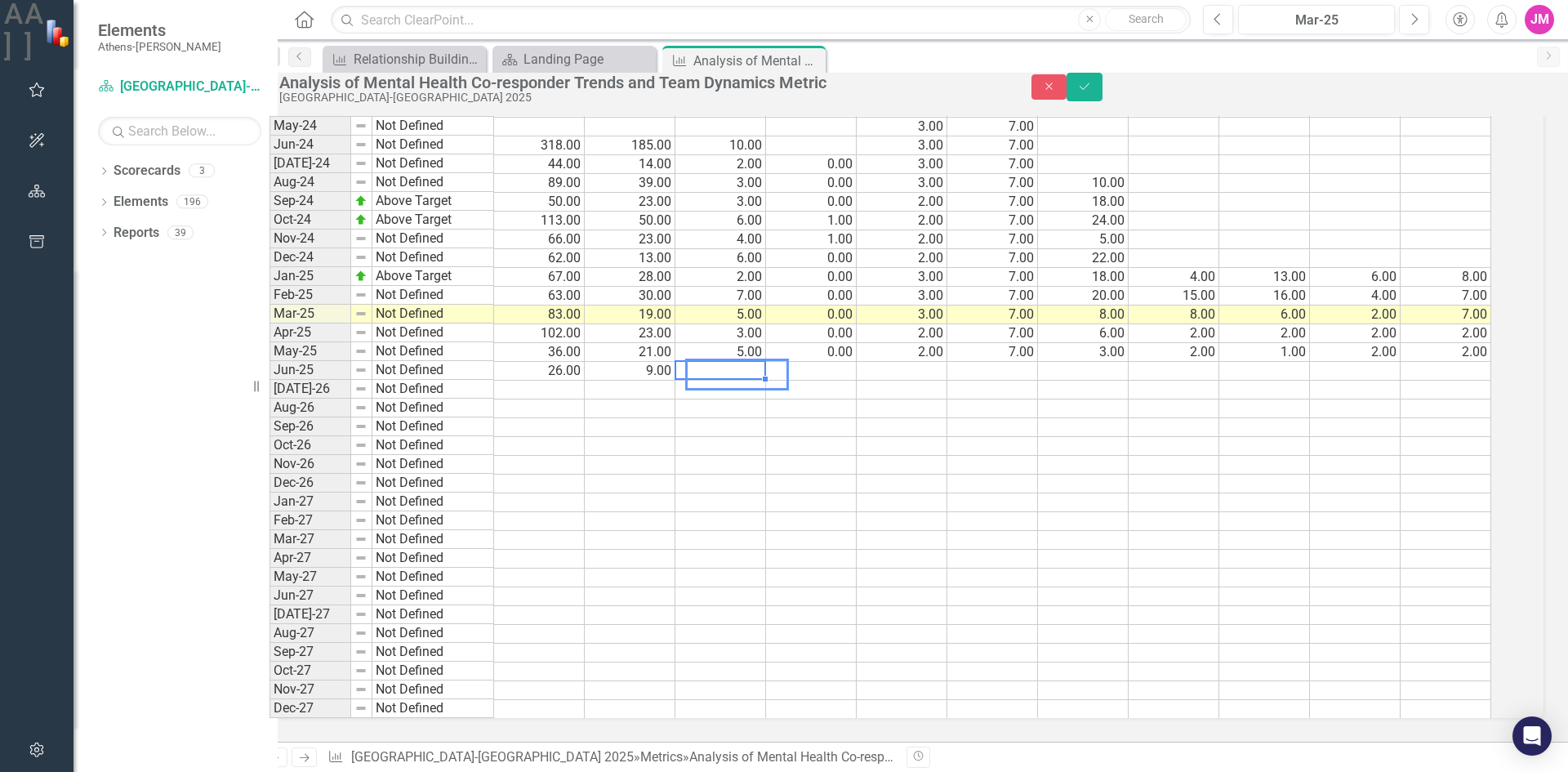 scroll, scrollTop: 2822, scrollLeft: 0, axis: vertical 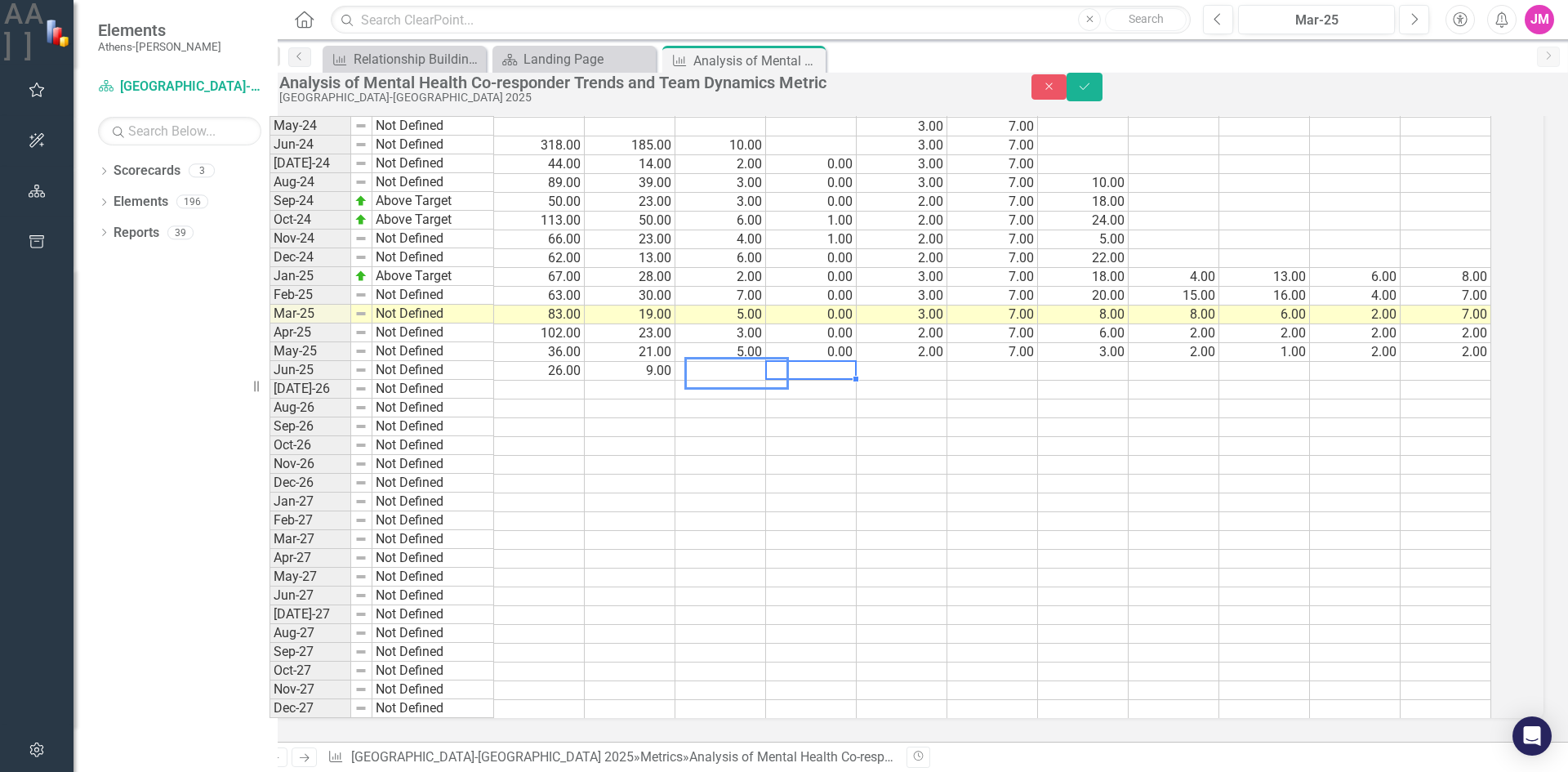 type on "0" 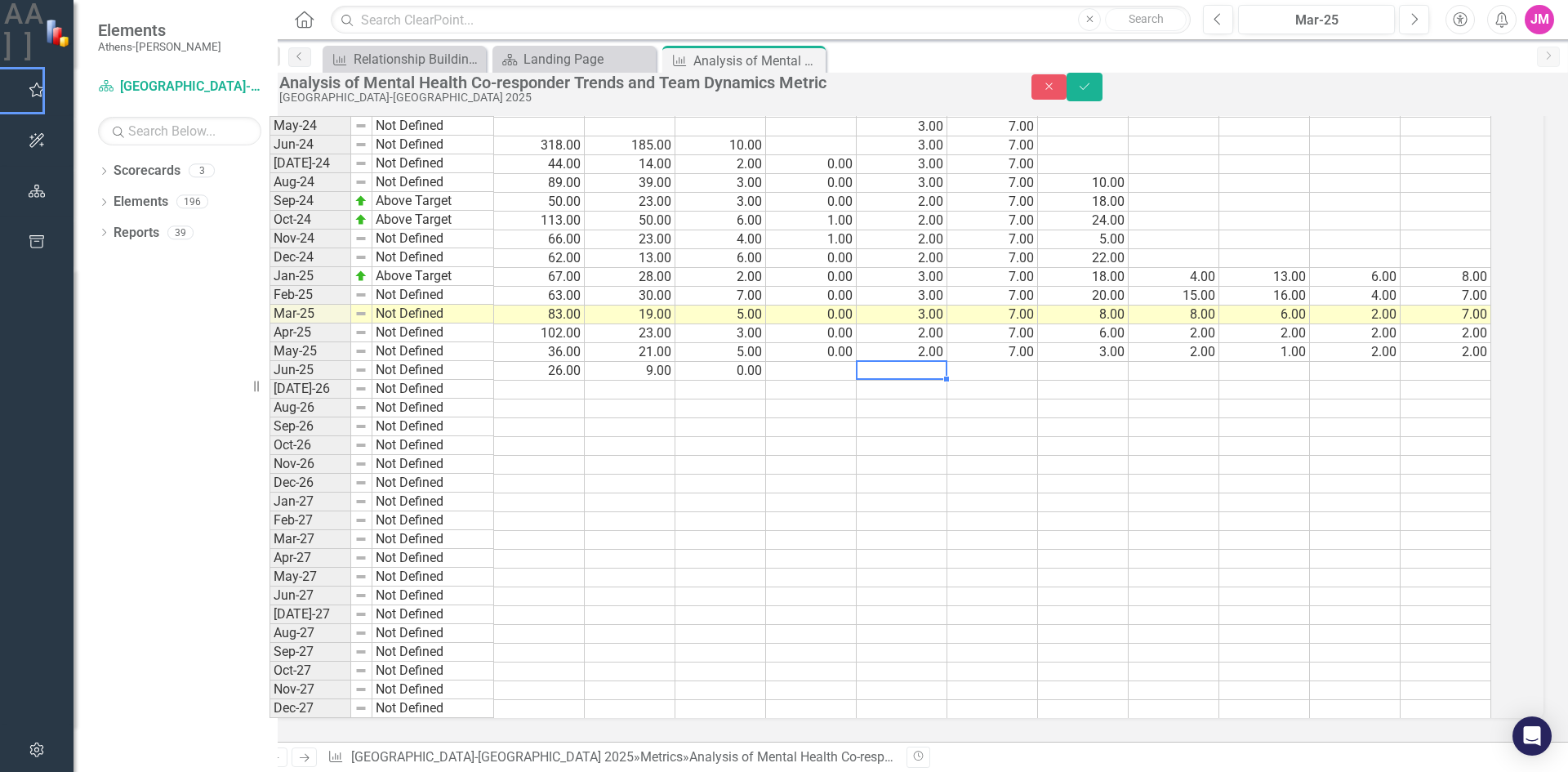 click at bounding box center (811, 371) 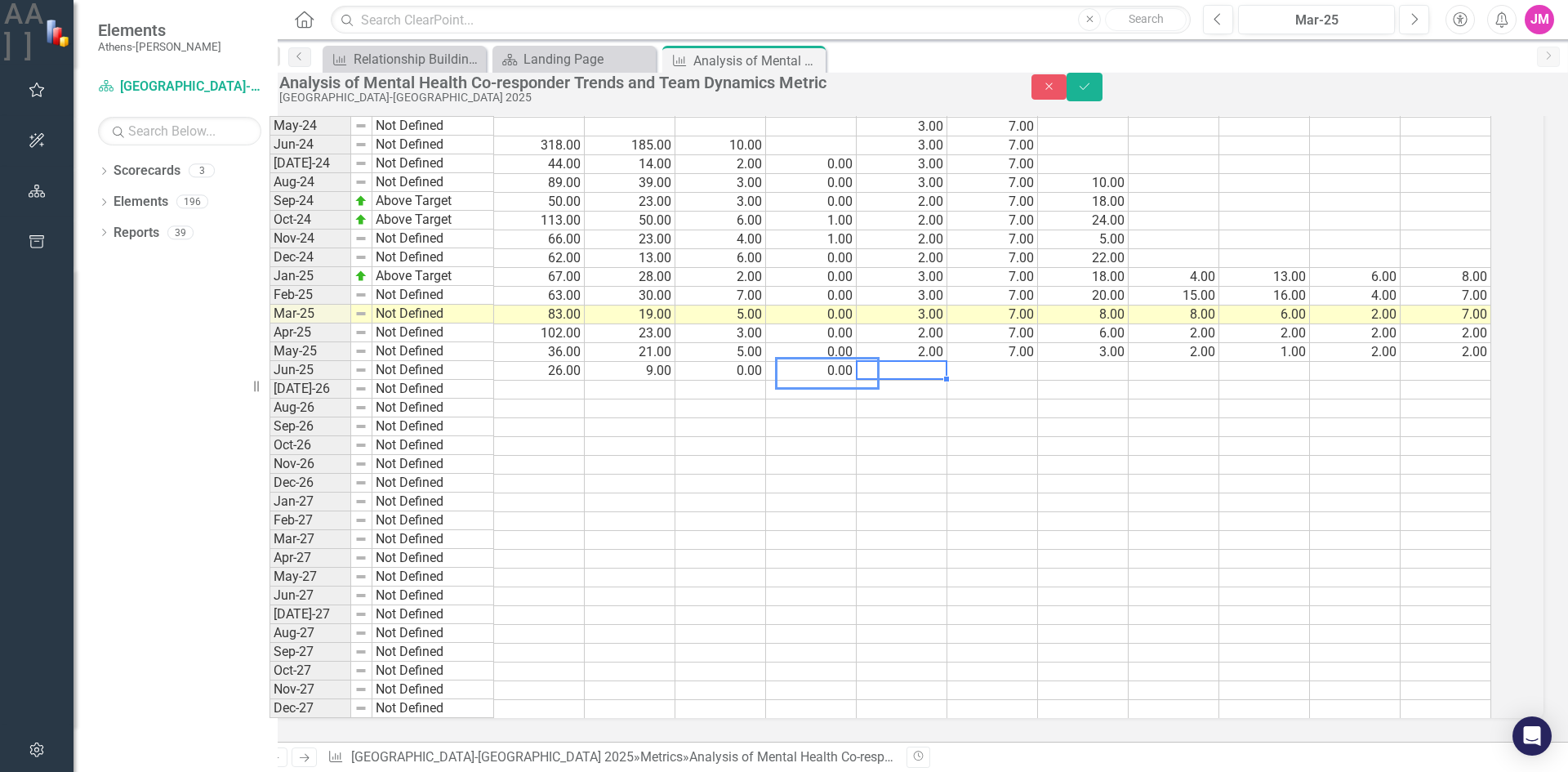 click on "2" at bounding box center (902, 370) 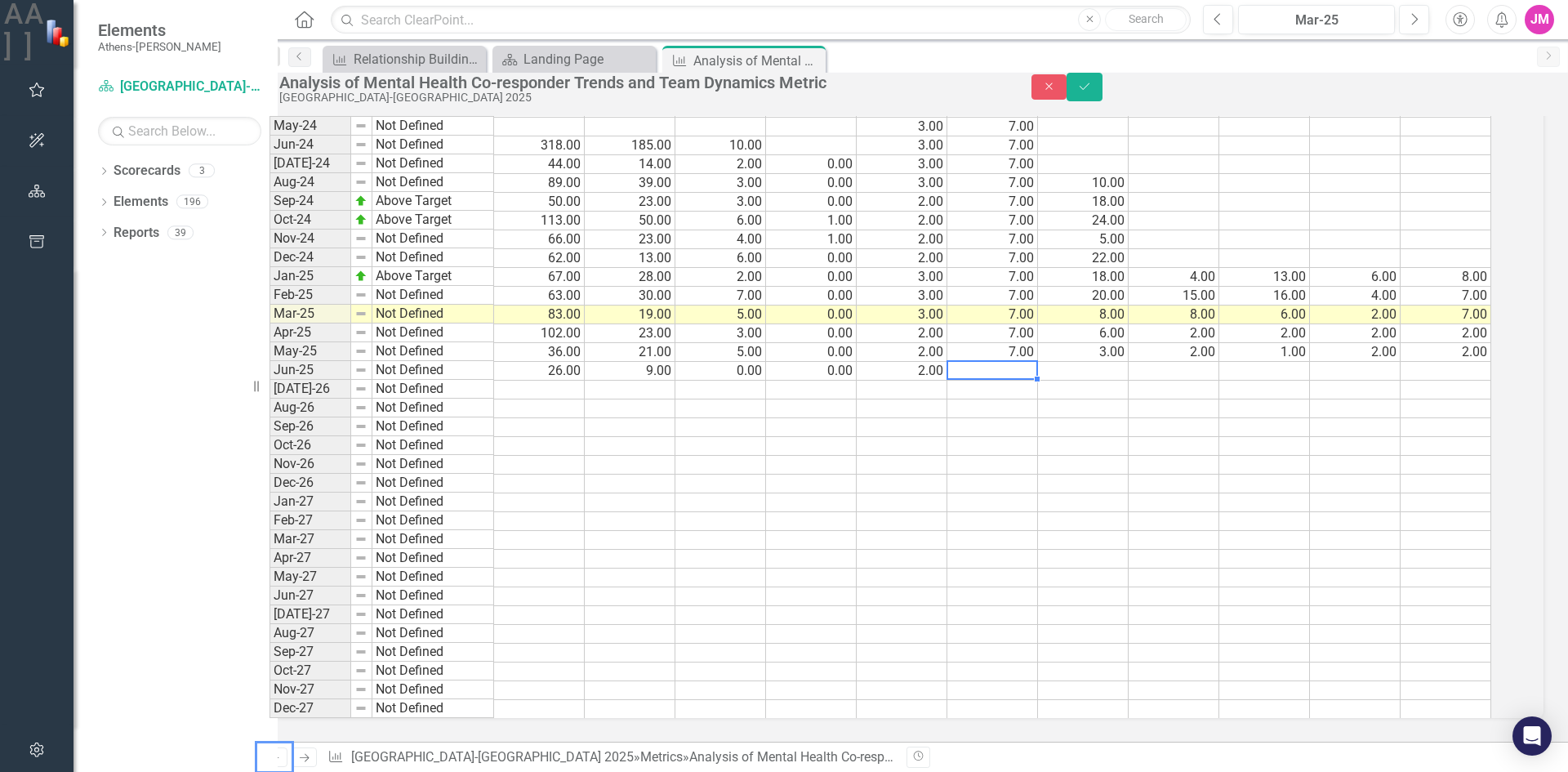 type on "7" 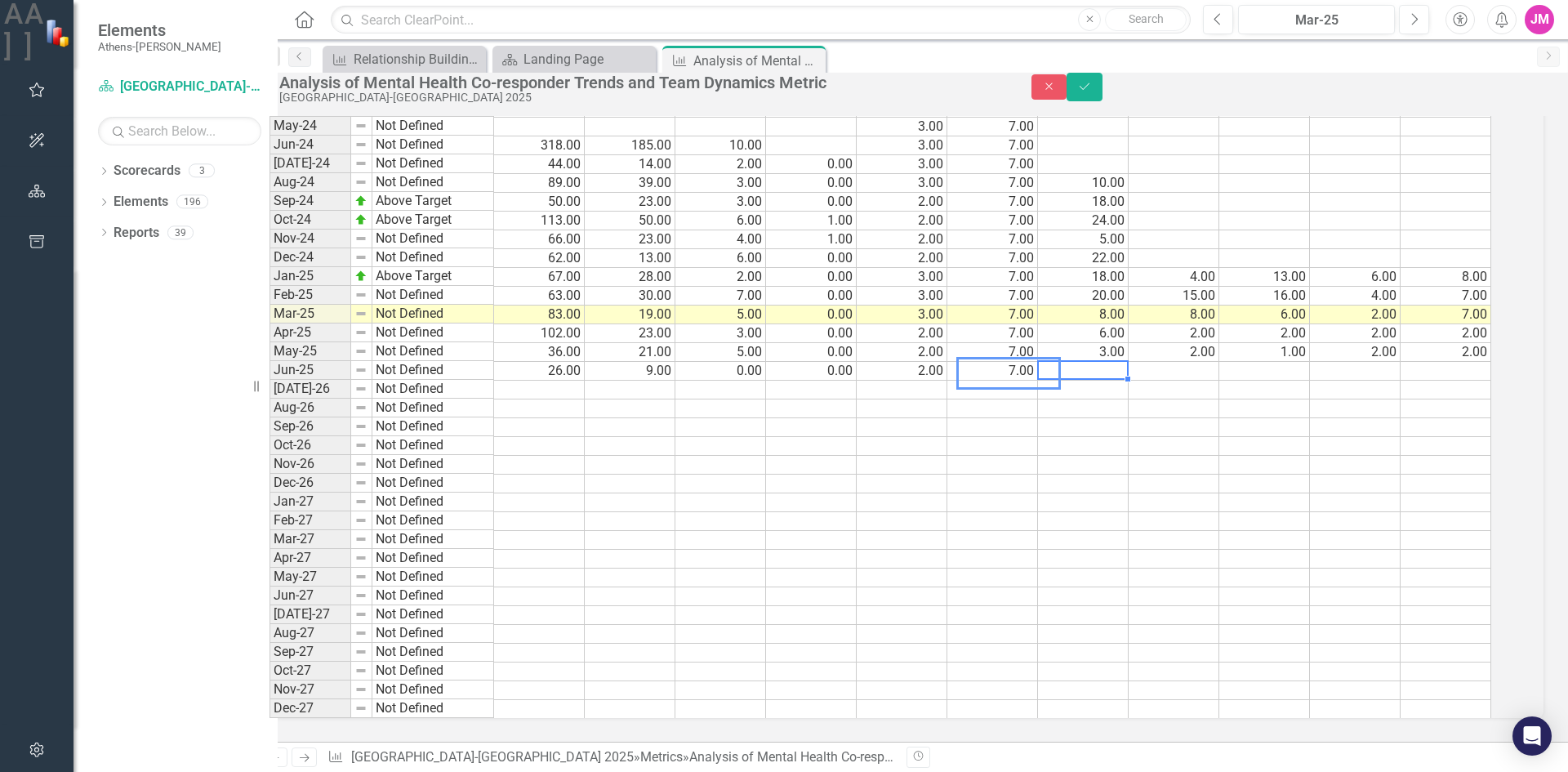 click at bounding box center [1083, 371] 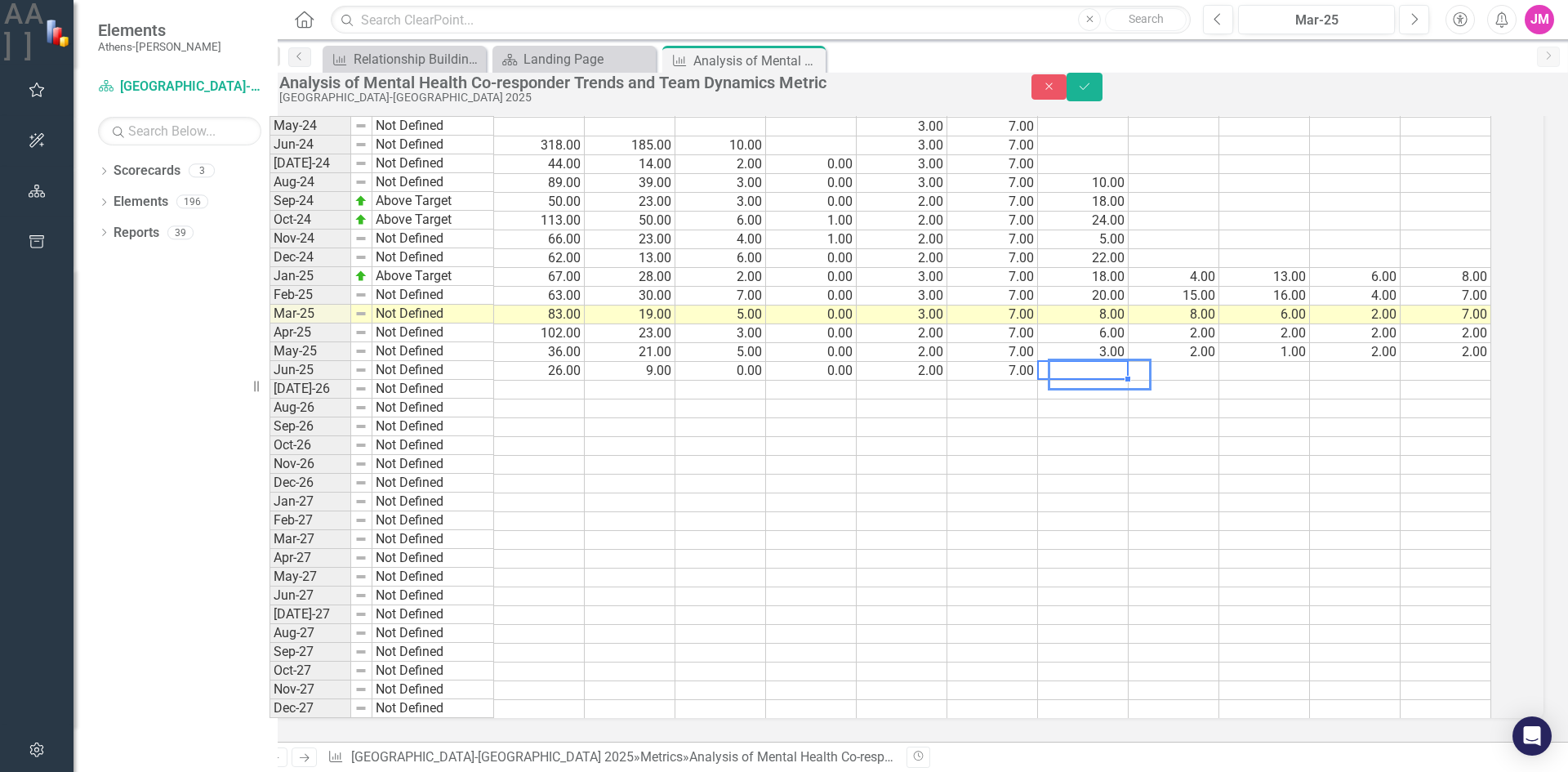 click at bounding box center (1083, 371) 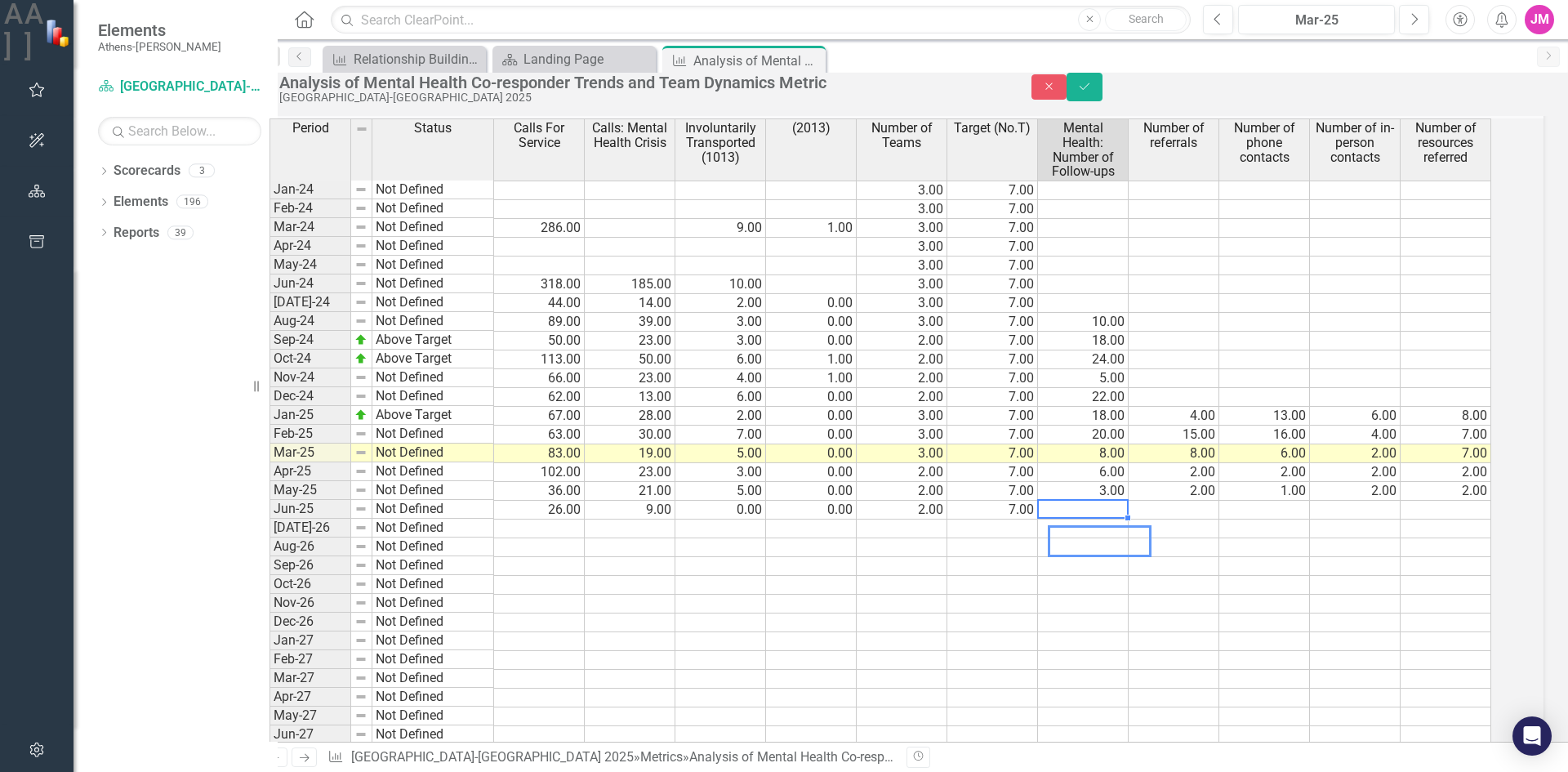 scroll, scrollTop: 2658, scrollLeft: 0, axis: vertical 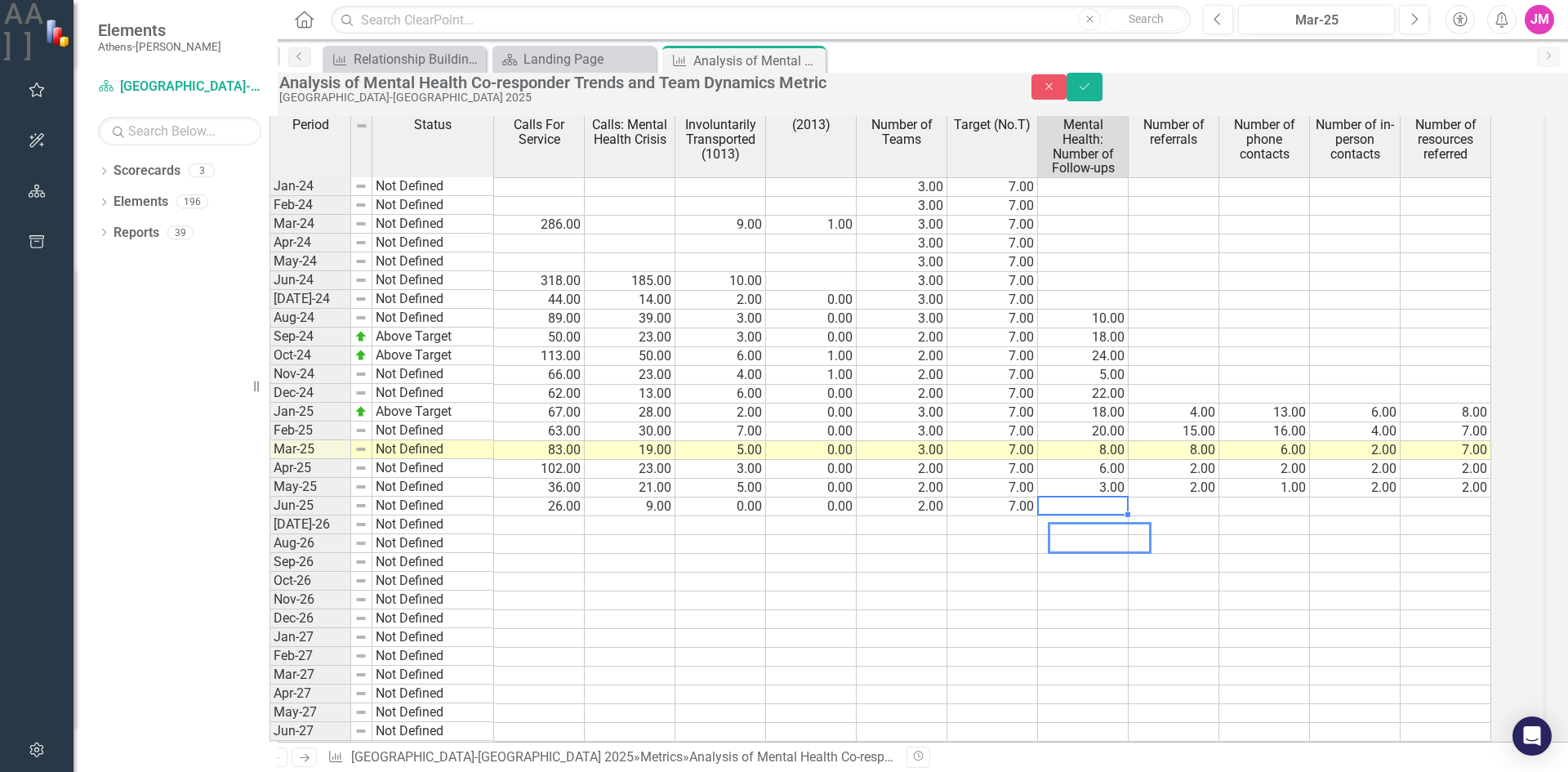 click at bounding box center [1083, 506] 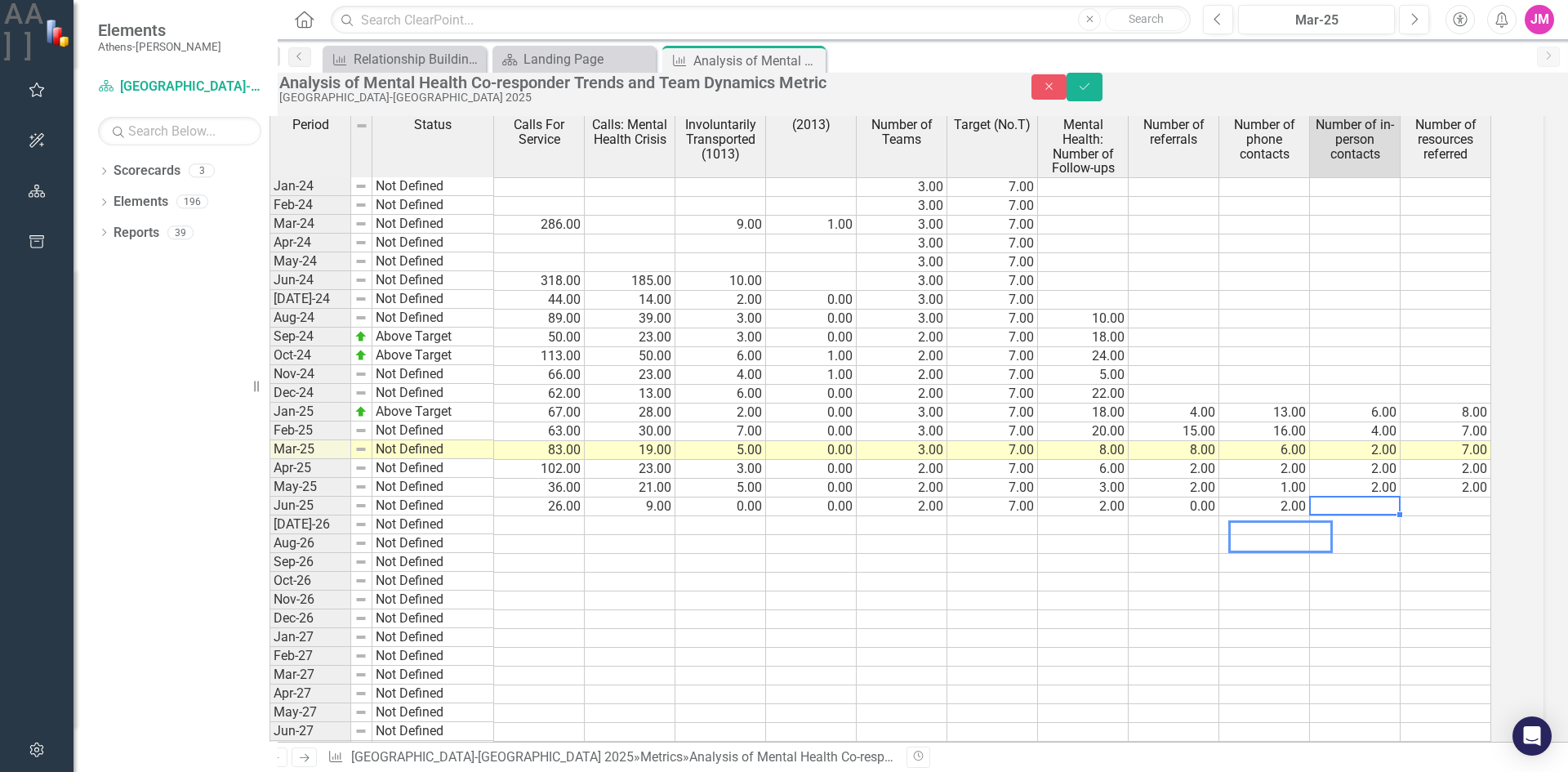 click on "0.00" at bounding box center [1174, 506] 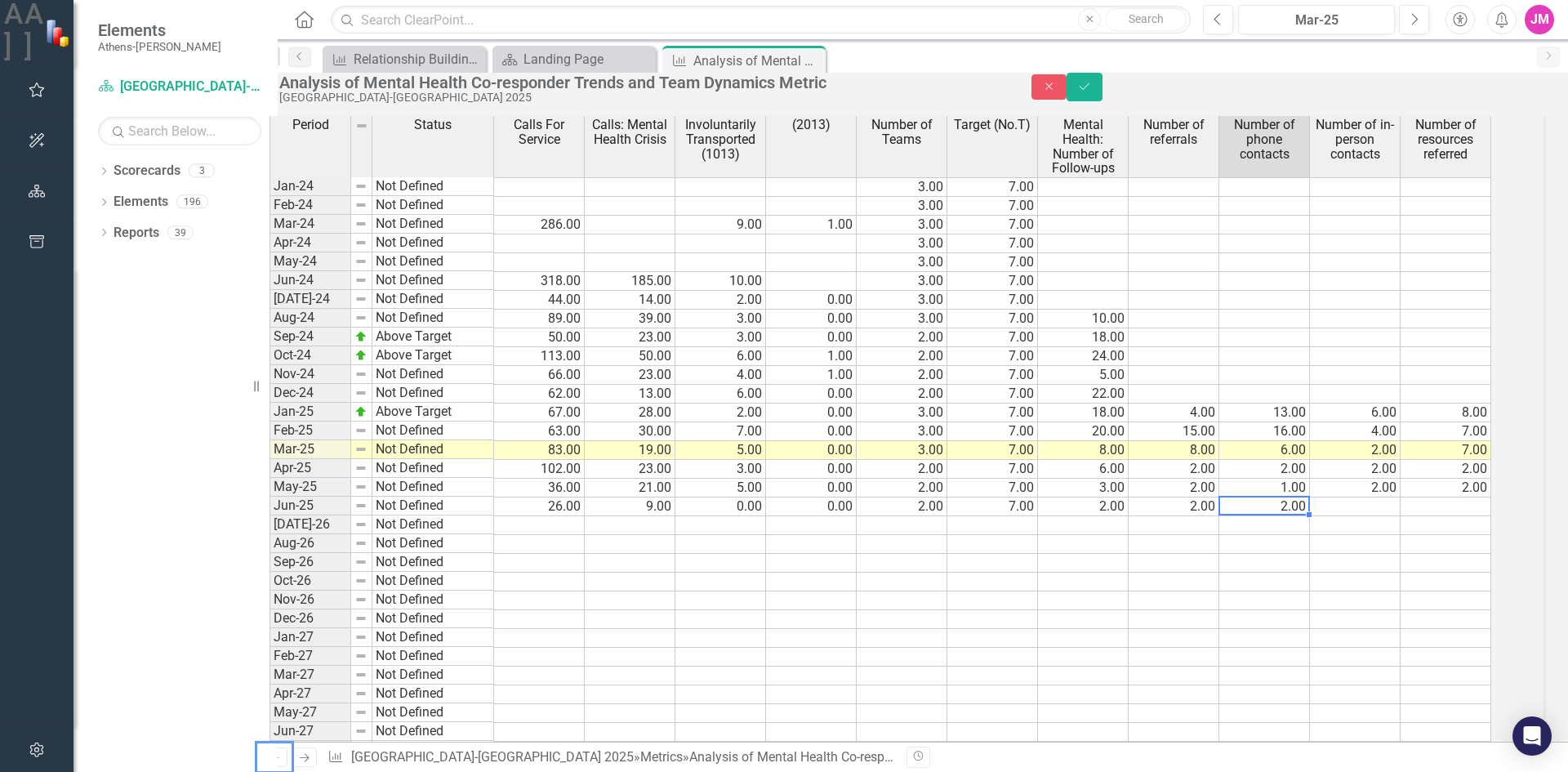 type on "0" 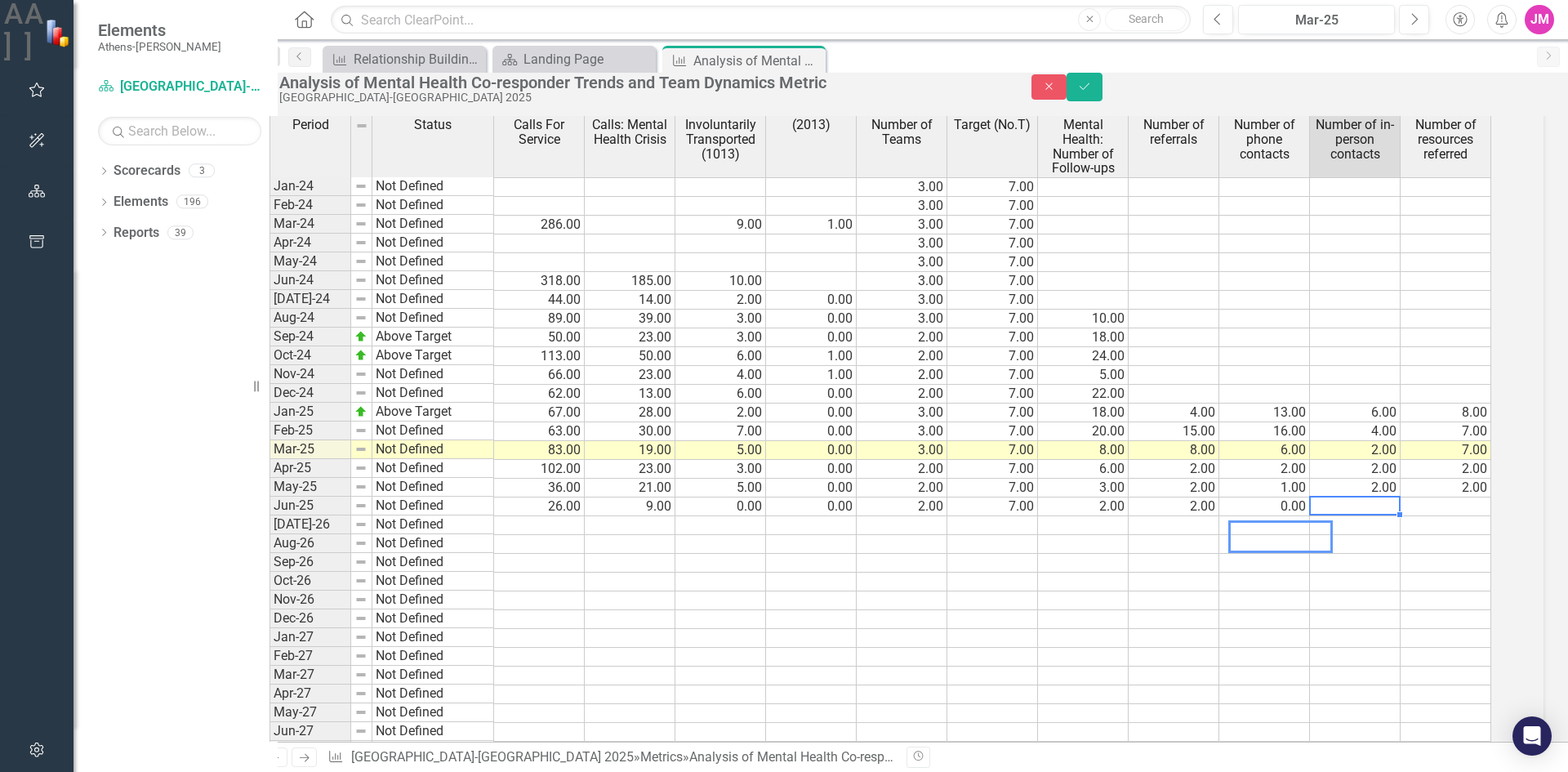 type on "2" 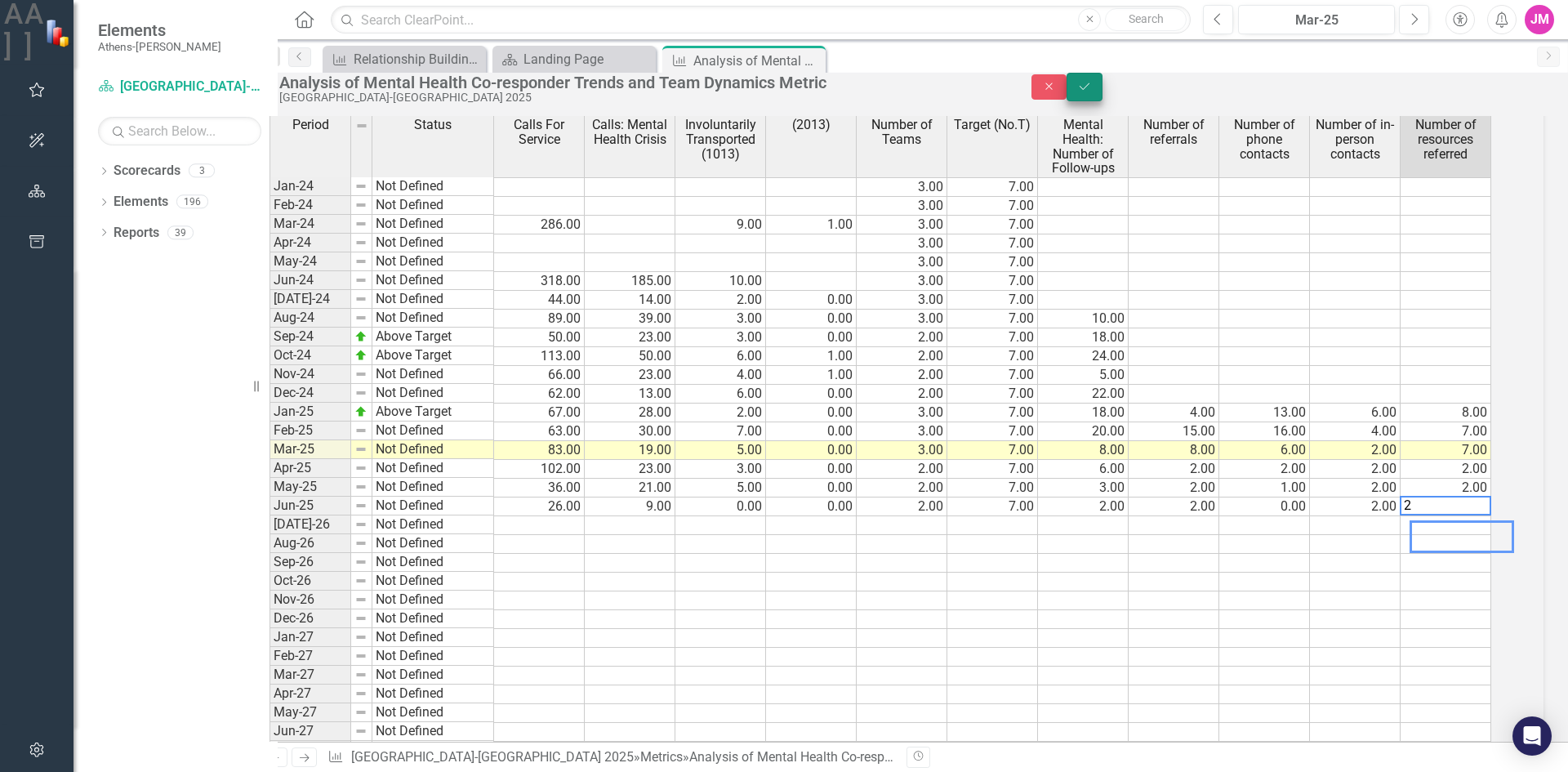 type on "2" 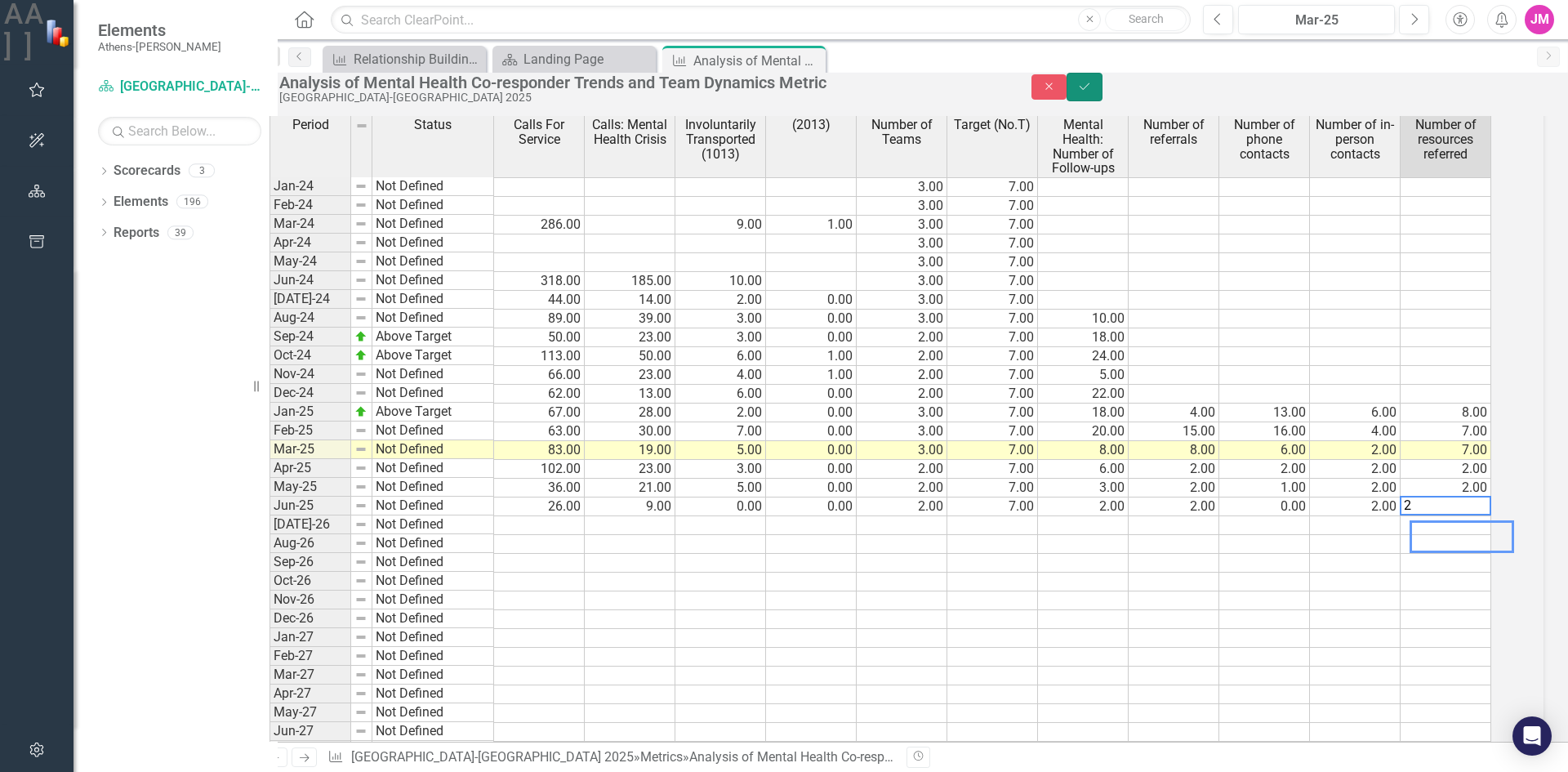 click on "Save" 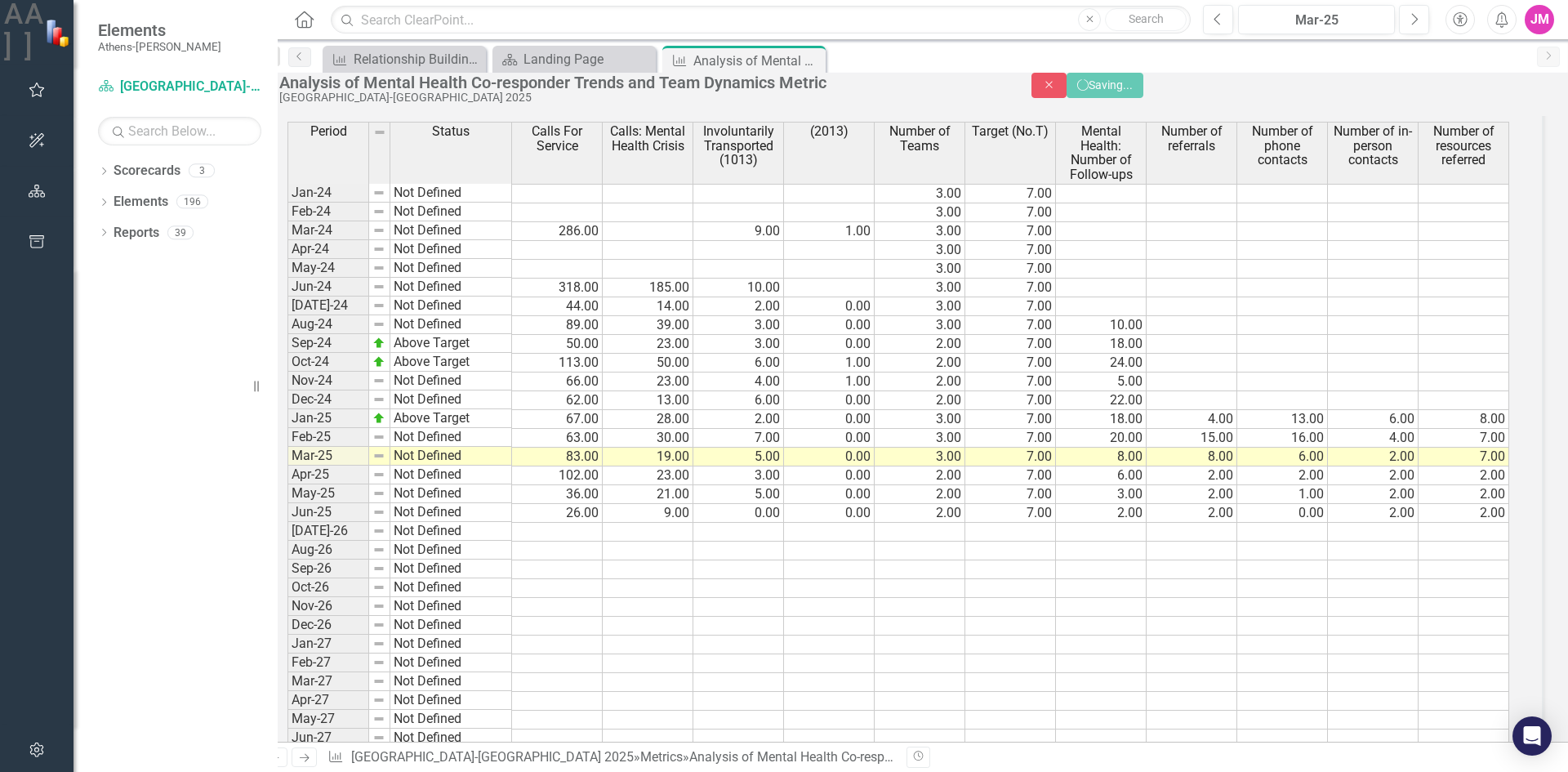 scroll, scrollTop: 2653, scrollLeft: 0, axis: vertical 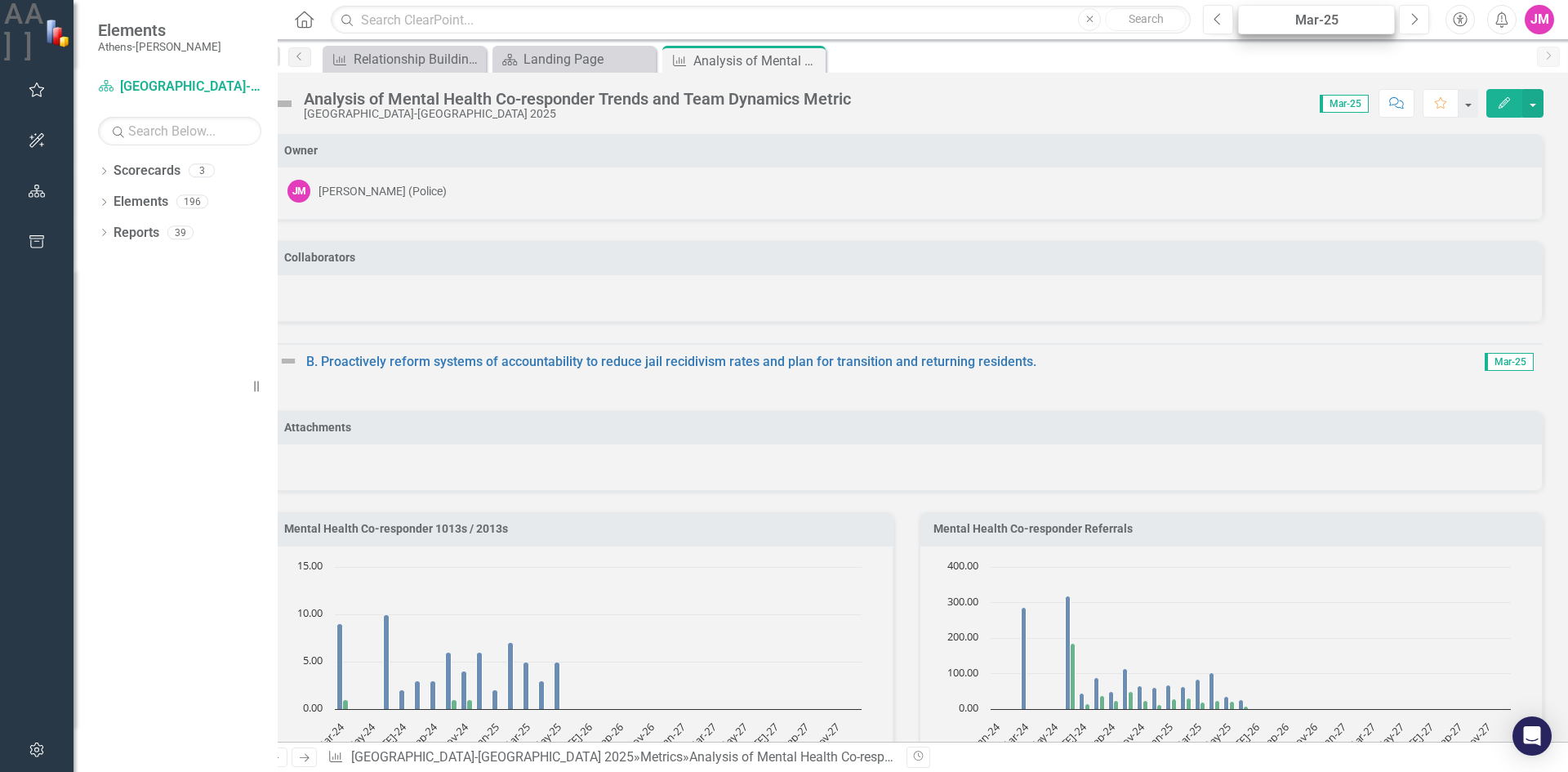 click at bounding box center [906, 467] 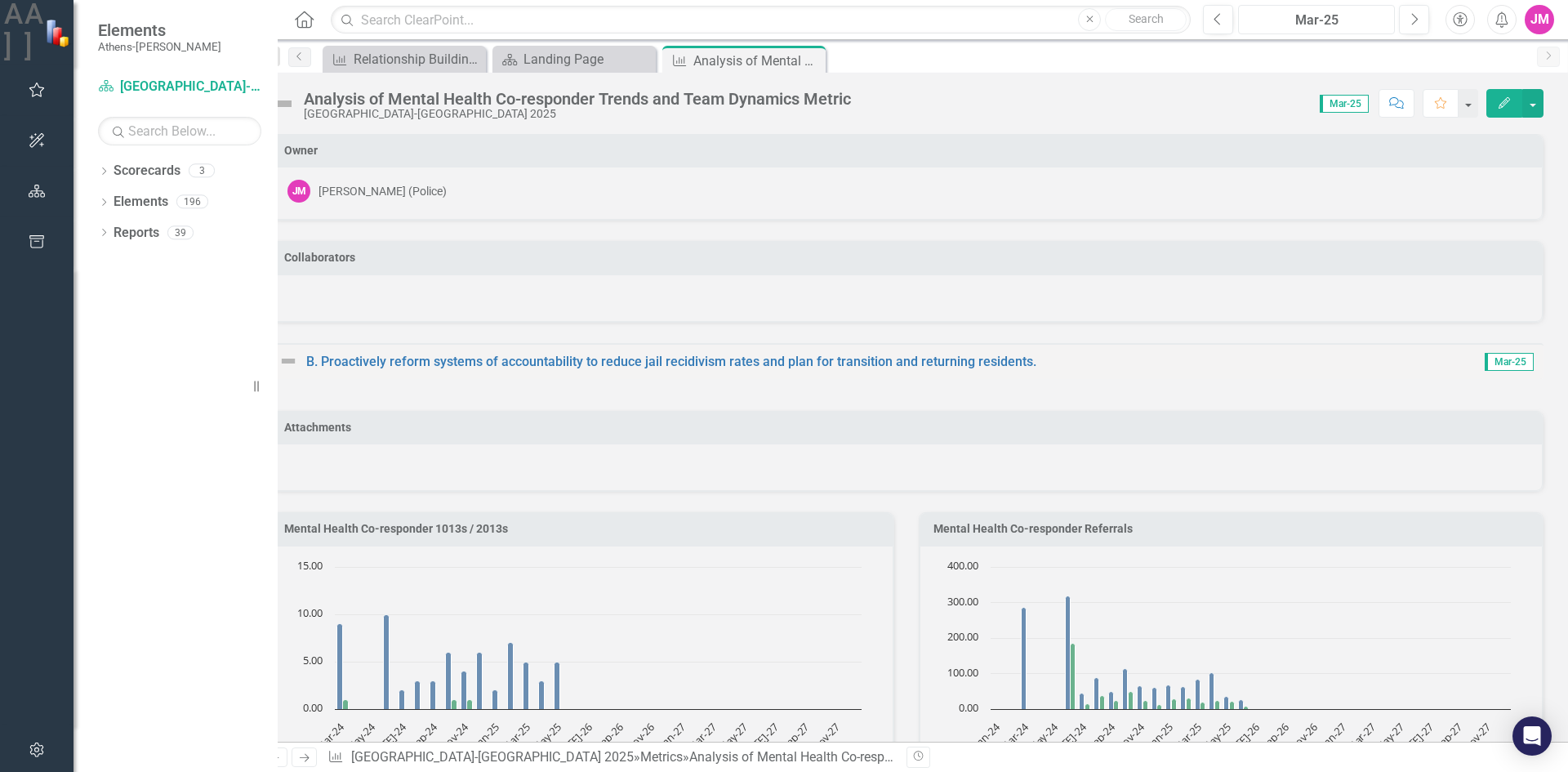click on "Mar-25" at bounding box center (1316, 20) 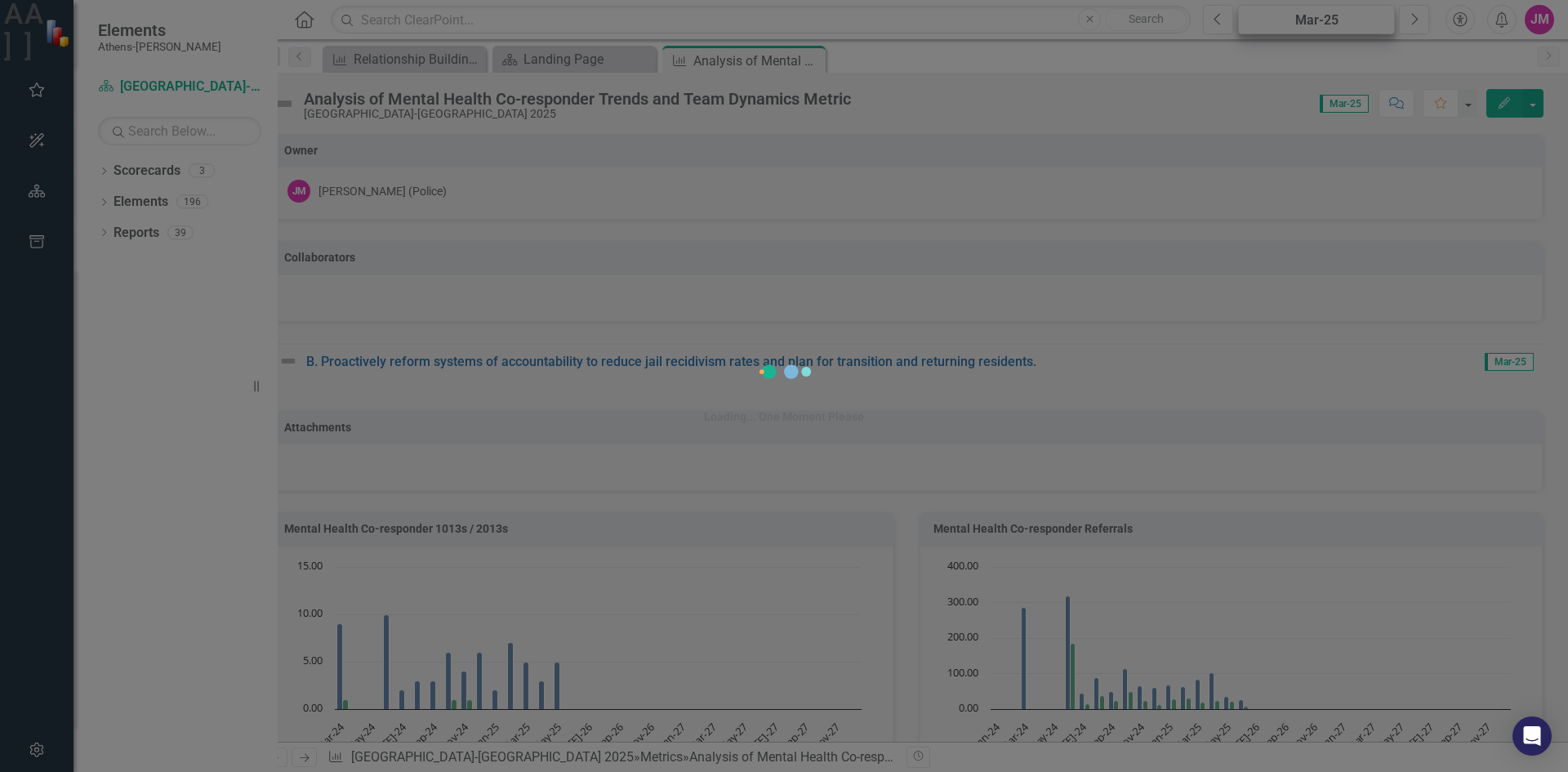 scroll, scrollTop: 408, scrollLeft: 0, axis: vertical 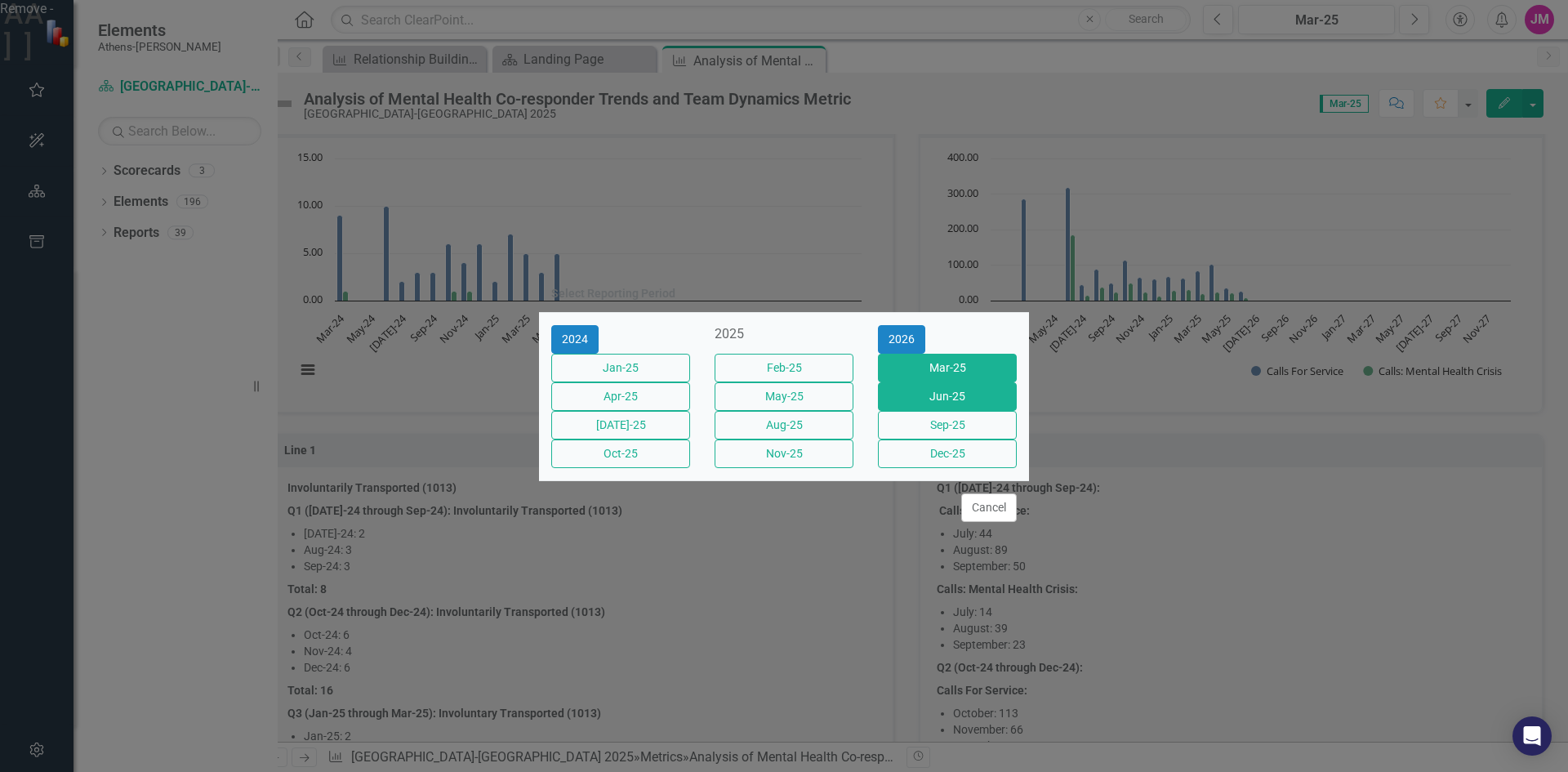 click on "Jun-25" at bounding box center [947, 396] 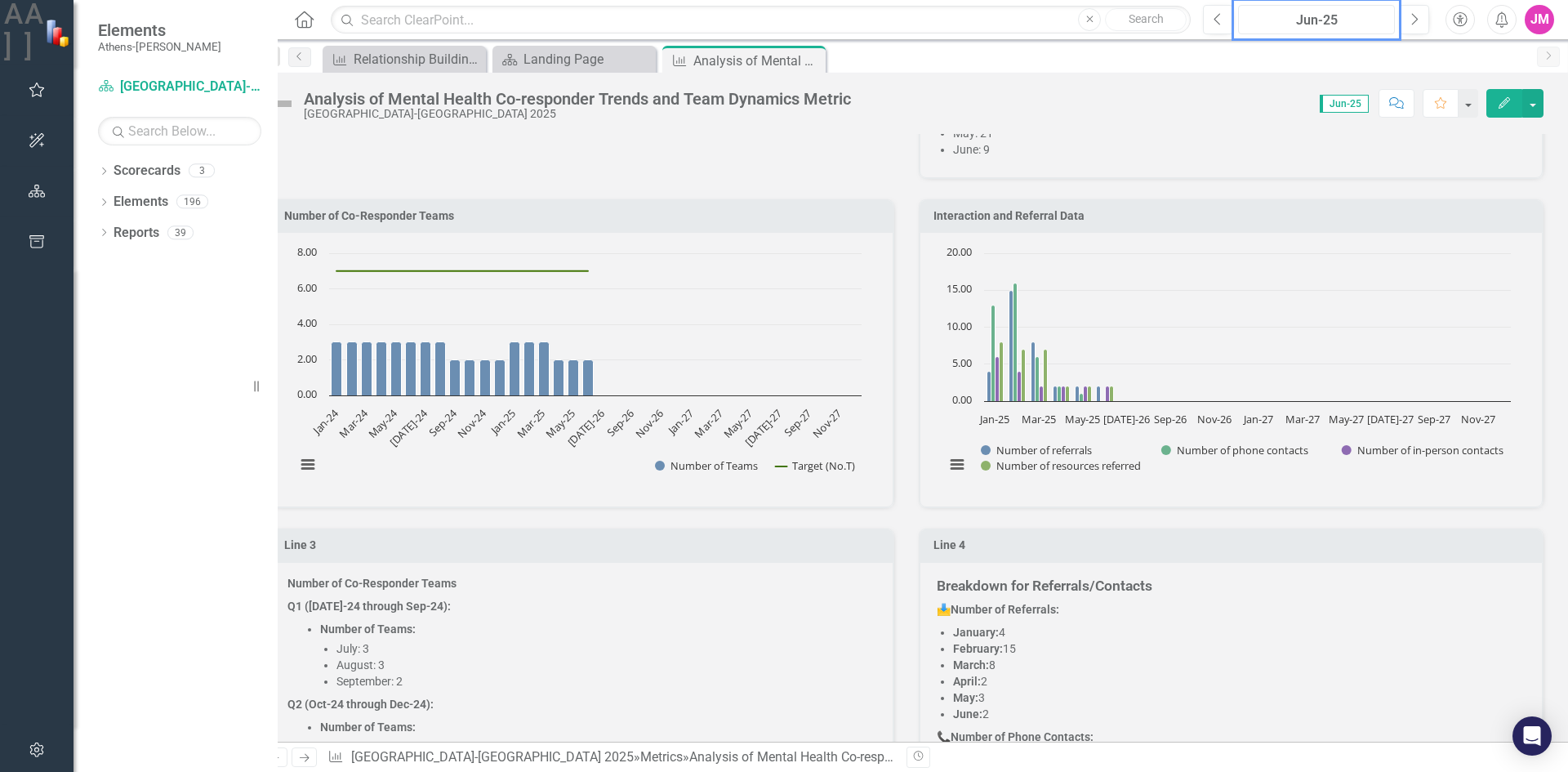 scroll, scrollTop: 1552, scrollLeft: 0, axis: vertical 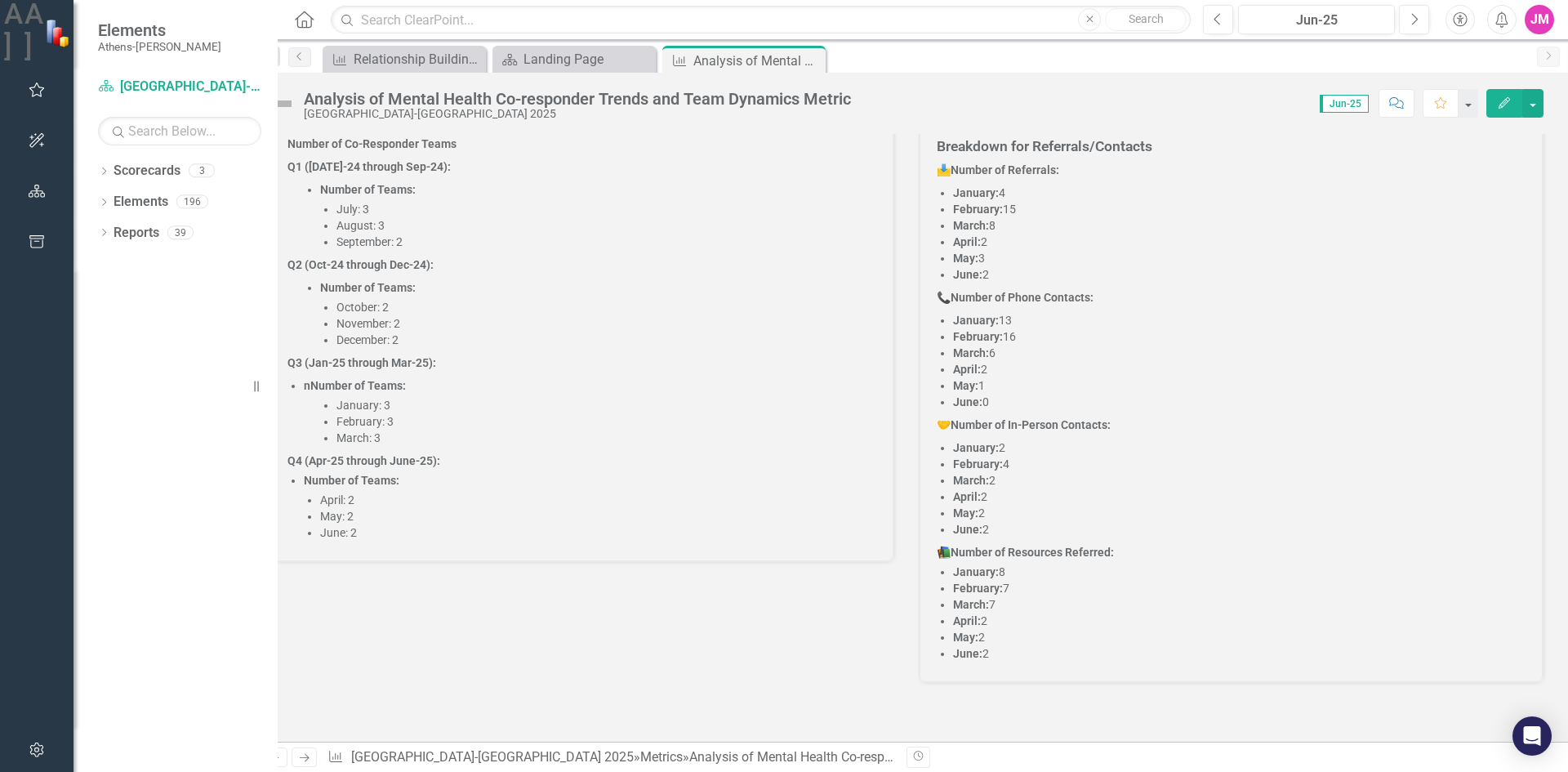 drag, startPoint x: 903, startPoint y: 361, endPoint x: 813, endPoint y: 474, distance: 144.46107 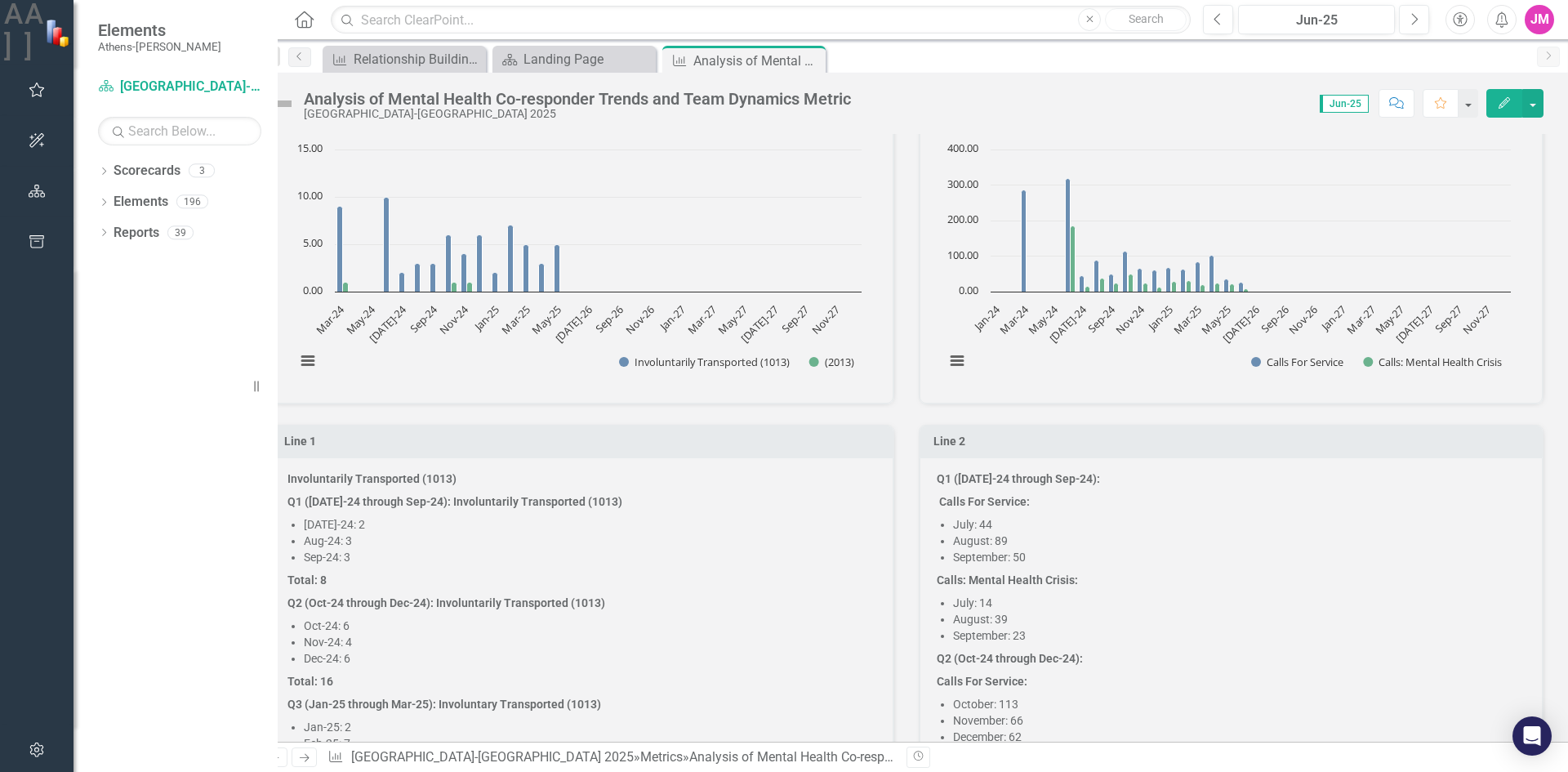 scroll, scrollTop: 245, scrollLeft: 0, axis: vertical 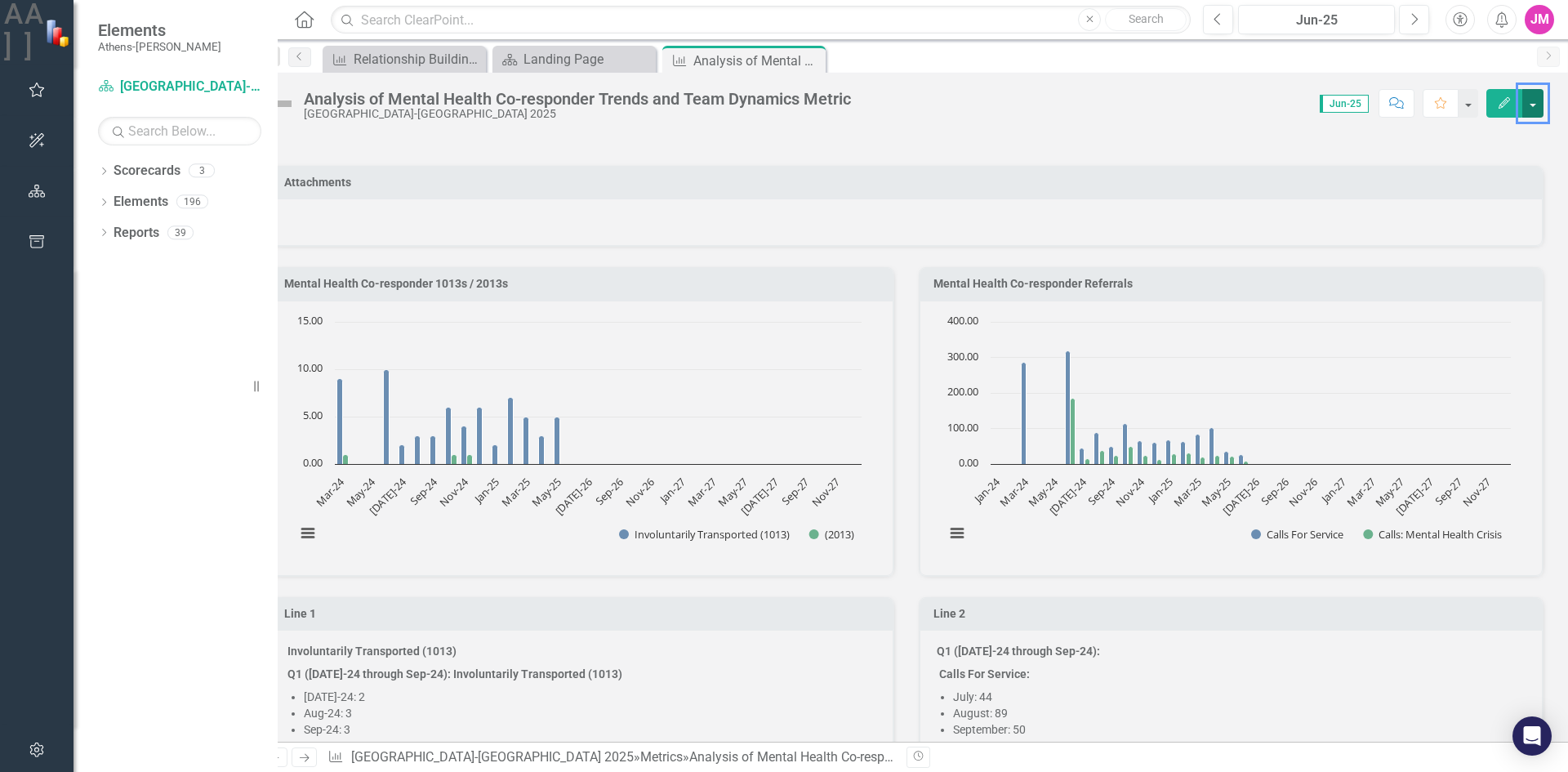 click at bounding box center [1533, 103] 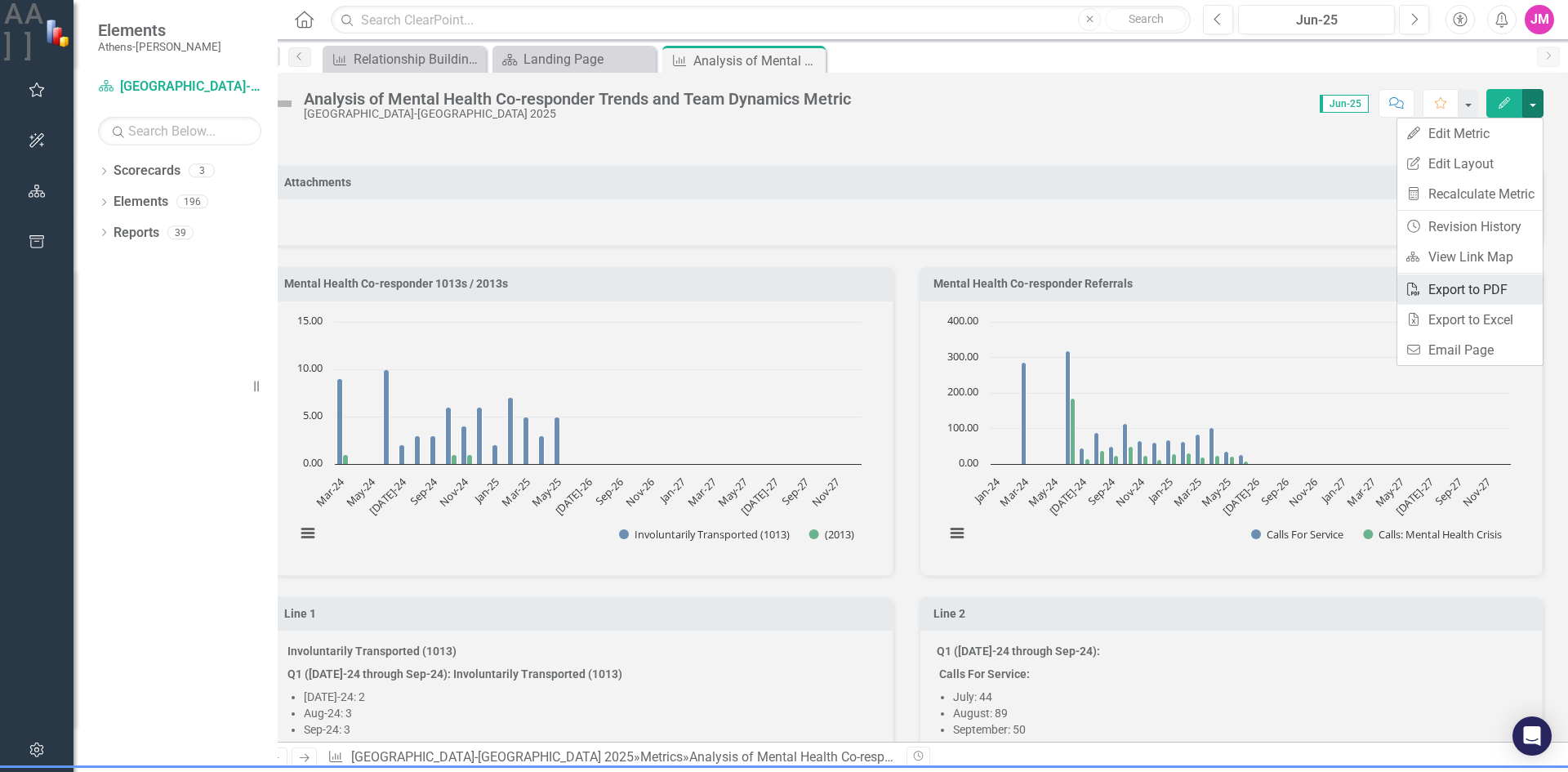 click on "PDF Export to PDF" at bounding box center (1470, 289) 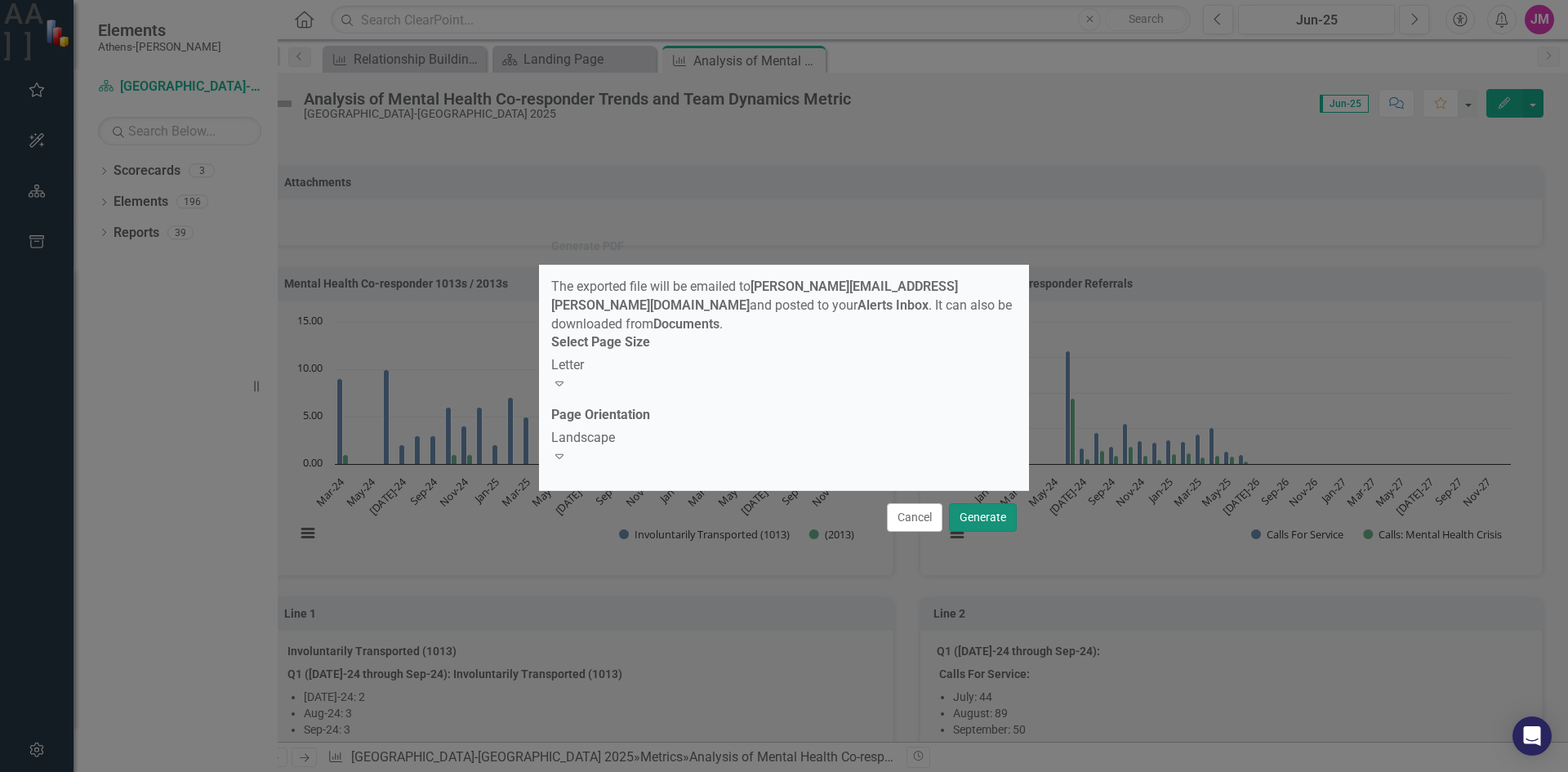 click on "Generate" at bounding box center (982, 517) 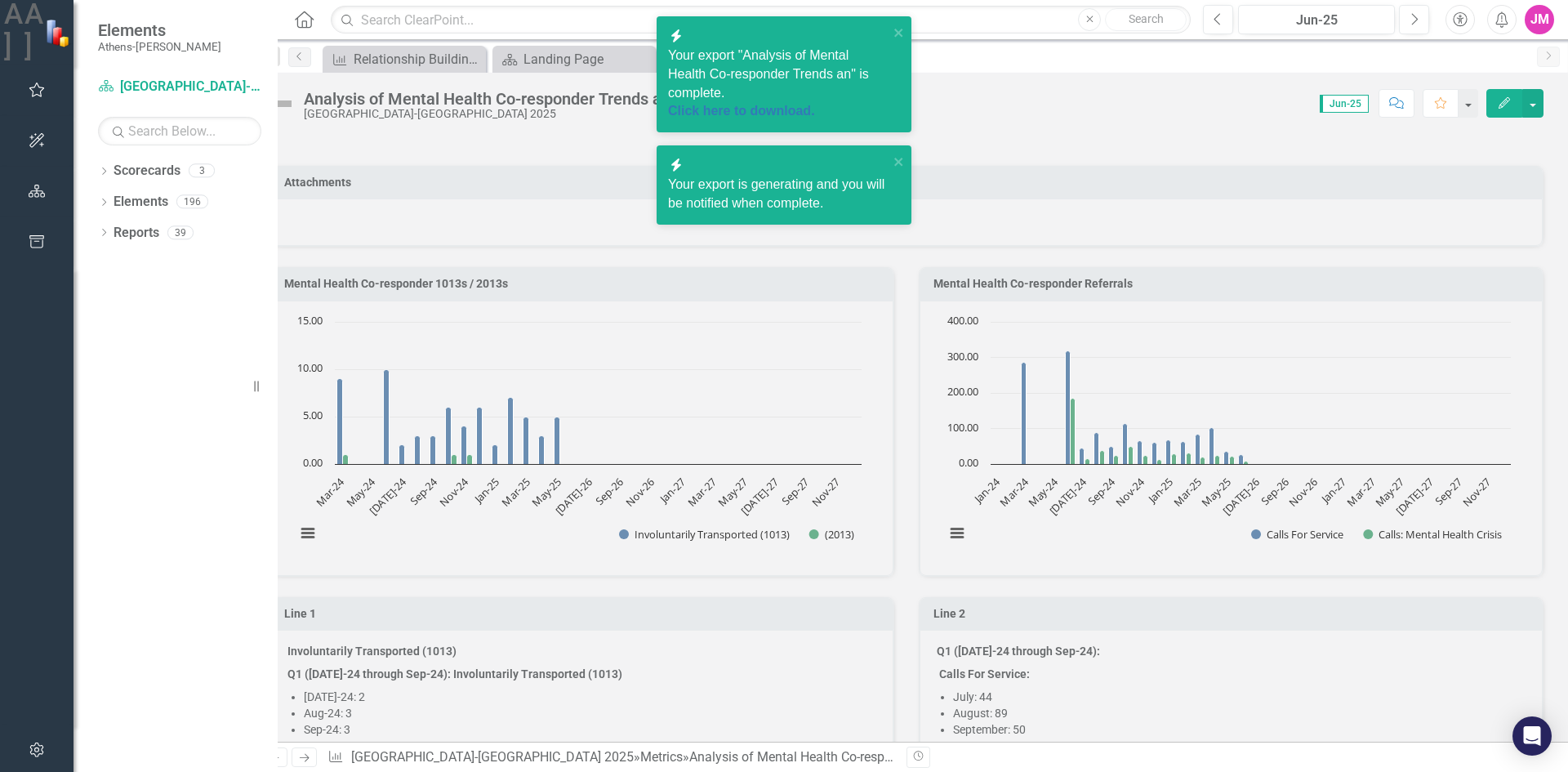 scroll, scrollTop: 607, scrollLeft: 0, axis: vertical 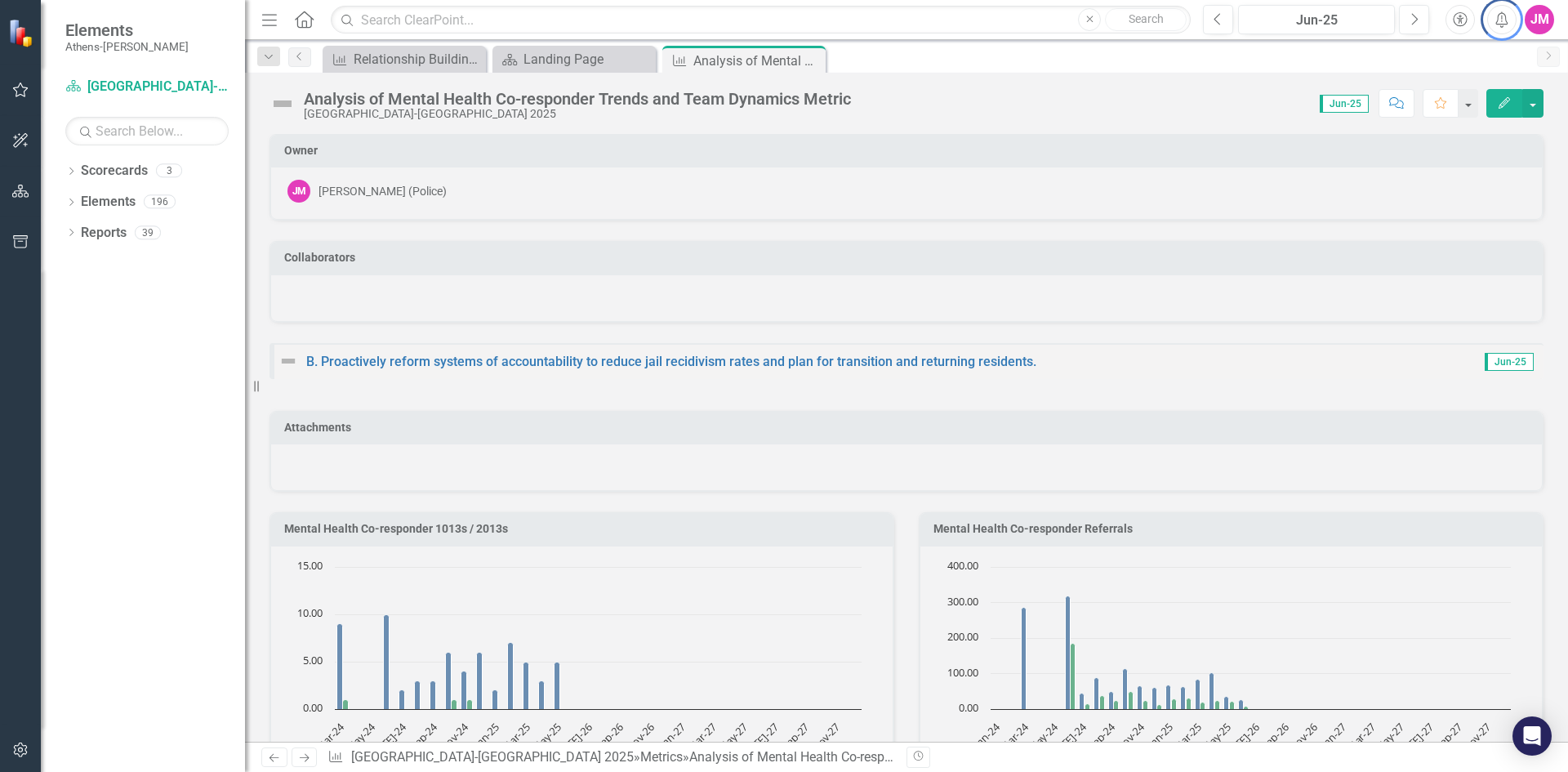 click on "Alerts" 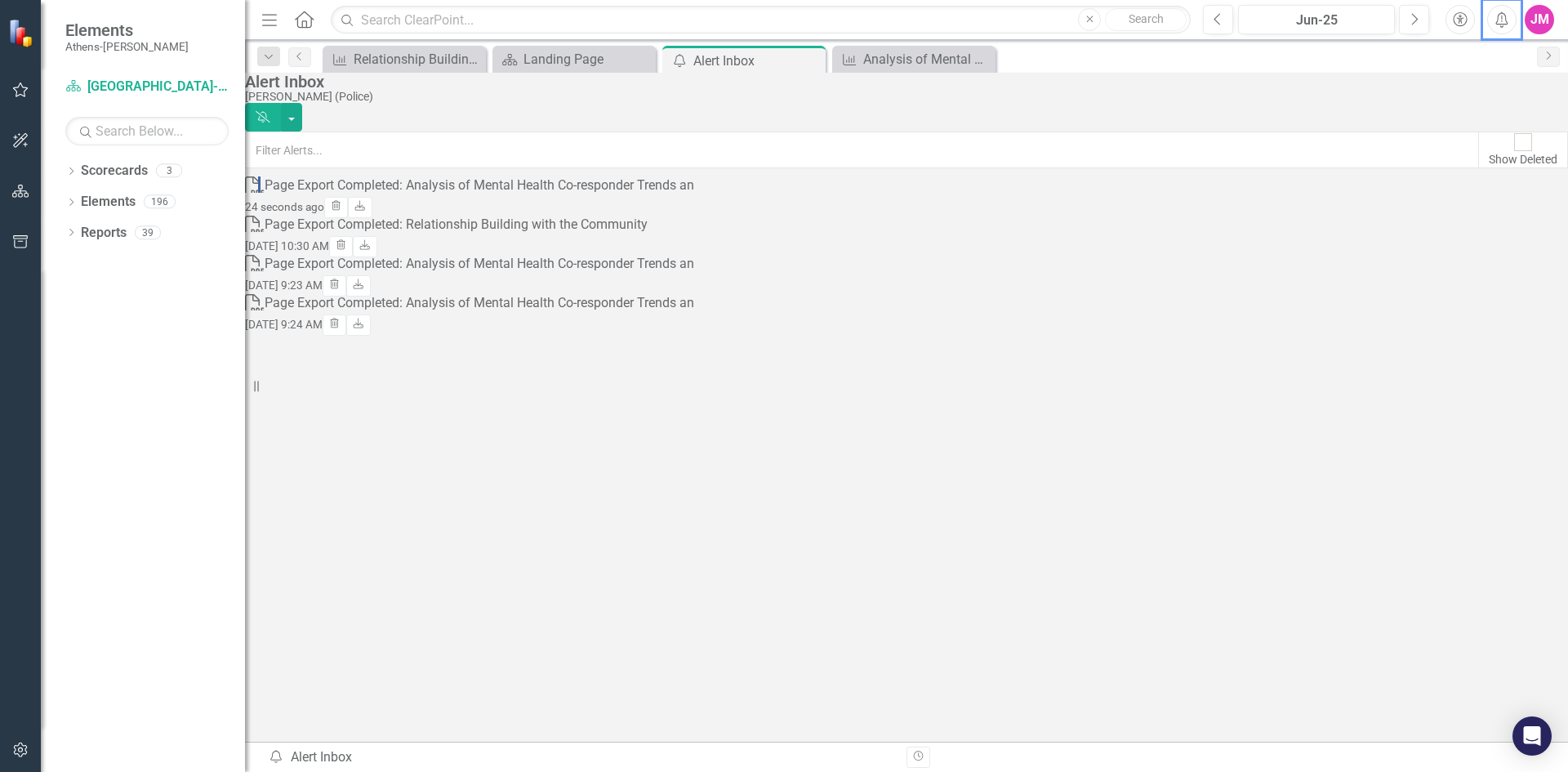 click on "Page Export Completed: Analysis of Mental Health Co-responder Trends an" at bounding box center (479, 185) 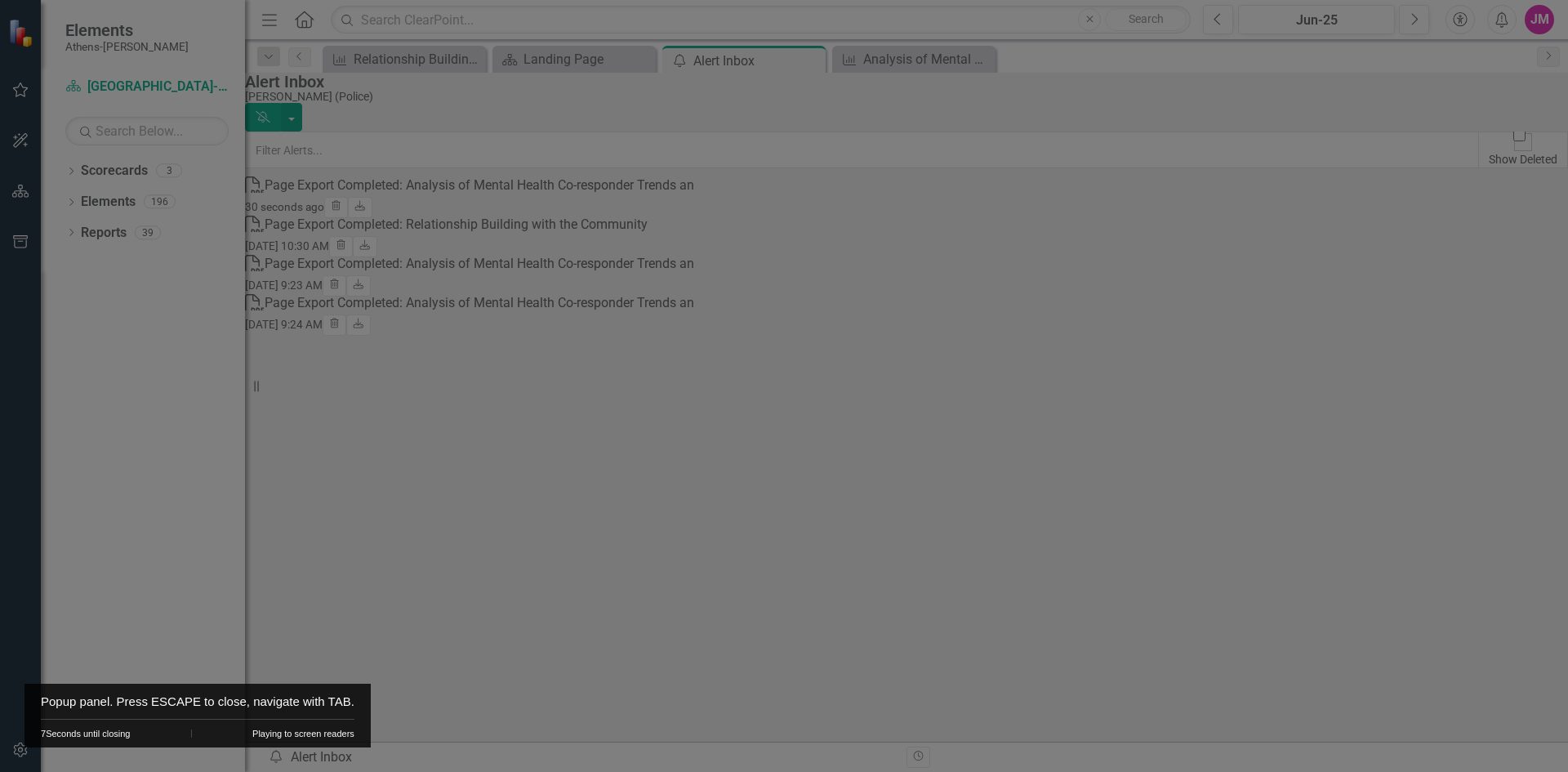 click on "Page Export Completed: Analysis of Mental Health Co-responder Trends an Help Maximize Close From [EMAIL_ADDRESS][DOMAIN_NAME] To [PERSON_NAME] (Police)     < [PERSON_NAME][EMAIL_ADDRESS][PERSON_NAME][DOMAIN_NAME] > Sent [DATE] 12:39 PM Viewed [DATE] 12:39 PM Attachment [GEOGRAPHIC_DATA]-[PERSON_NAME] - Analysis of Mental Health Co-responder Trends an - [DATE] 123856.pdf Subject Page Export Completed: Analysis of Mental Health Co-responder Trends an
Dear [PERSON_NAME], Your document was successfully generated on [DATE] 12:39 PM EDT.  The document is attached and filed in your document library for reference. Please do not hesitate to contact us if you have any questions.
Regards,
ClearPoint Support
ClearPoint Strategy
[EMAIL_ADDRESS][DOMAIN_NAME] [DOMAIN_NAME]" at bounding box center (784, 386) 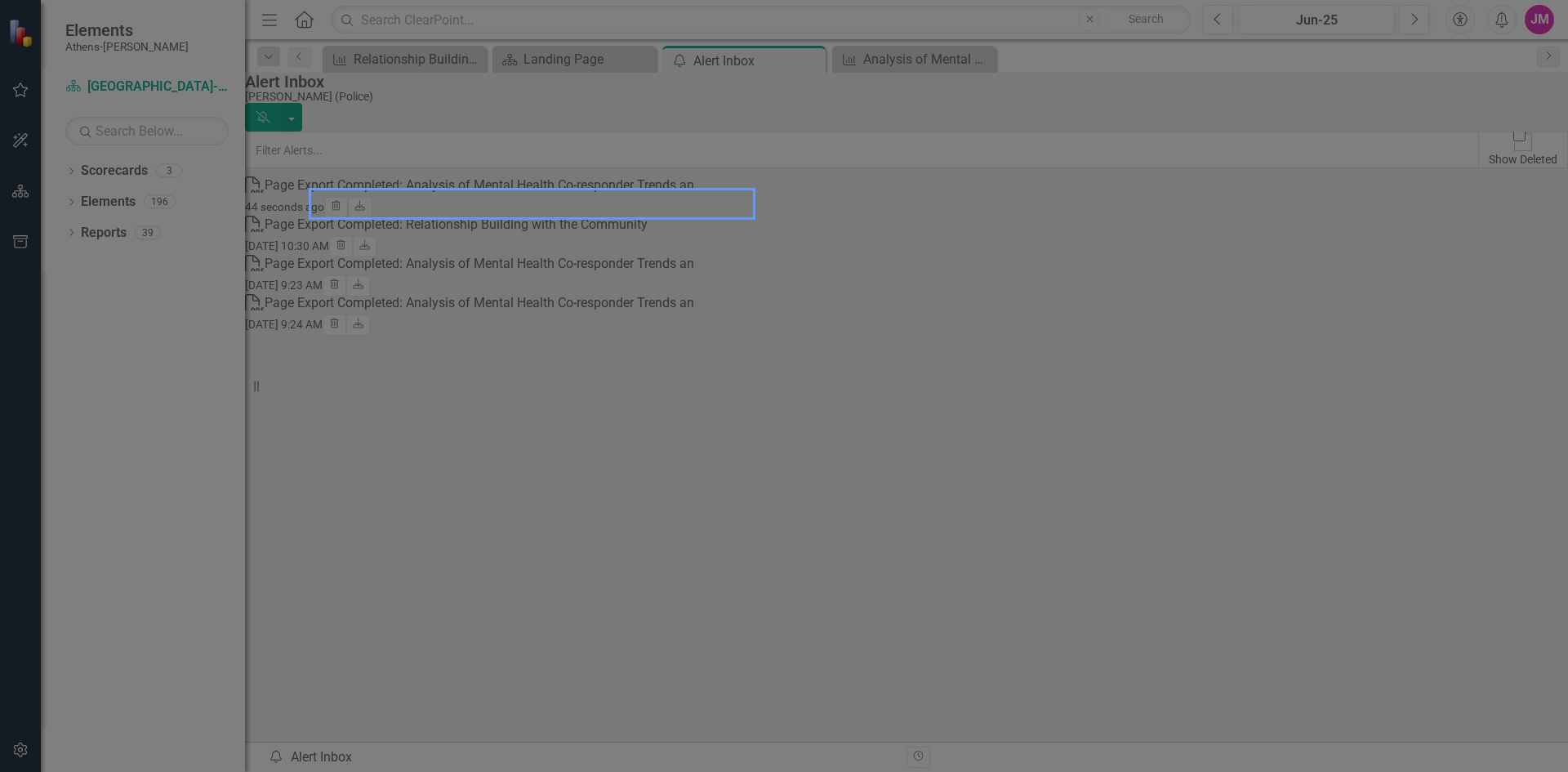 click on "Page Export Completed: Analysis of Mental Health Co-responder Trends an Help Maximize Close From [EMAIL_ADDRESS][DOMAIN_NAME] To [PERSON_NAME] (Police)     < [PERSON_NAME][EMAIL_ADDRESS][PERSON_NAME][DOMAIN_NAME] > Sent [DATE] 12:39 PM Viewed [DATE] 12:39 PM Attachment [GEOGRAPHIC_DATA]-[PERSON_NAME] - Analysis of Mental Health Co-responder Trends an - [DATE] 123856.pdf Subject Page Export Completed: Analysis of Mental Health Co-responder Trends an
Dear [PERSON_NAME], Your document was successfully generated on [DATE] 12:39 PM EDT.  The document is attached and filed in your document library for reference. Please do not hesitate to contact us if you have any questions.
Regards,
ClearPoint Support
ClearPoint Strategy
[EMAIL_ADDRESS][DOMAIN_NAME] [DOMAIN_NAME]" at bounding box center [784, 386] 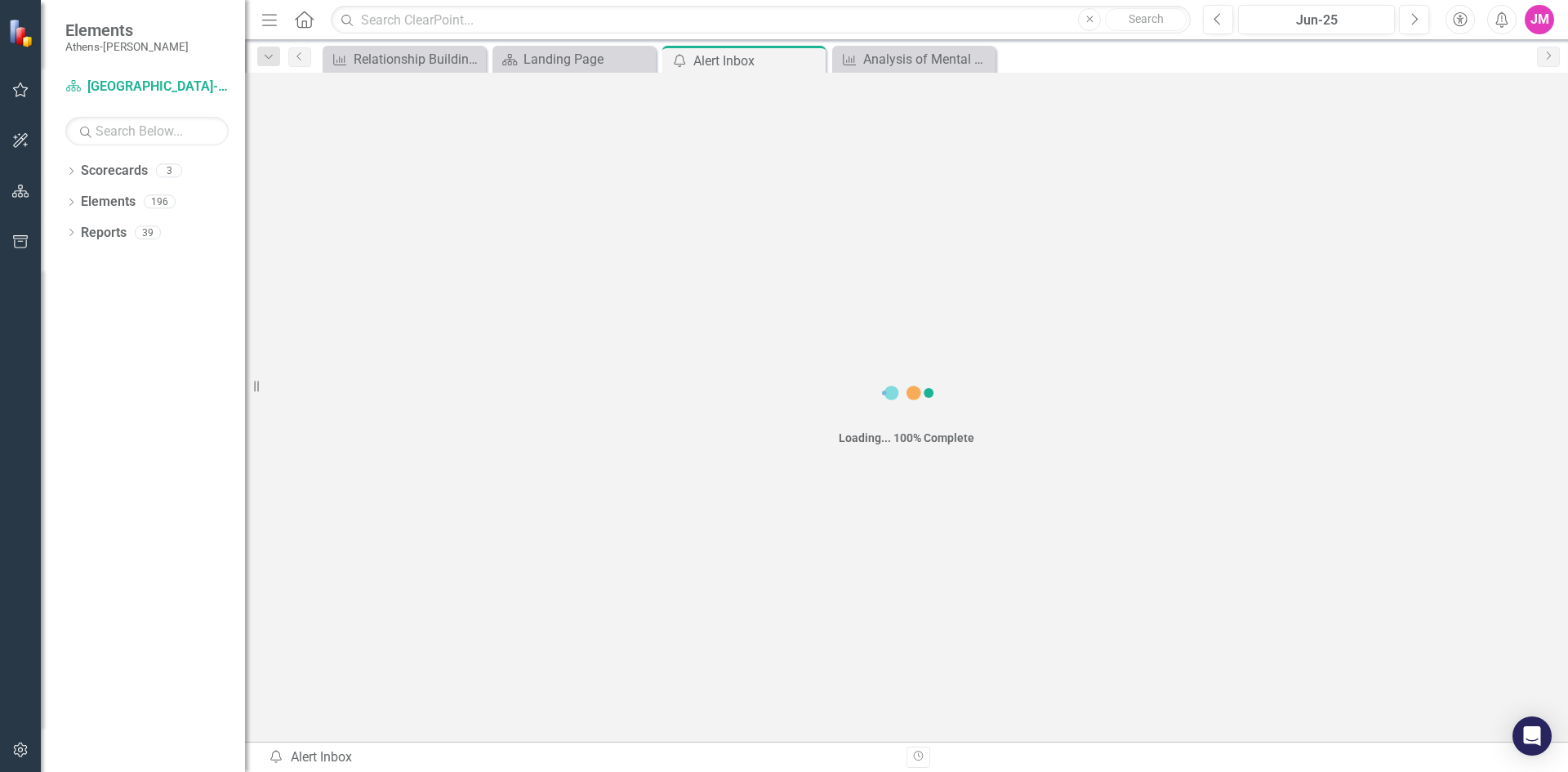 scroll, scrollTop: 0, scrollLeft: 0, axis: both 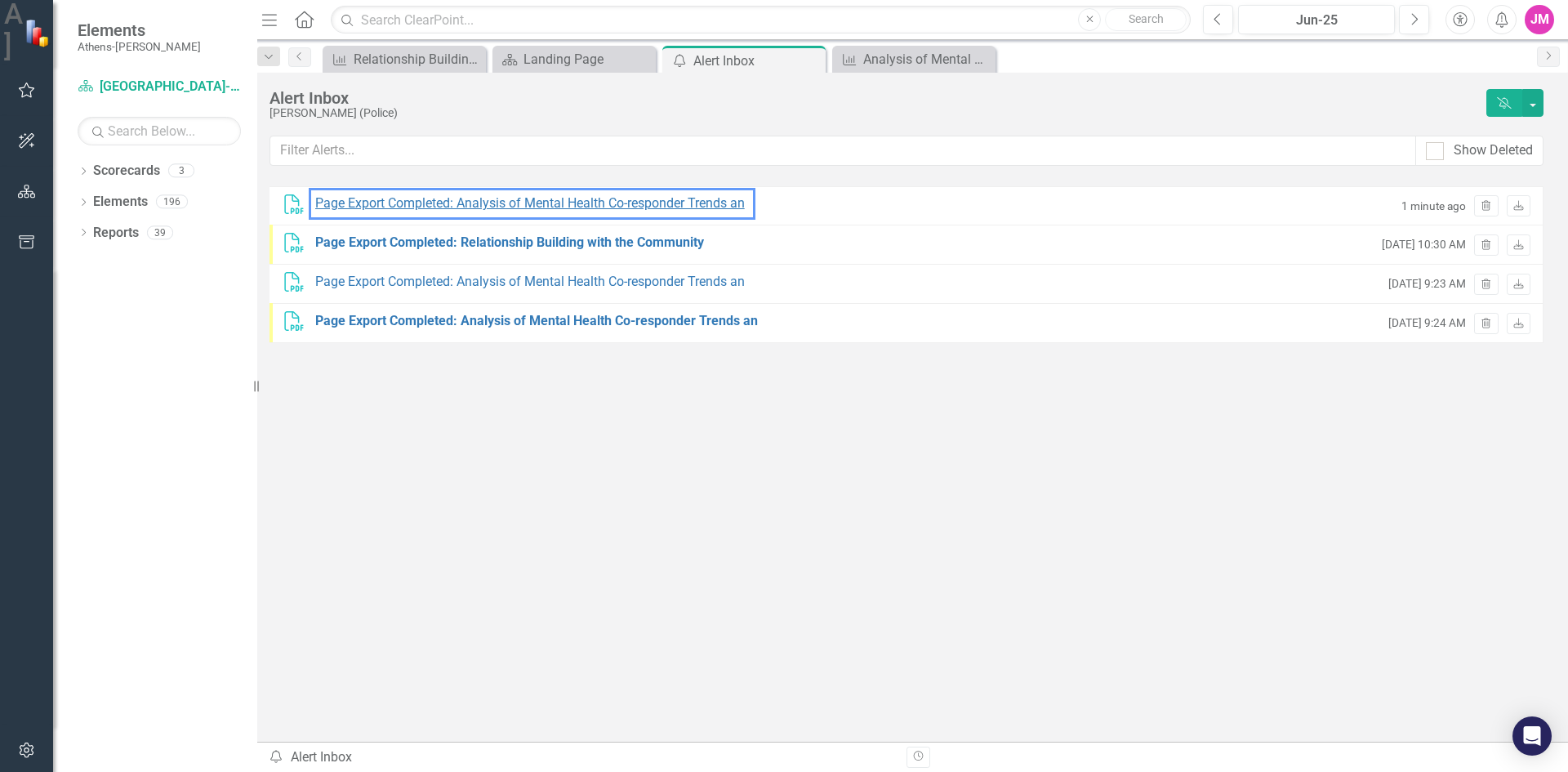 click on "Page Export Completed: Analysis of Mental Health Co-responder Trends an" at bounding box center (530, 203) 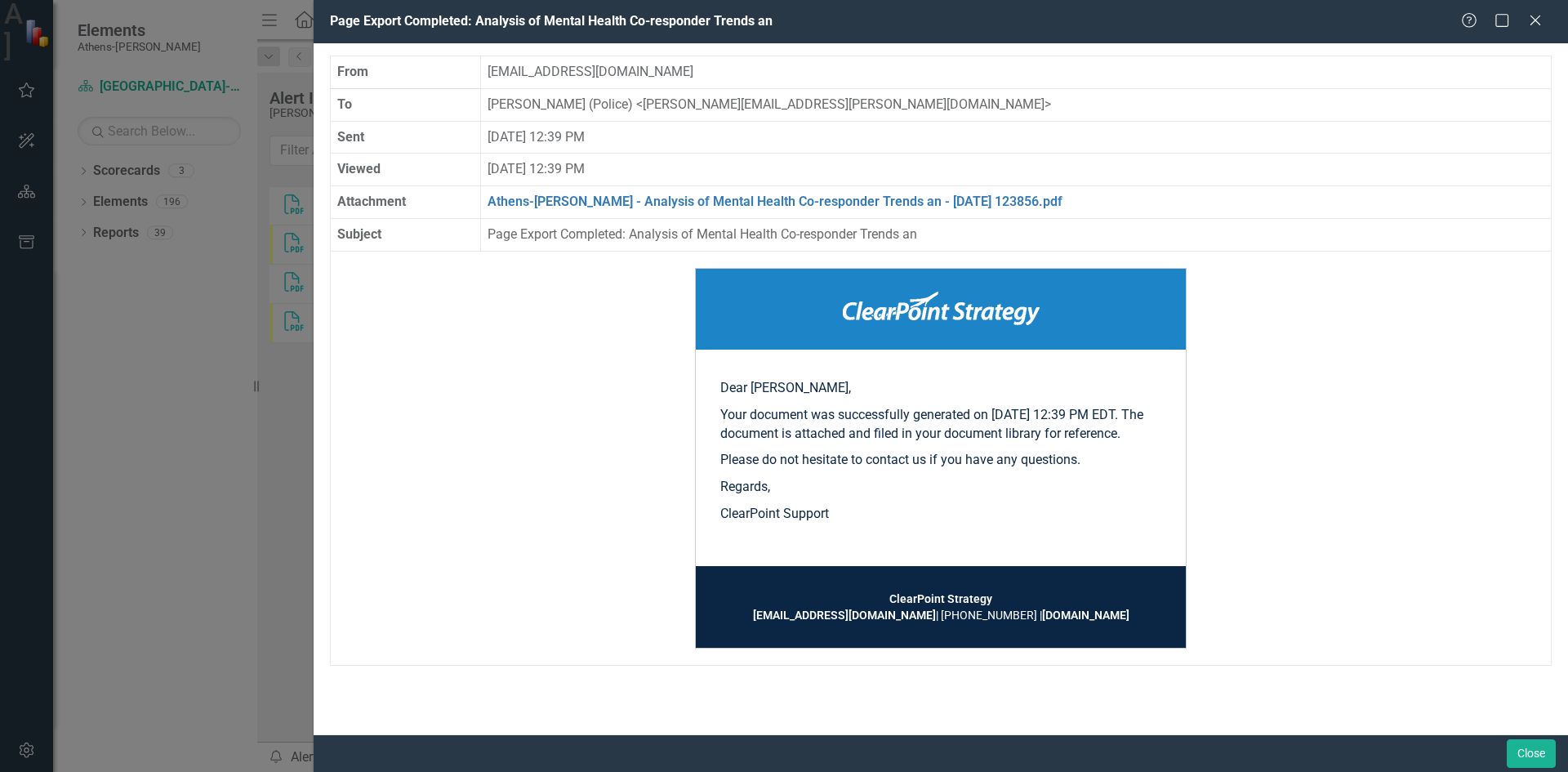 click on "Page Export Completed: Analysis of Mental Health Co-responder Trends an Help Maximize Close From [EMAIL_ADDRESS][DOMAIN_NAME] To [PERSON_NAME] (Police)     < [PERSON_NAME][EMAIL_ADDRESS][PERSON_NAME][DOMAIN_NAME] > Sent [DATE] 12:39 PM Viewed [DATE] 12:39 PM Attachment [GEOGRAPHIC_DATA]-[PERSON_NAME] - Analysis of Mental Health Co-responder Trends an - [DATE] 123856.pdf Subject Page Export Completed: Analysis of Mental Health Co-responder Trends an
Dear [PERSON_NAME], Your document was successfully generated on [DATE] 12:39 PM EDT.  The document is attached and filed in your document library for reference. Please do not hesitate to contact us if you have any questions.
Regards,
ClearPoint Support
ClearPoint Strategy
[EMAIL_ADDRESS][DOMAIN_NAME] [DOMAIN_NAME]" at bounding box center [784, 386] 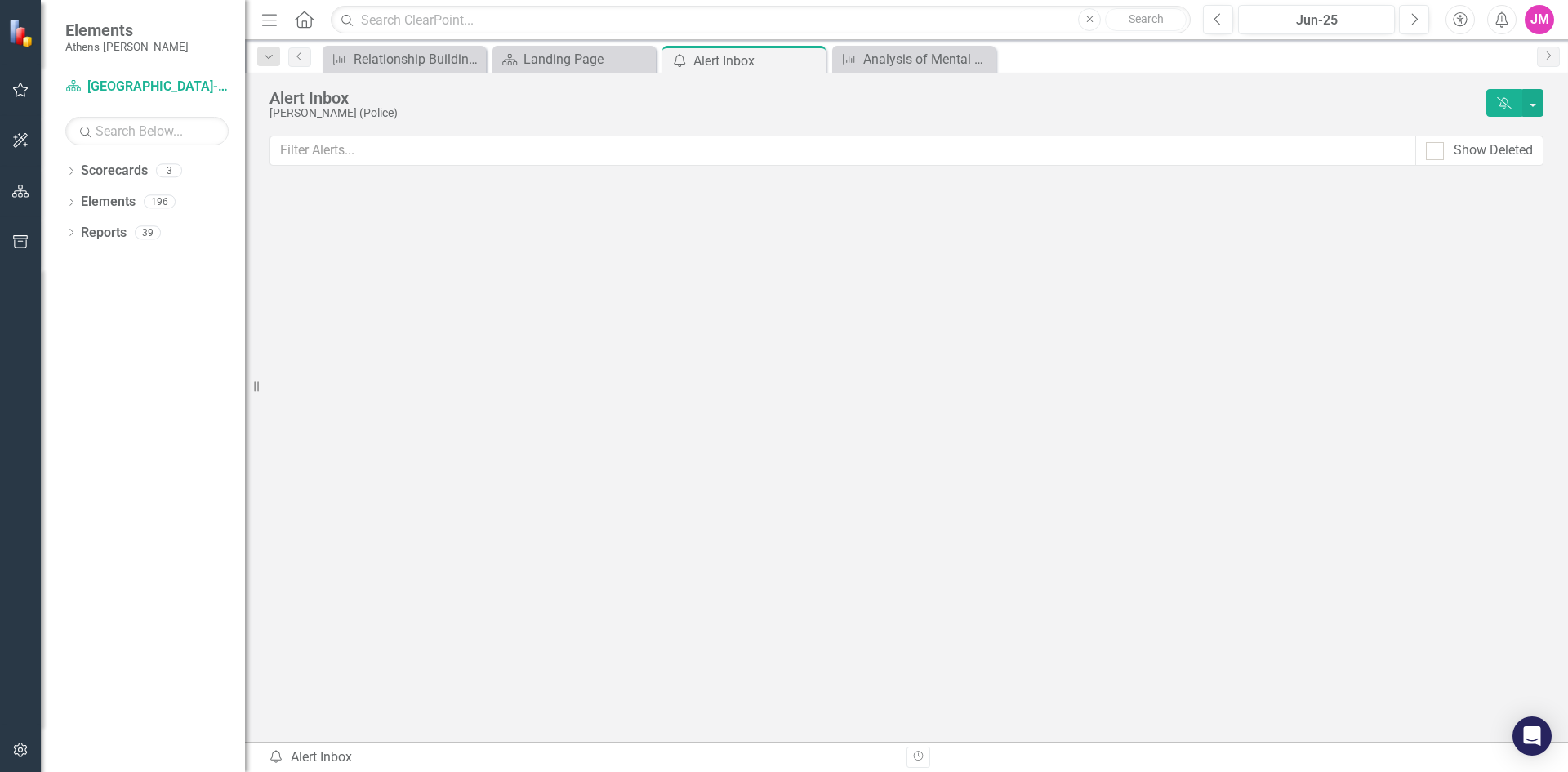scroll, scrollTop: 0, scrollLeft: 0, axis: both 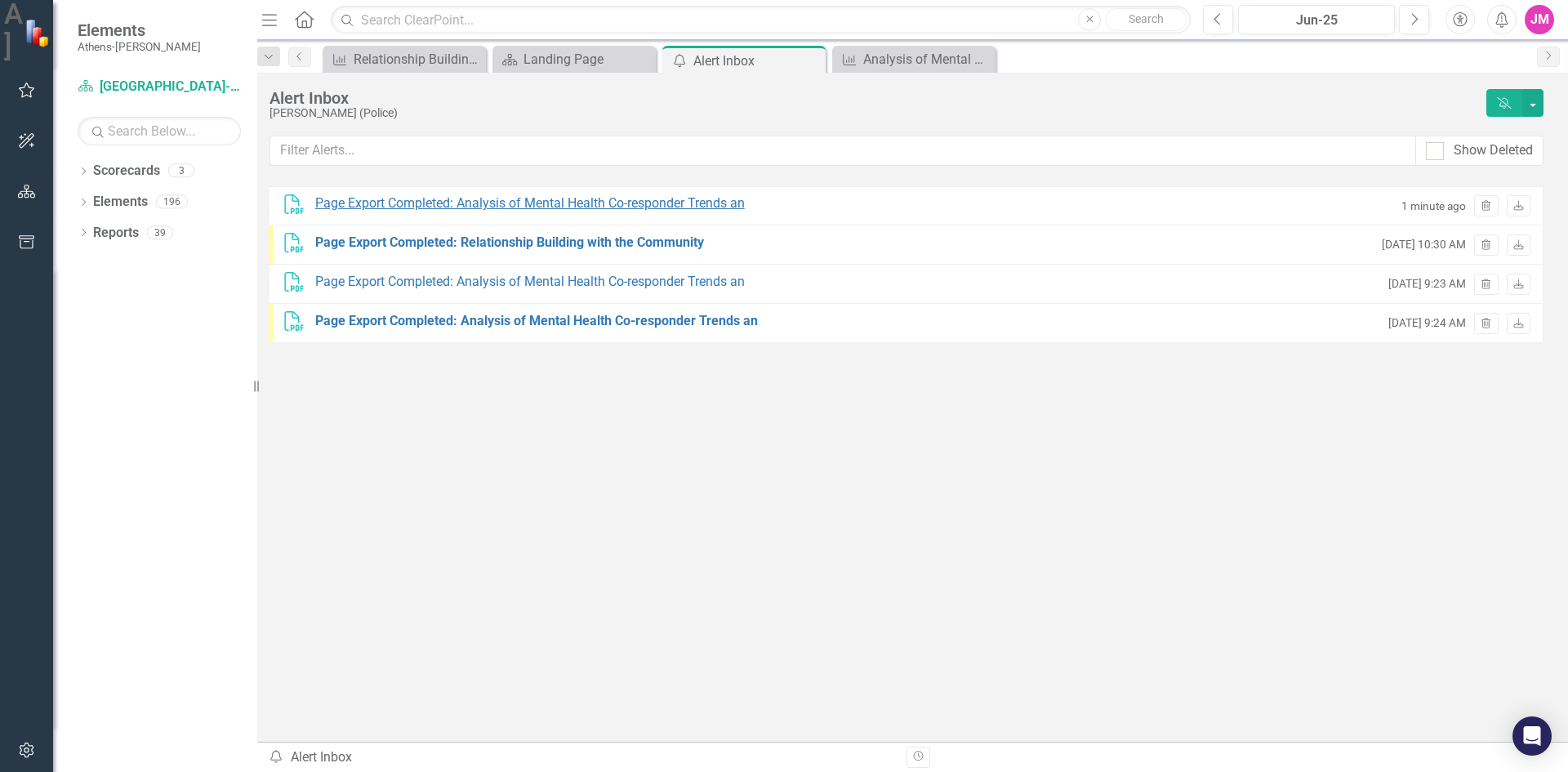 click on "Page Export Completed: Analysis of Mental Health Co-responder Trends an" at bounding box center [530, 203] 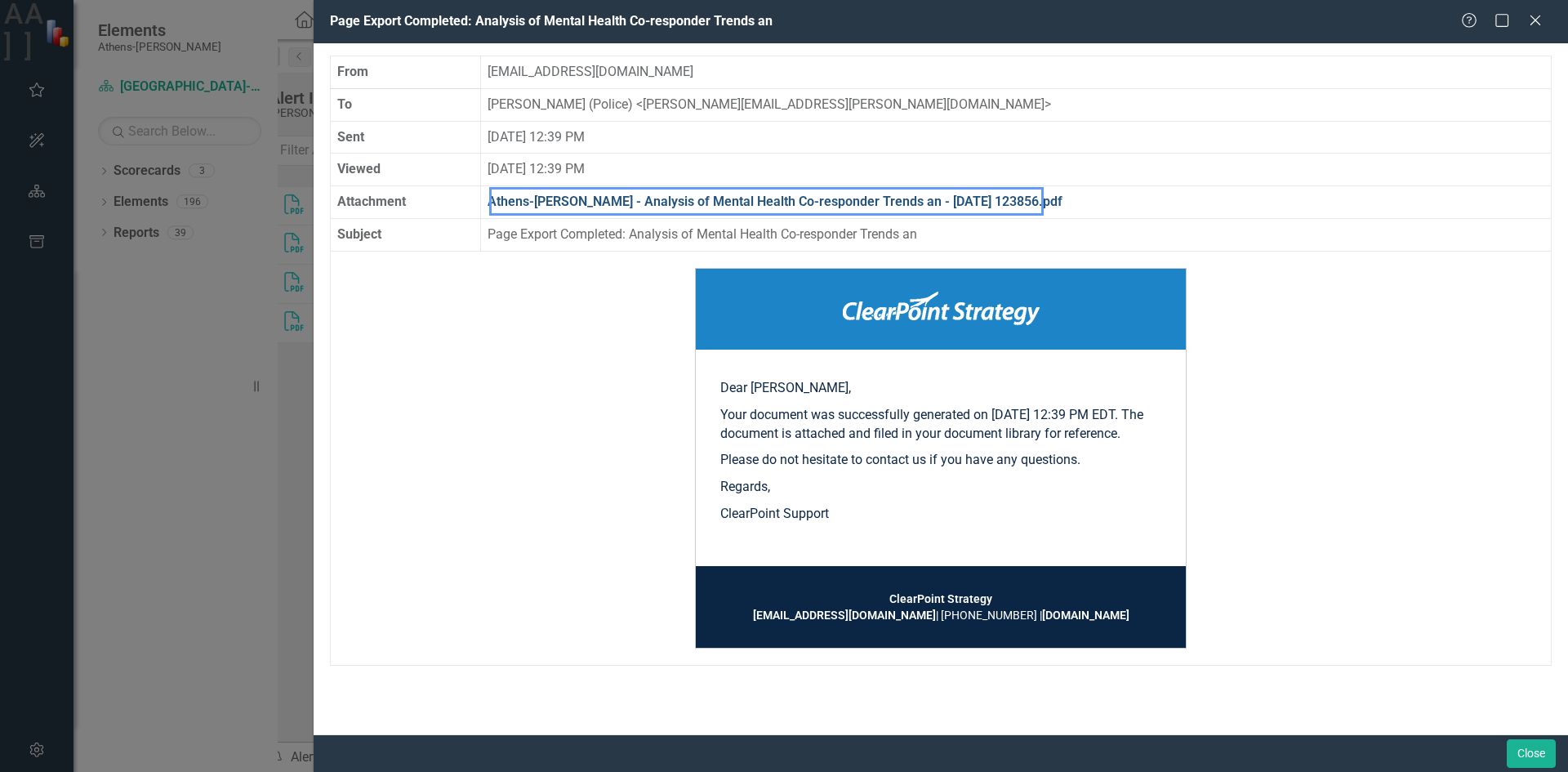 click on "Athens-[PERSON_NAME] - Analysis of Mental Health Co-responder Trends an - [DATE] 123856.pdf" at bounding box center [775, 201] 